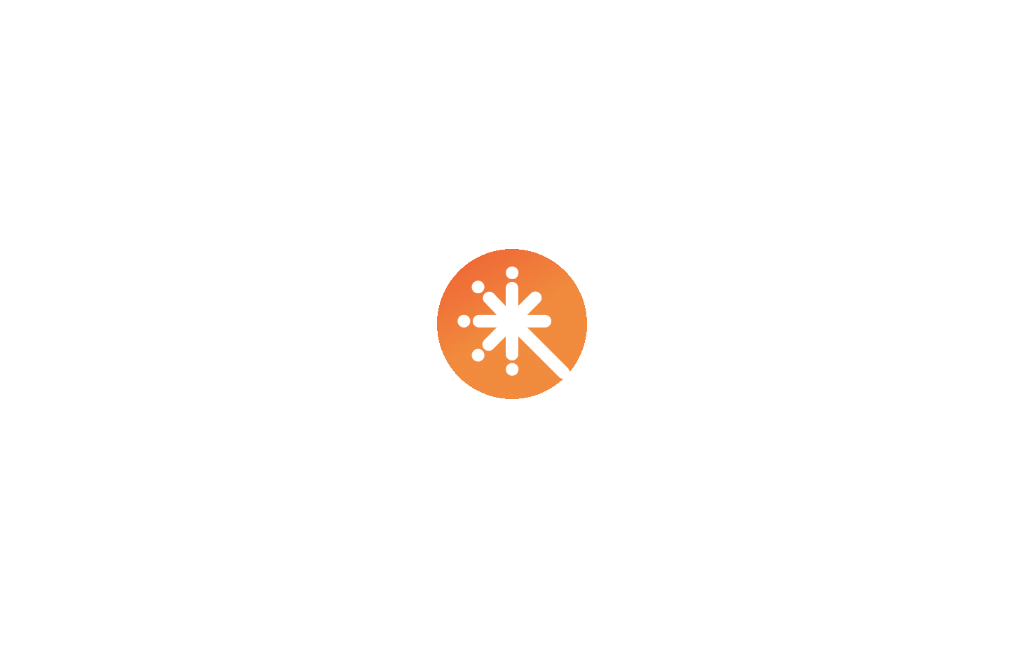 scroll, scrollTop: 0, scrollLeft: 0, axis: both 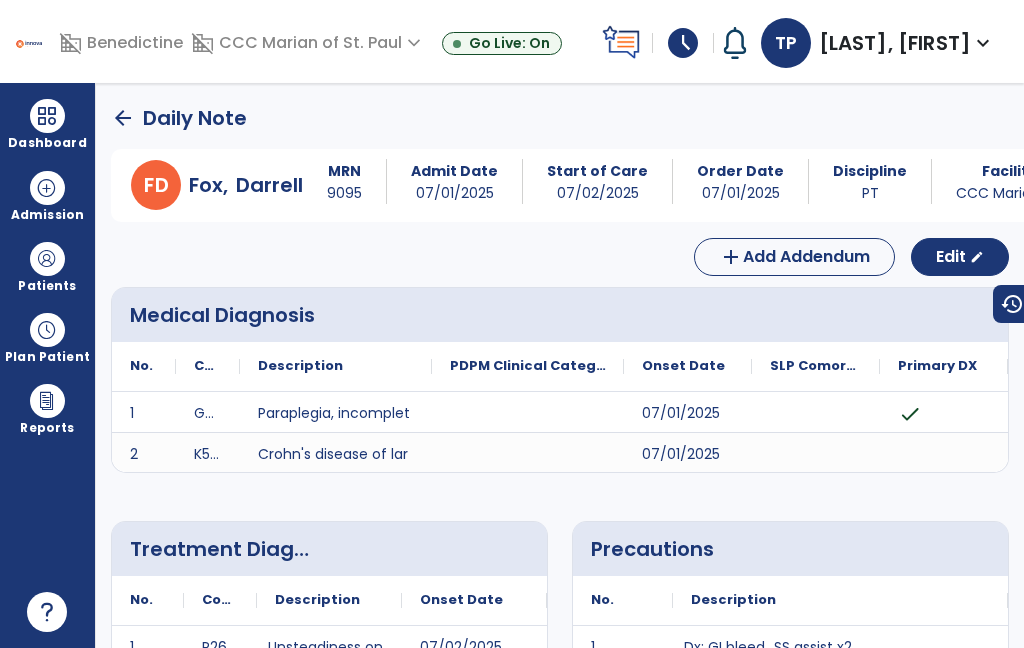 click at bounding box center (47, 259) 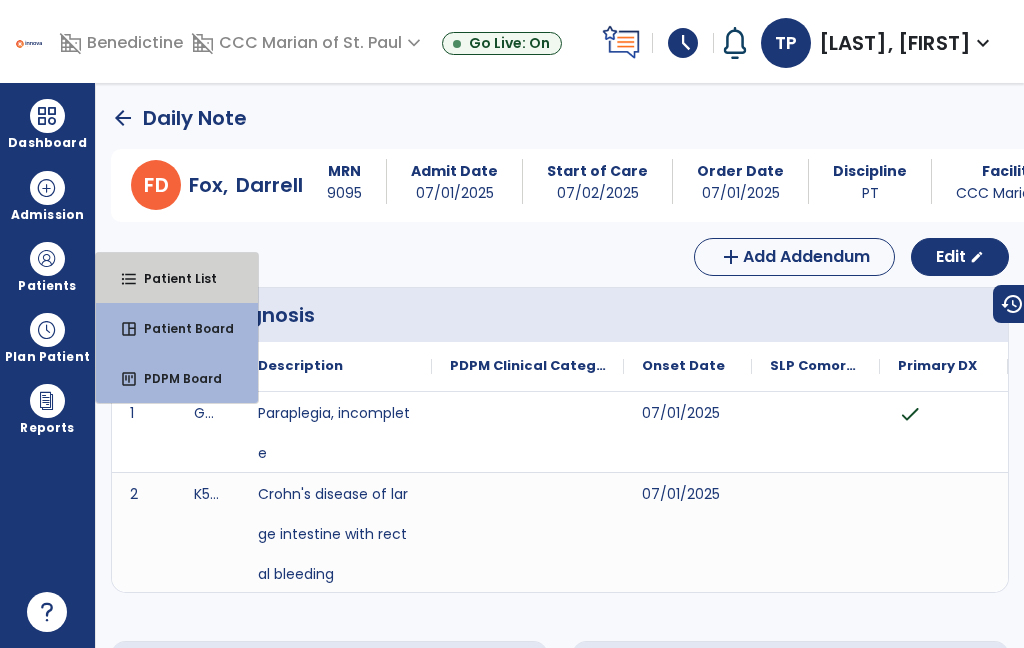 click on "format_list_bulleted  Patient List" at bounding box center [177, 278] 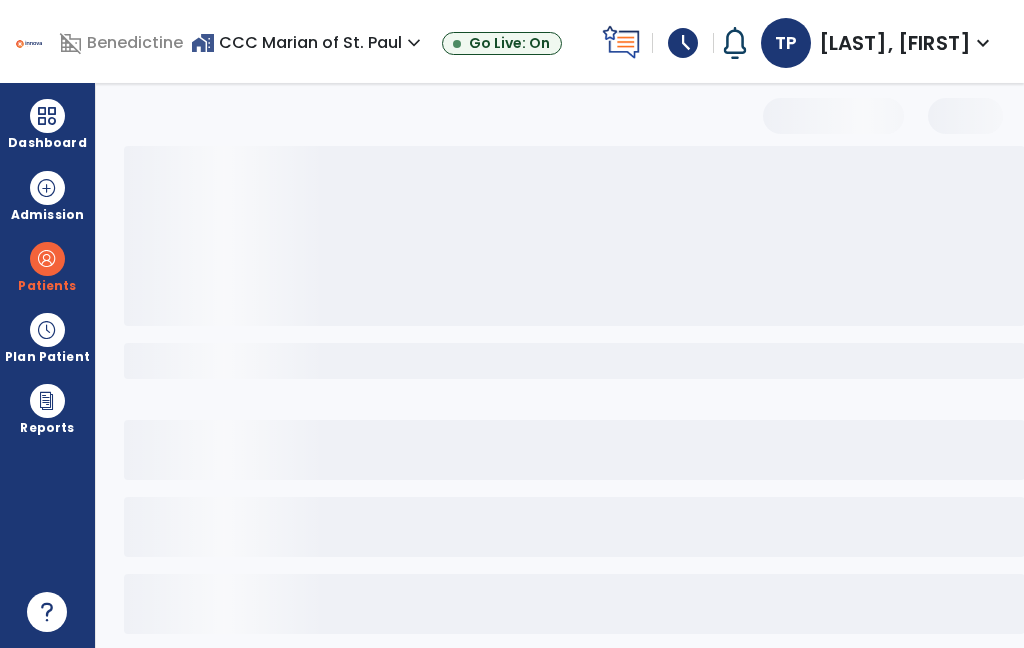 select on "***" 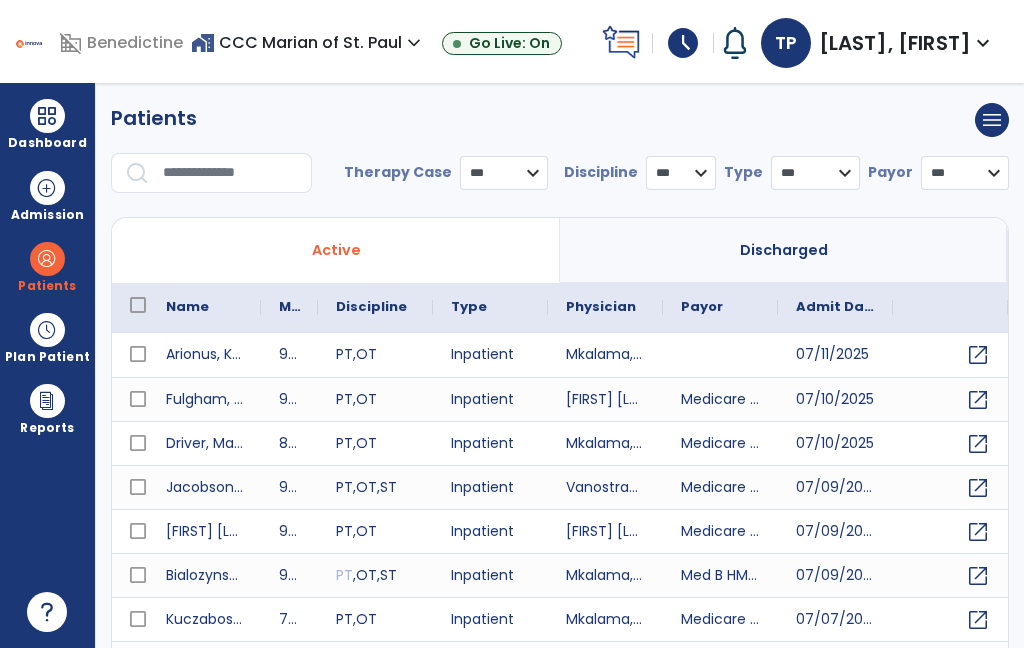 click at bounding box center (230, 173) 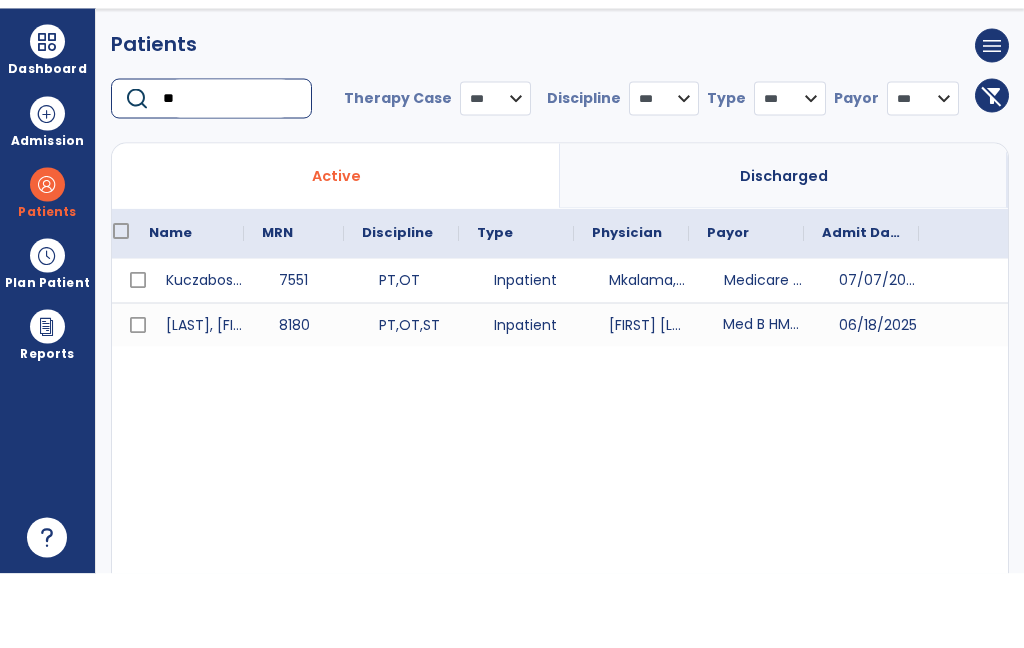 scroll, scrollTop: 0, scrollLeft: 58, axis: horizontal 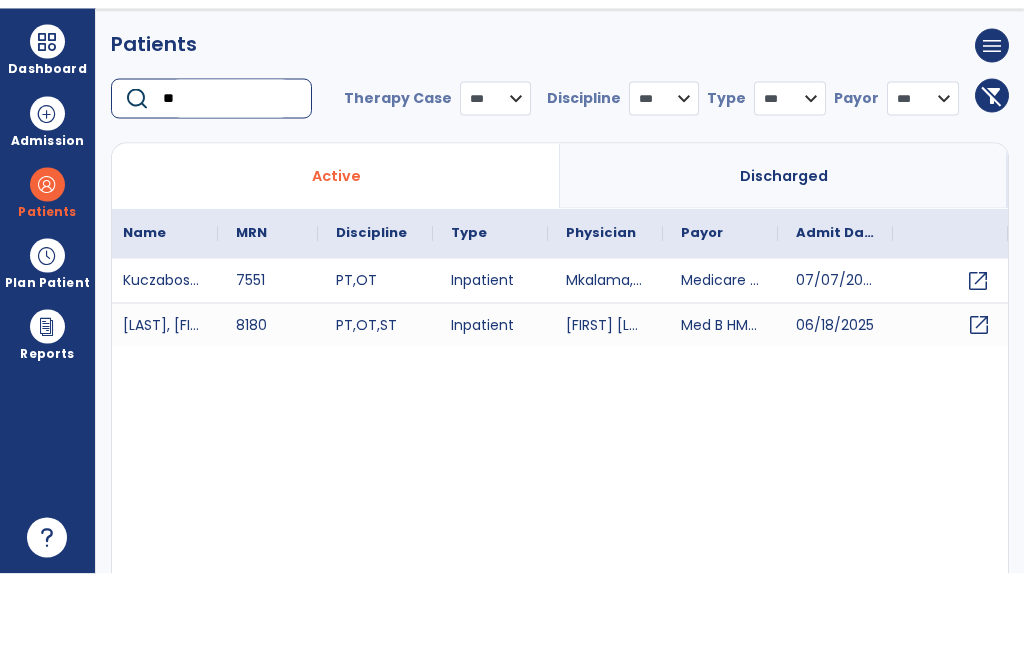 type on "**" 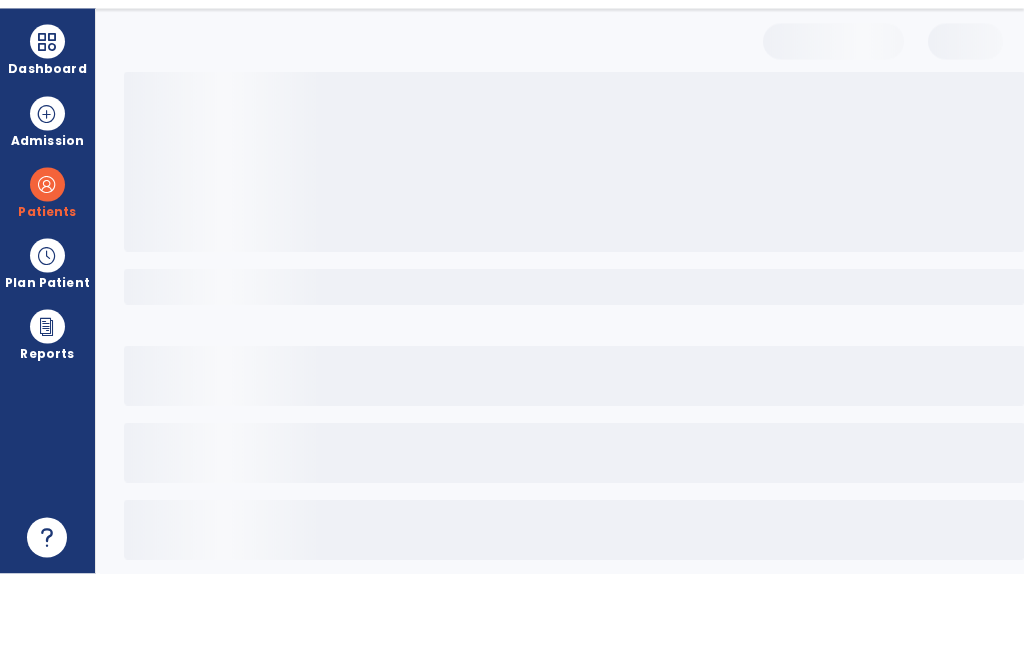 scroll, scrollTop: 75, scrollLeft: 0, axis: vertical 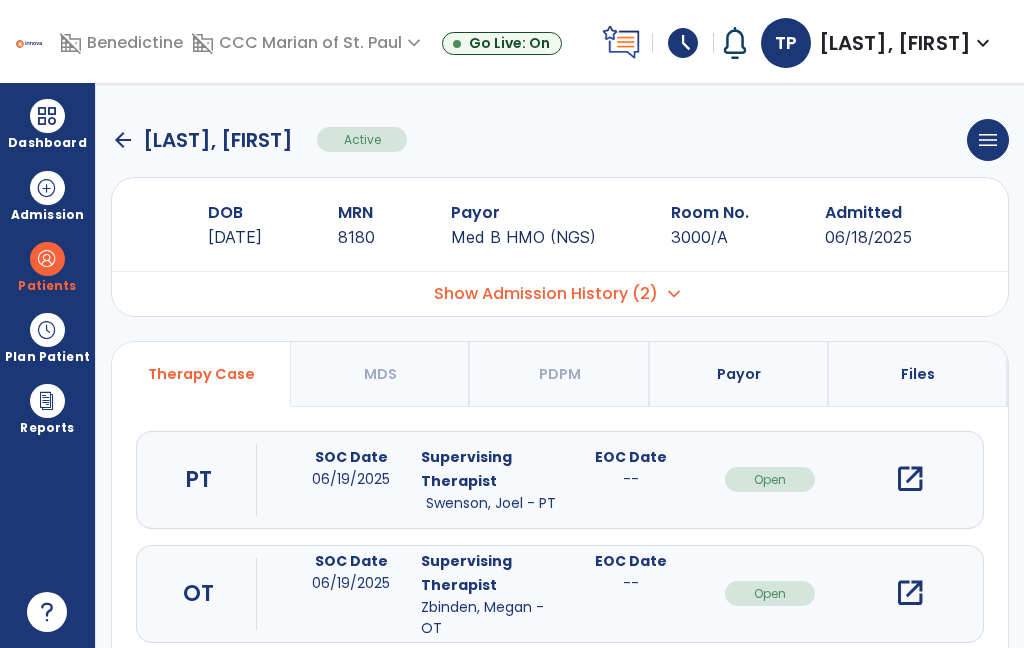 click on "open_in_new" at bounding box center [910, 479] 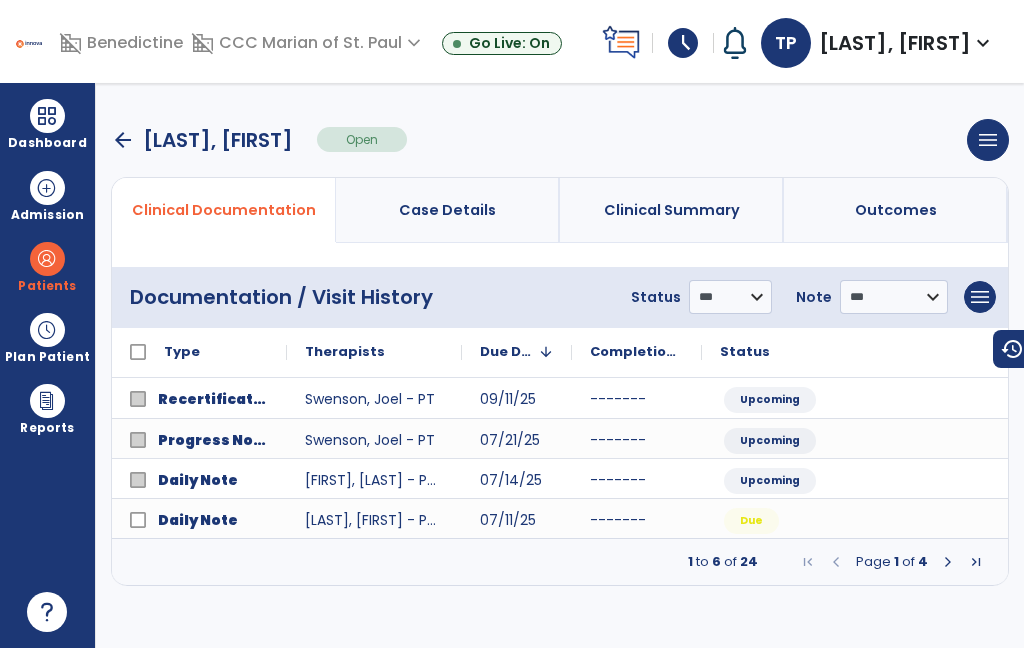 scroll, scrollTop: 0, scrollLeft: 42, axis: horizontal 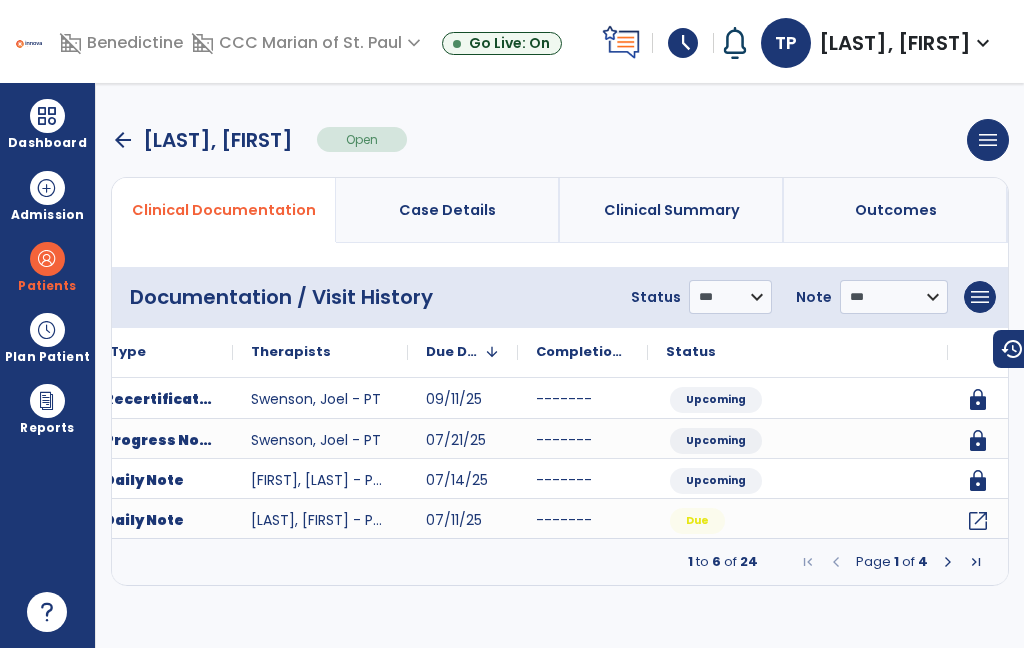 click on "open_in_new" 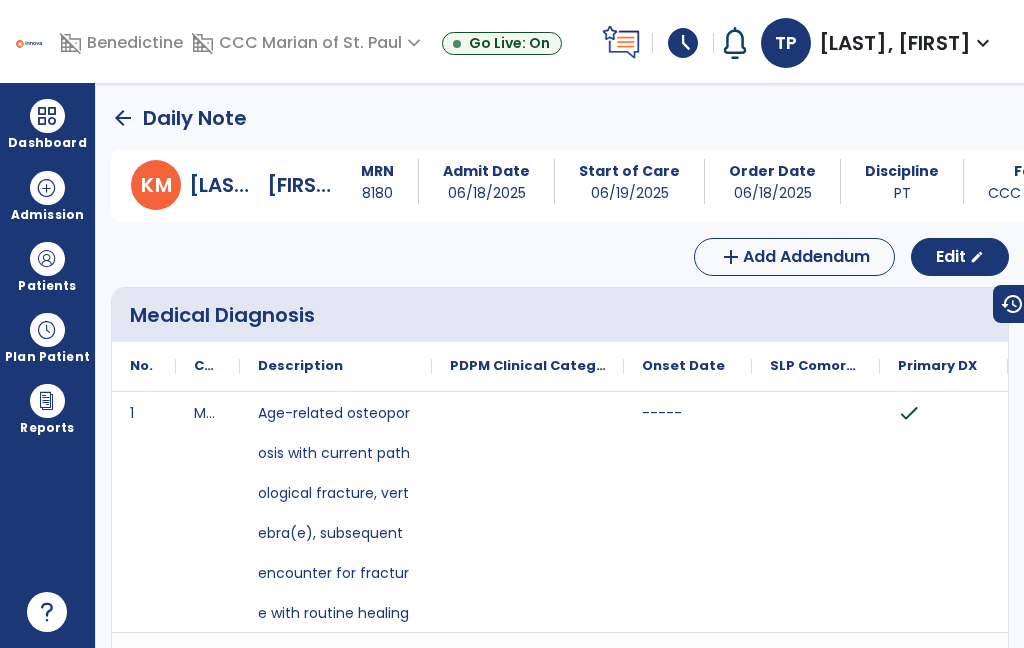 scroll, scrollTop: 0, scrollLeft: 0, axis: both 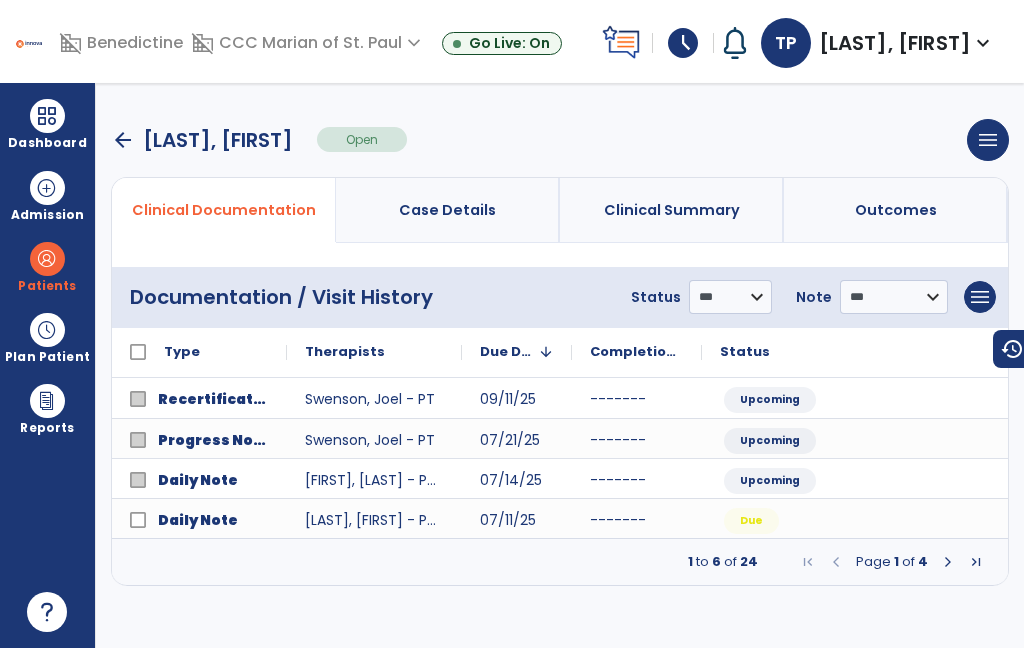 click on "Completed" 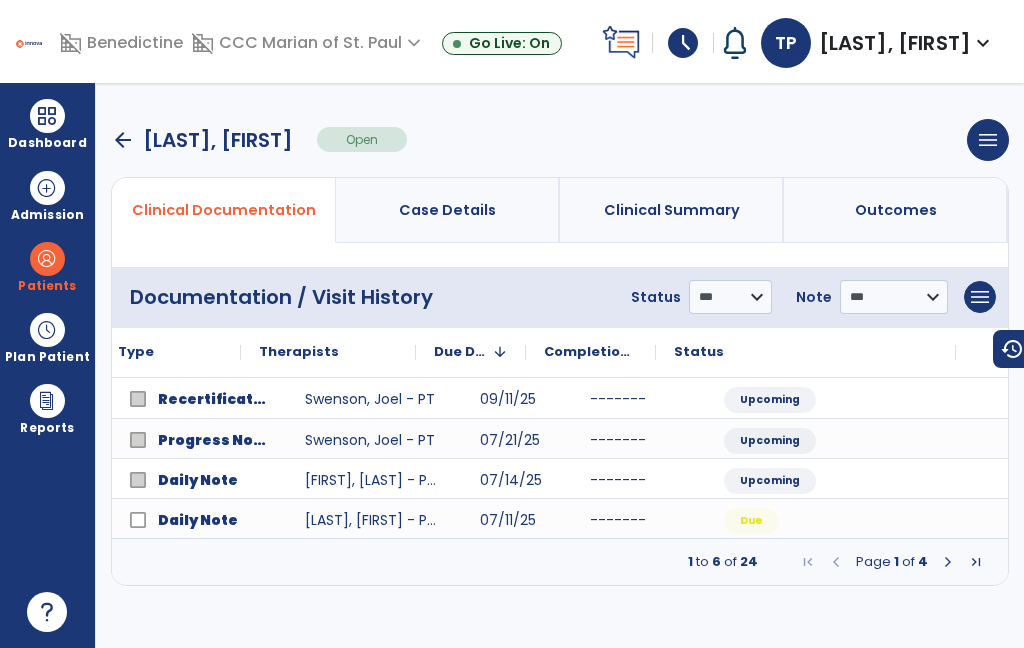 scroll, scrollTop: 0, scrollLeft: 73, axis: horizontal 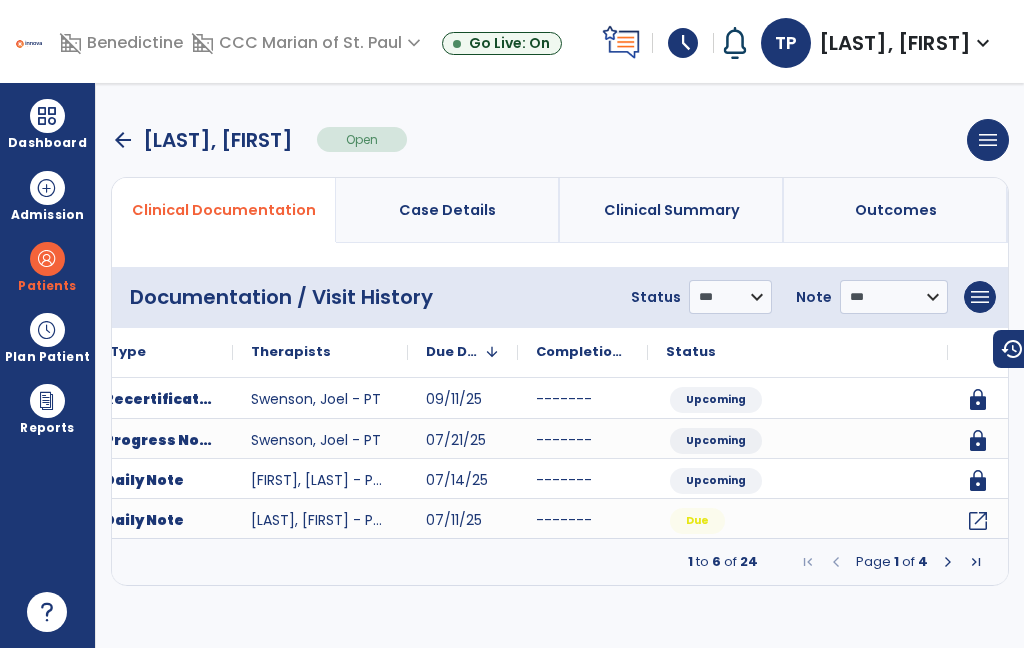 click on "open_in_new" 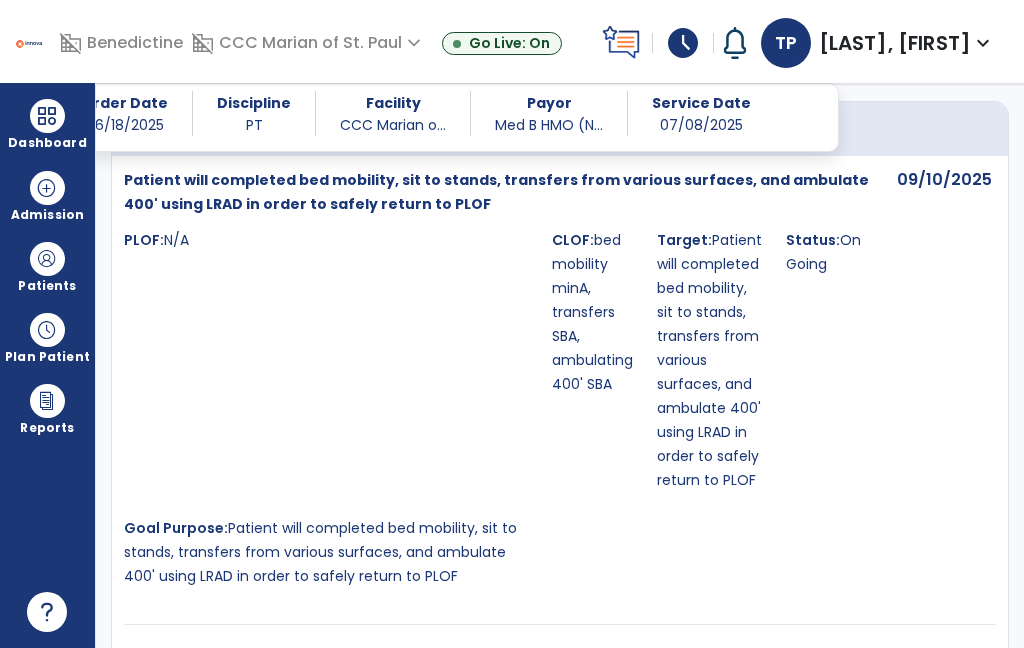 scroll, scrollTop: 3865, scrollLeft: 0, axis: vertical 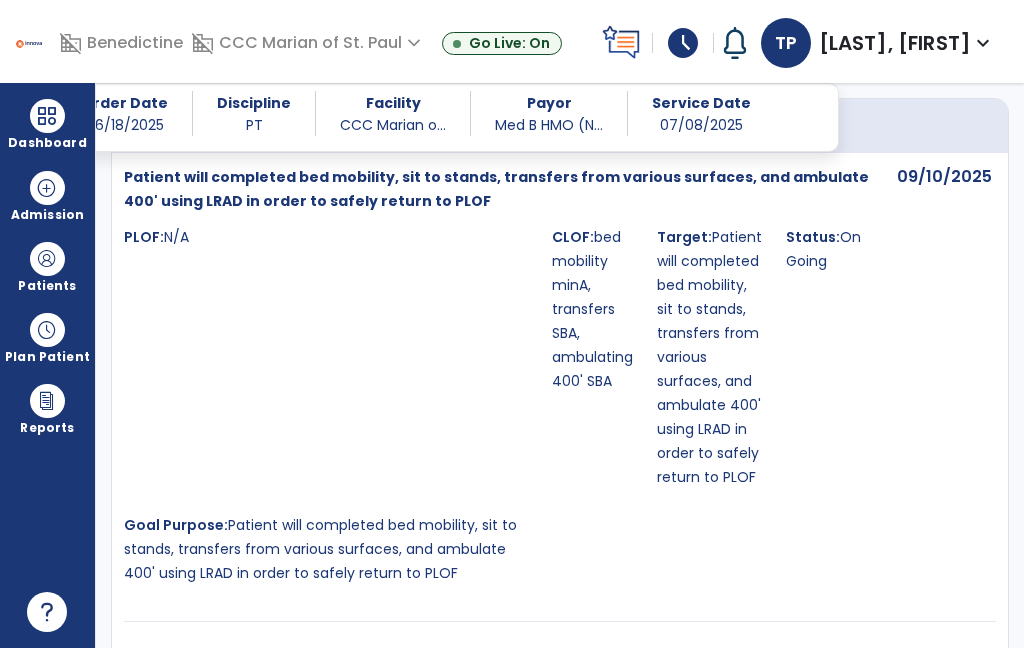 click at bounding box center [47, 116] 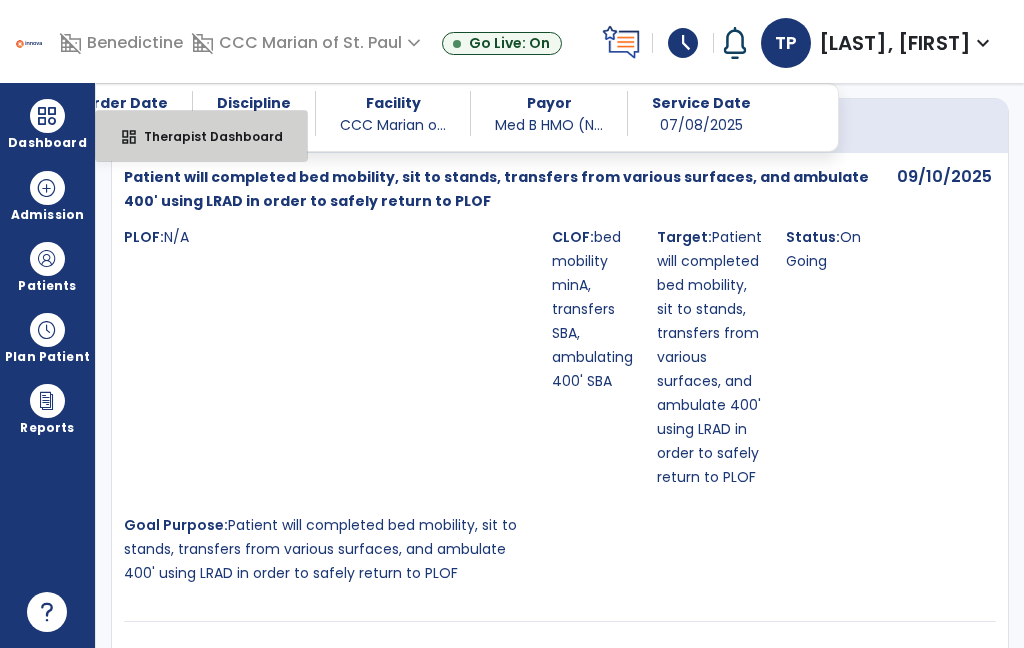 click on "Therapist Dashboard" at bounding box center [205, 136] 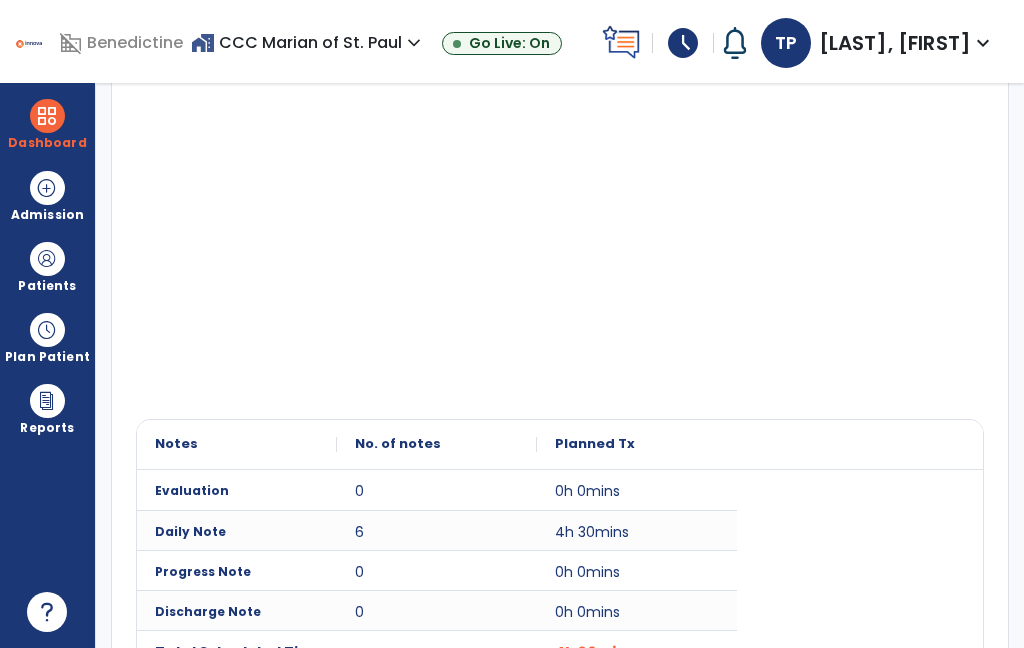 scroll, scrollTop: 431, scrollLeft: 0, axis: vertical 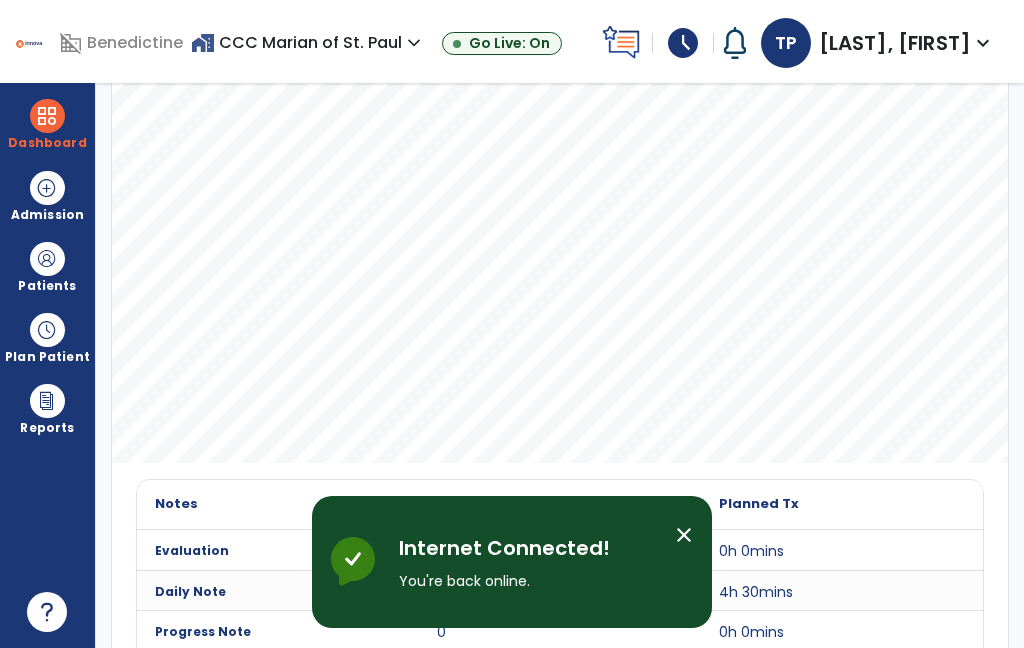 click on "Dashboard" at bounding box center (47, 124) 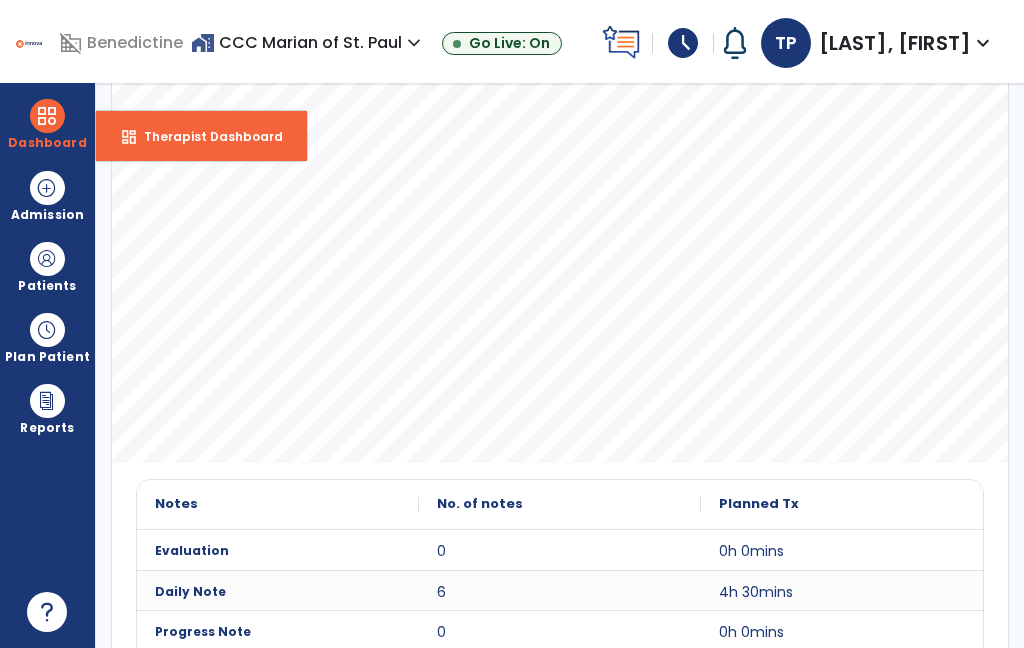 click on "Therapist Dashboard" at bounding box center (205, 136) 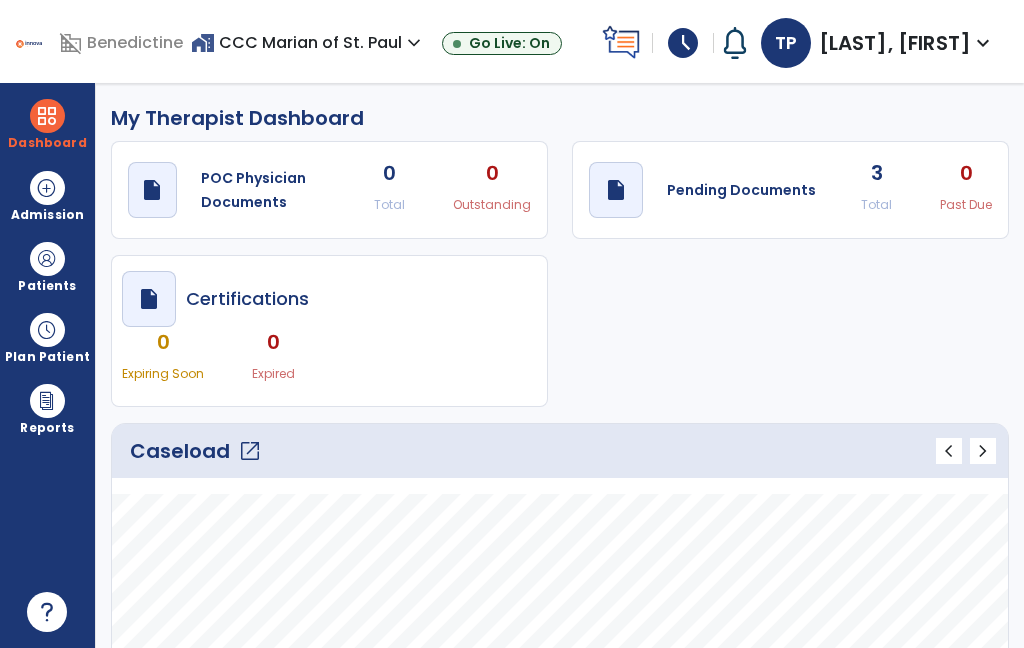 scroll, scrollTop: 0, scrollLeft: 0, axis: both 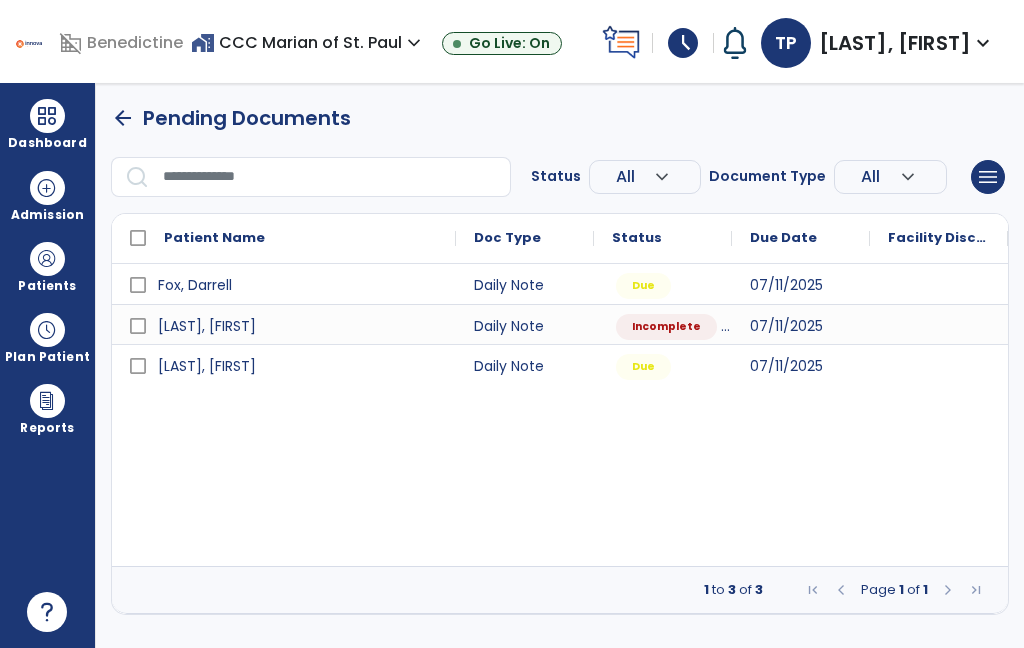 click at bounding box center [939, 324] 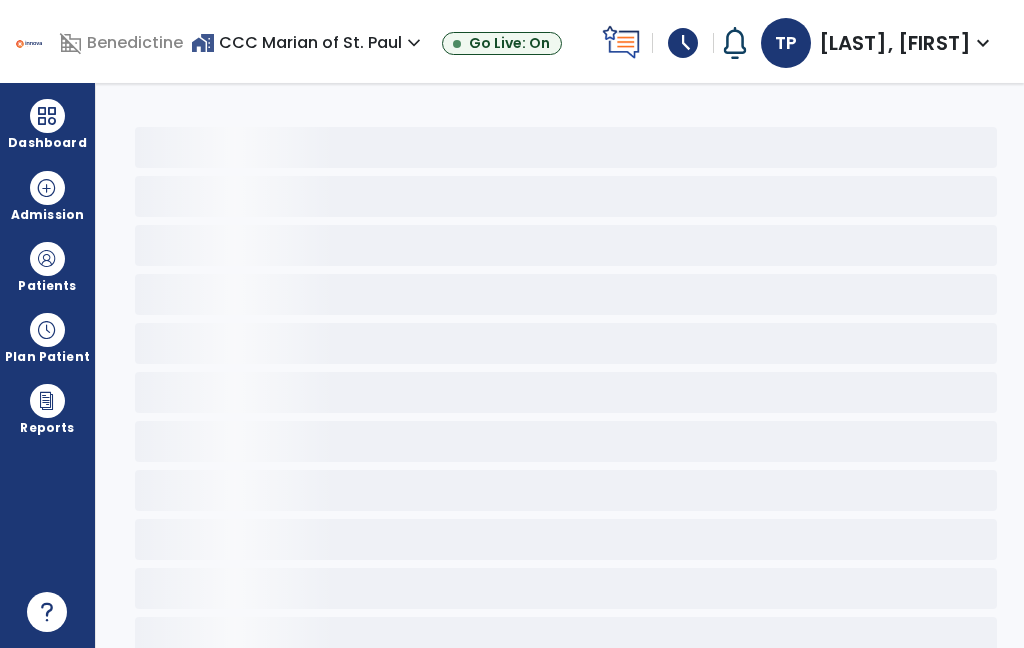 select on "*" 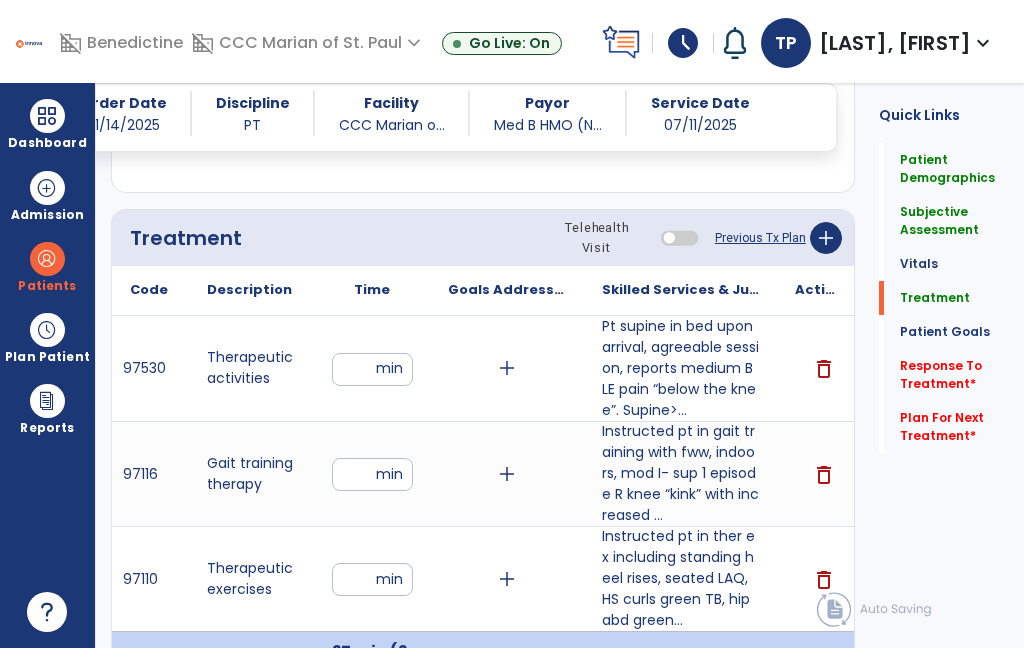 scroll, scrollTop: 1112, scrollLeft: 0, axis: vertical 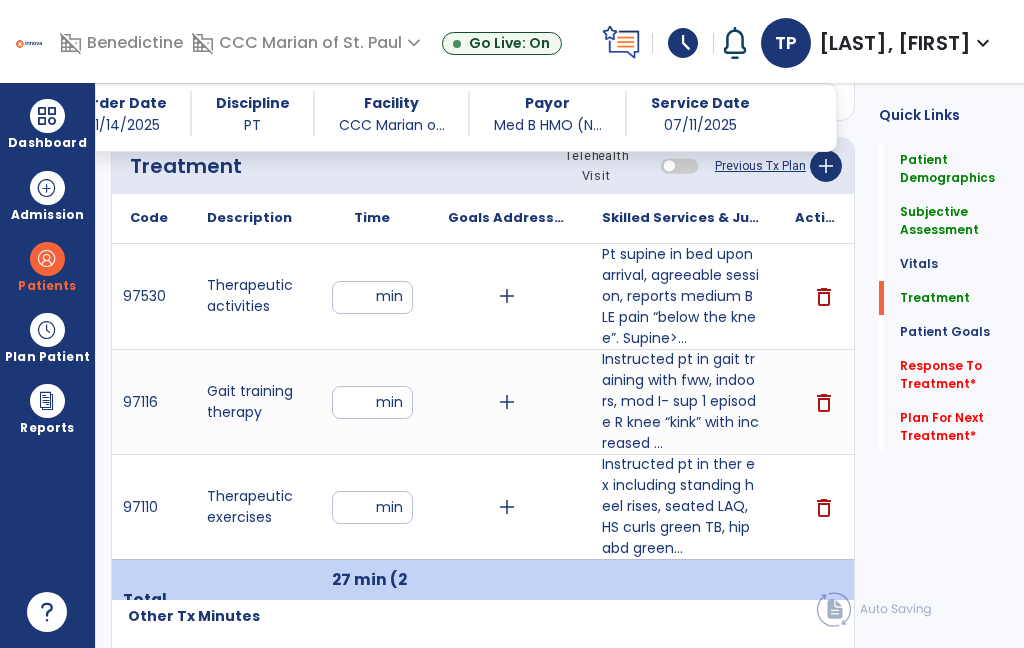 click on "**" at bounding box center [372, 402] 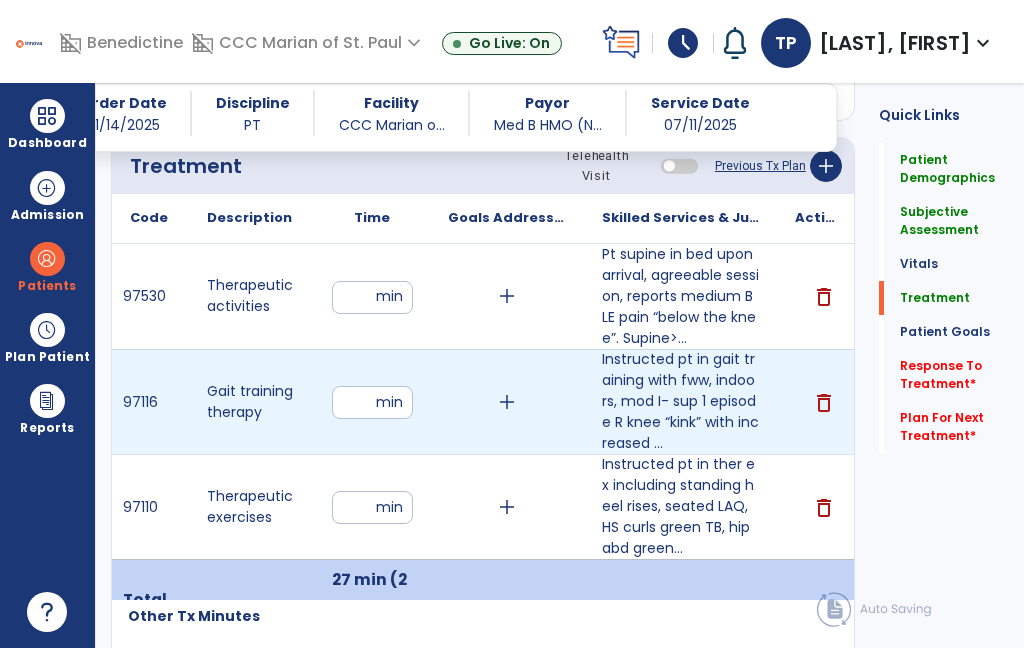 type on "*" 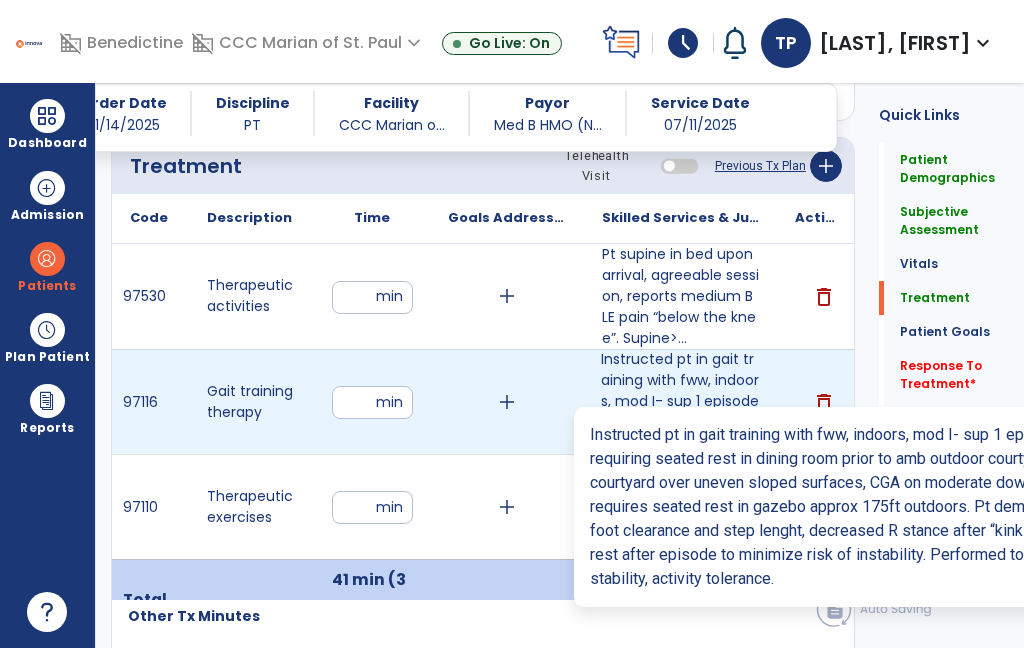 click on "Instructed pt in gait training with fww, indoors, mod I- sup 1 episode R knee “kink” with increased ..." at bounding box center [680, 401] 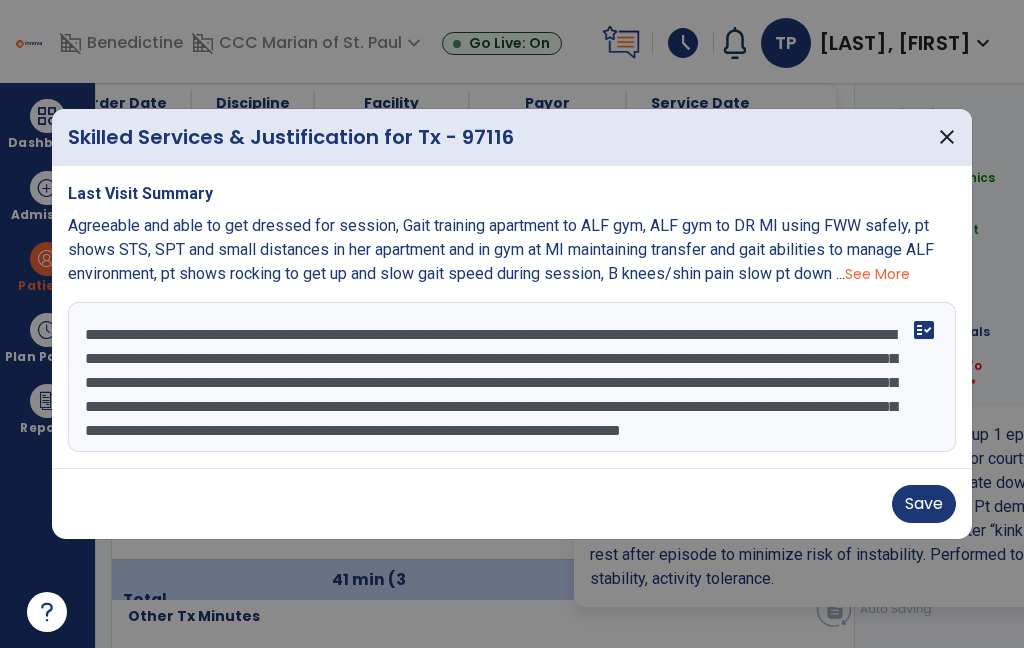scroll, scrollTop: 10, scrollLeft: 0, axis: vertical 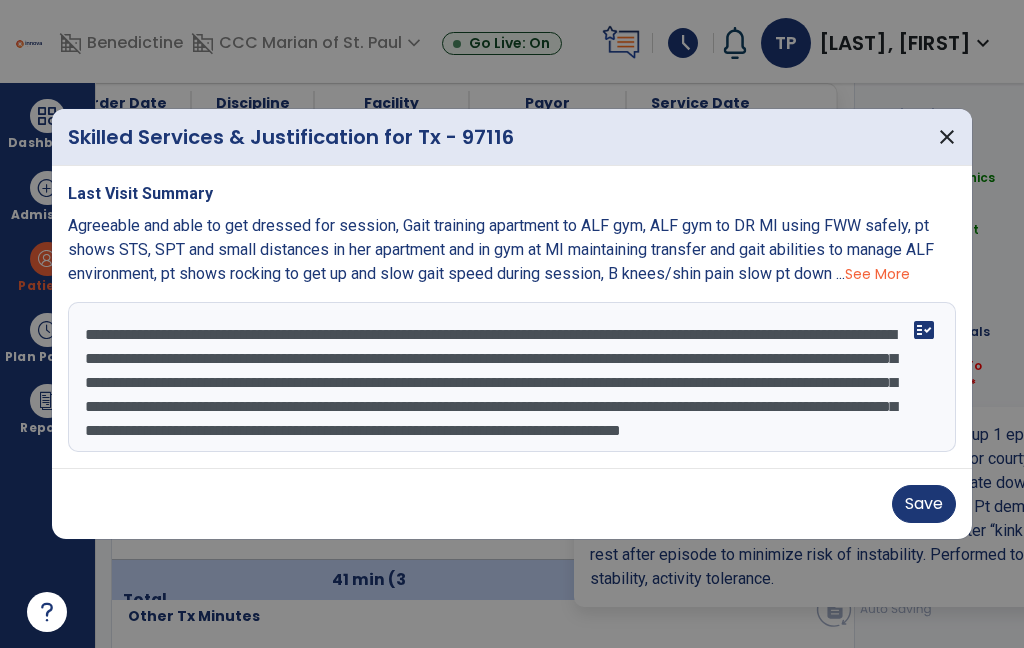 click on "**********" at bounding box center (512, 377) 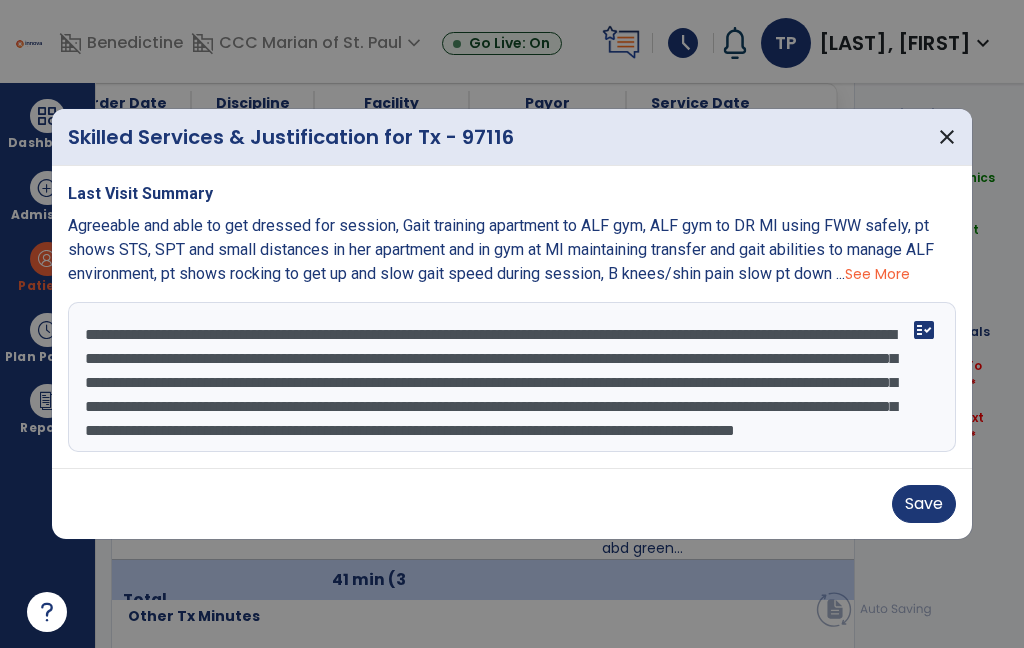 click on "**********" at bounding box center [512, 377] 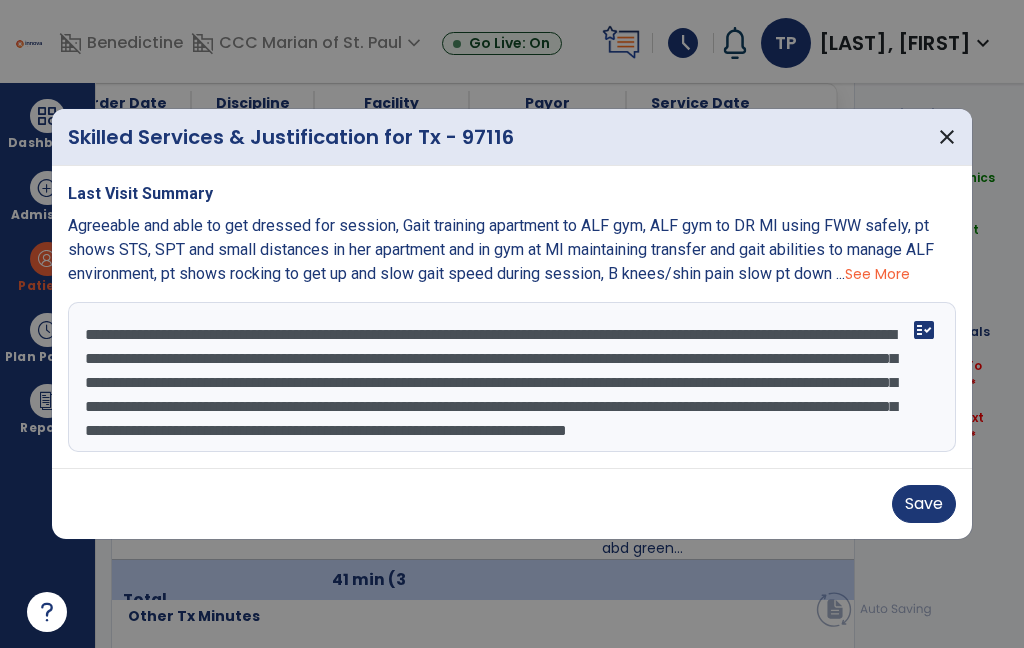 click on "**********" at bounding box center [512, 377] 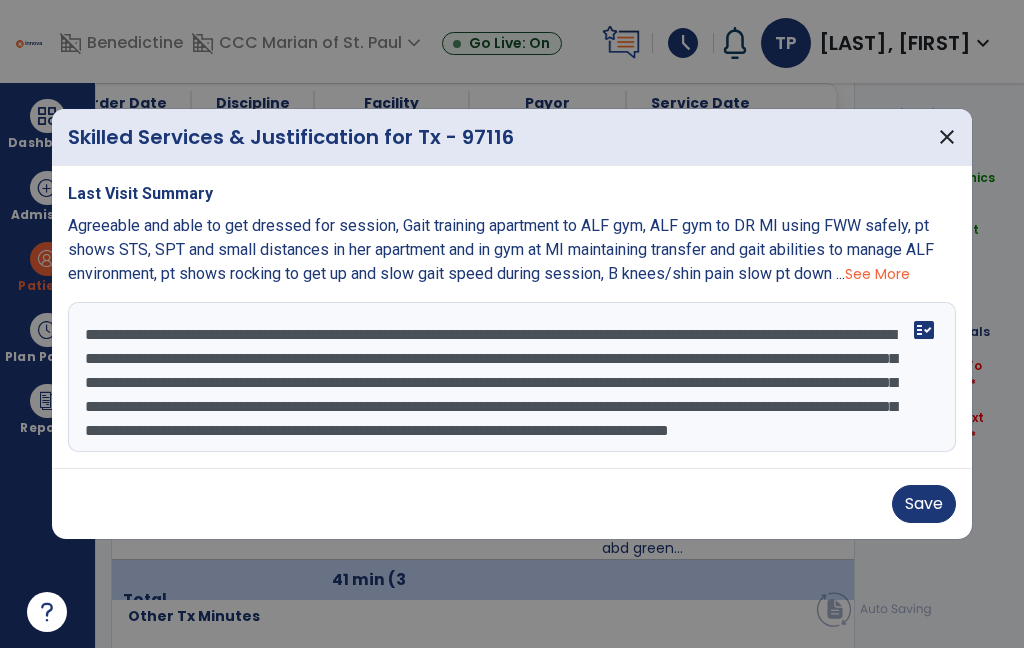click on "**********" at bounding box center [512, 377] 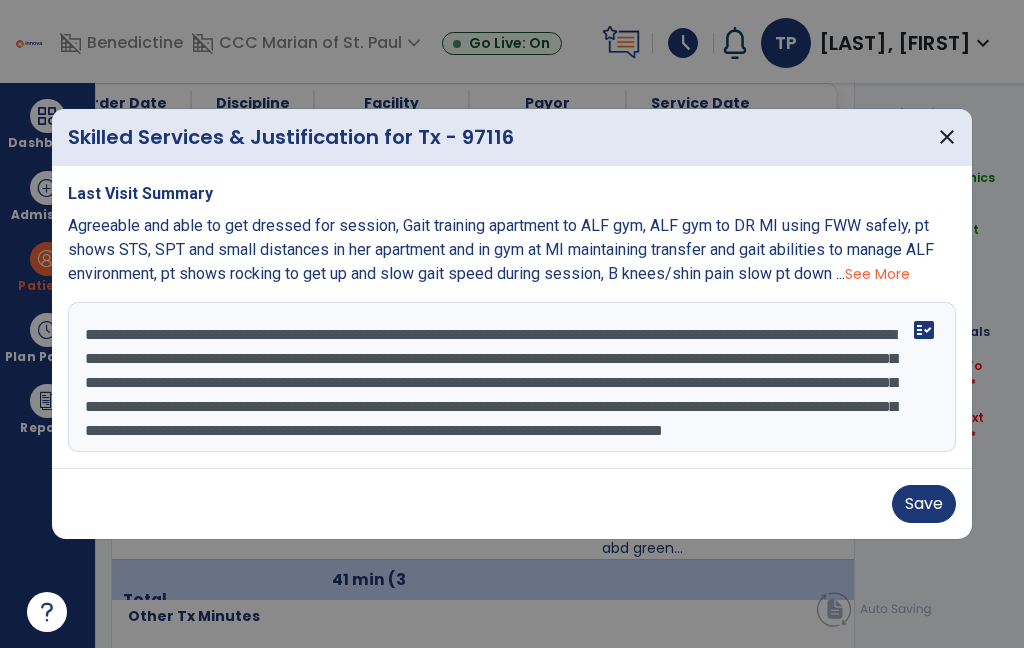 click on "**********" at bounding box center [512, 377] 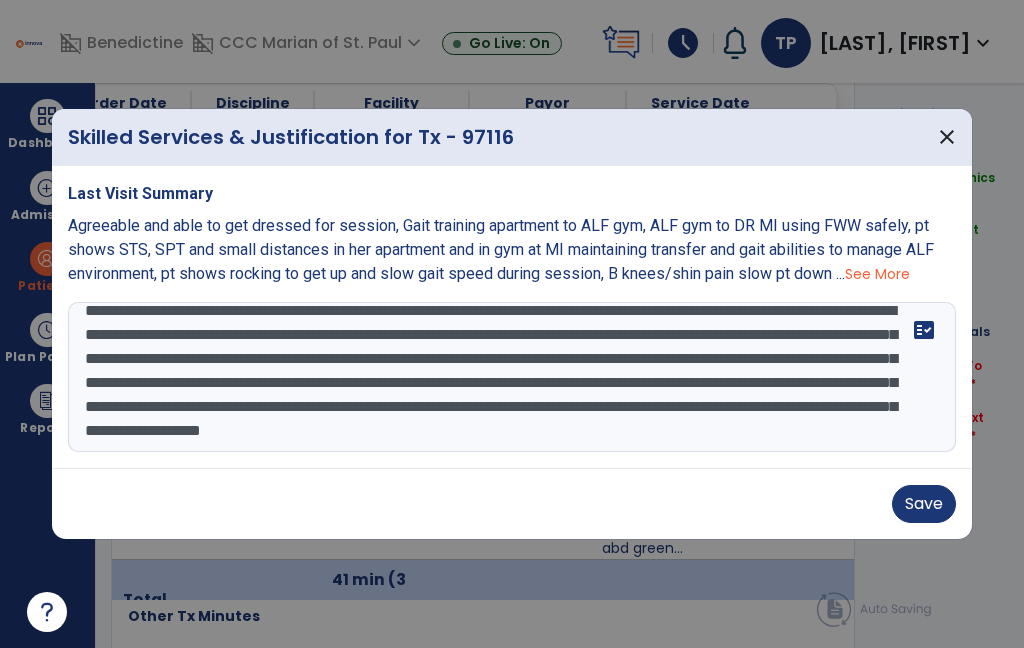 click on "**********" at bounding box center [512, 377] 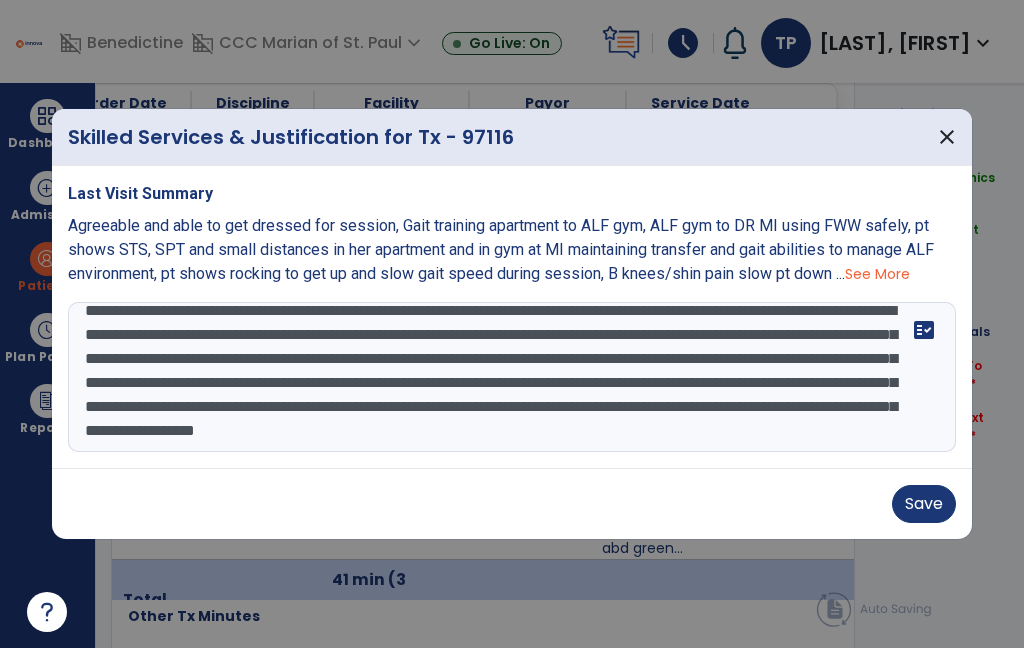 click on "**********" at bounding box center [512, 377] 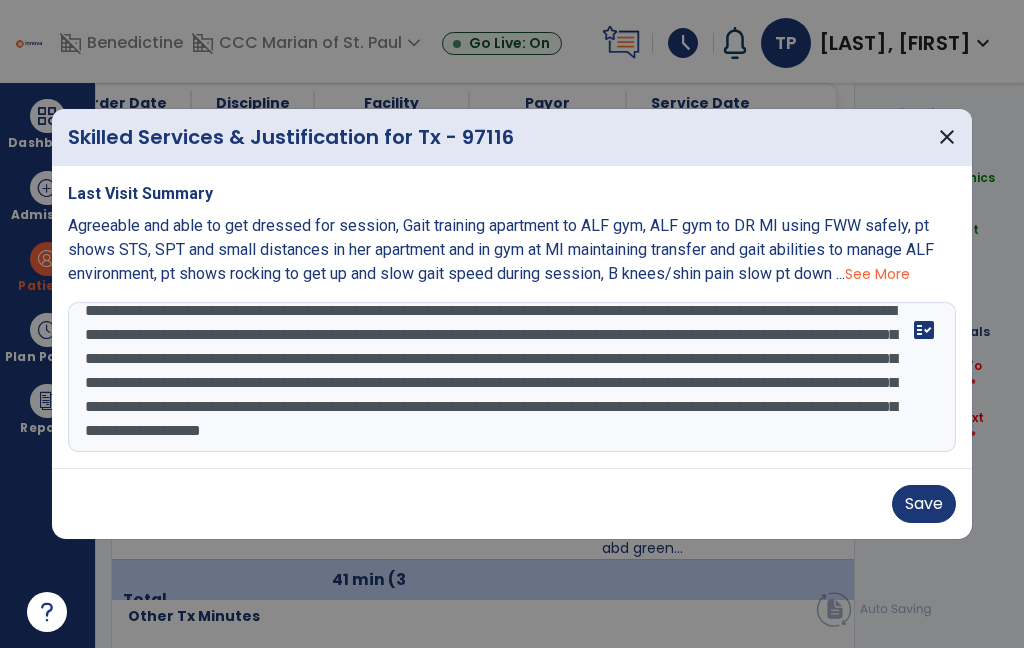 type on "**********" 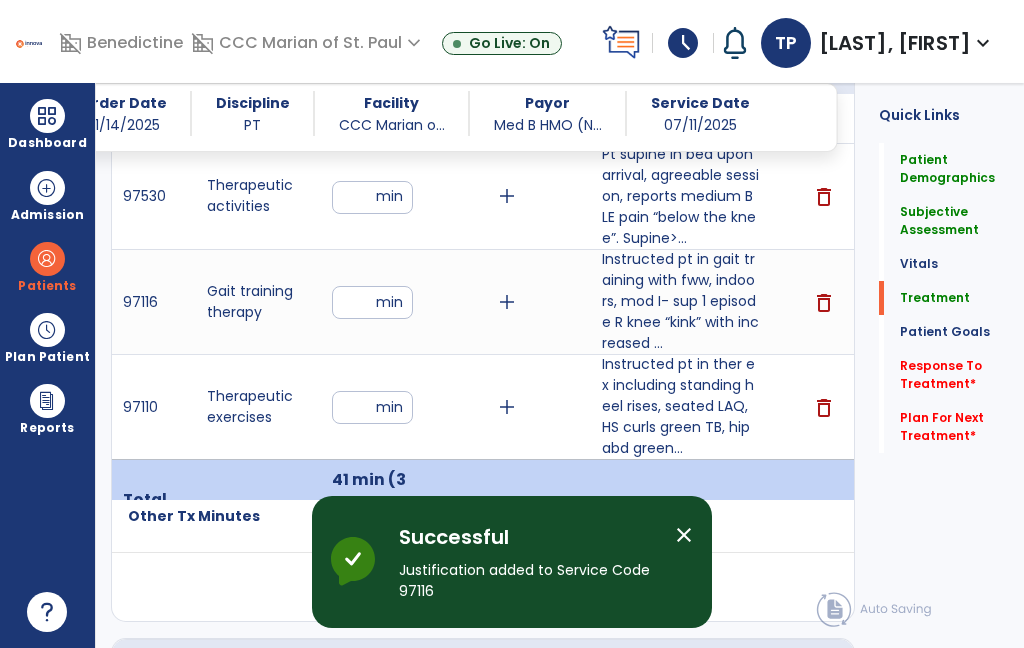 scroll, scrollTop: 1211, scrollLeft: 0, axis: vertical 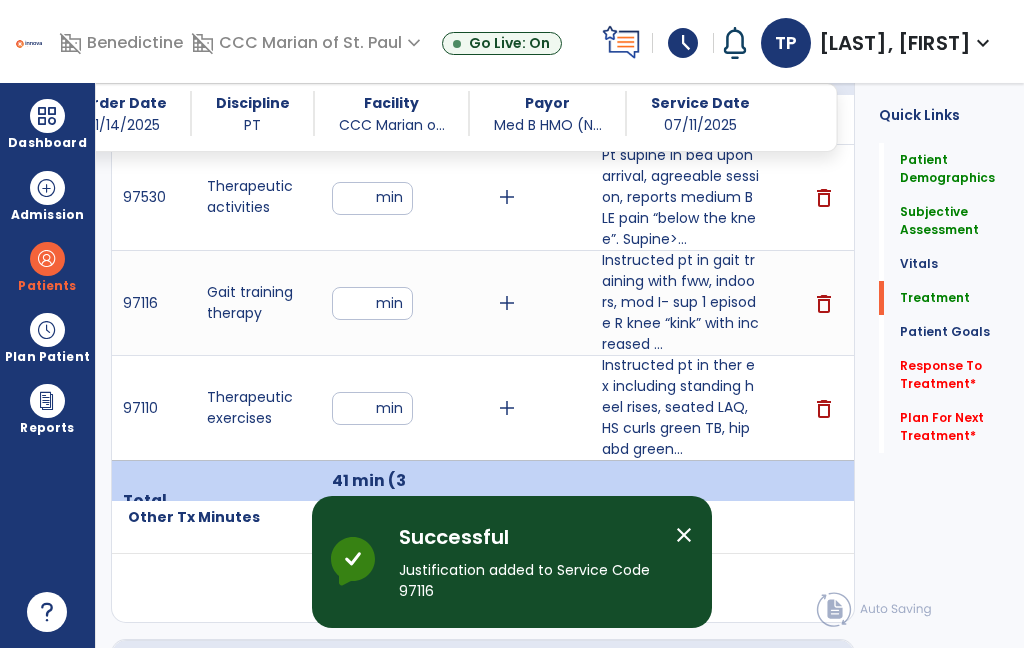 click on "**" at bounding box center [372, 303] 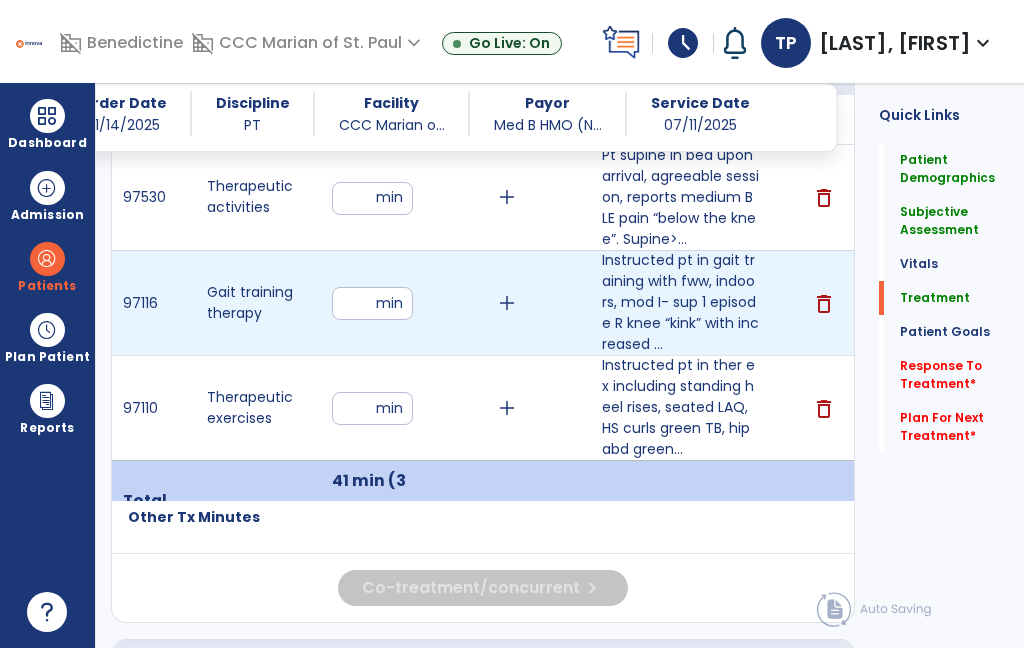 type on "**" 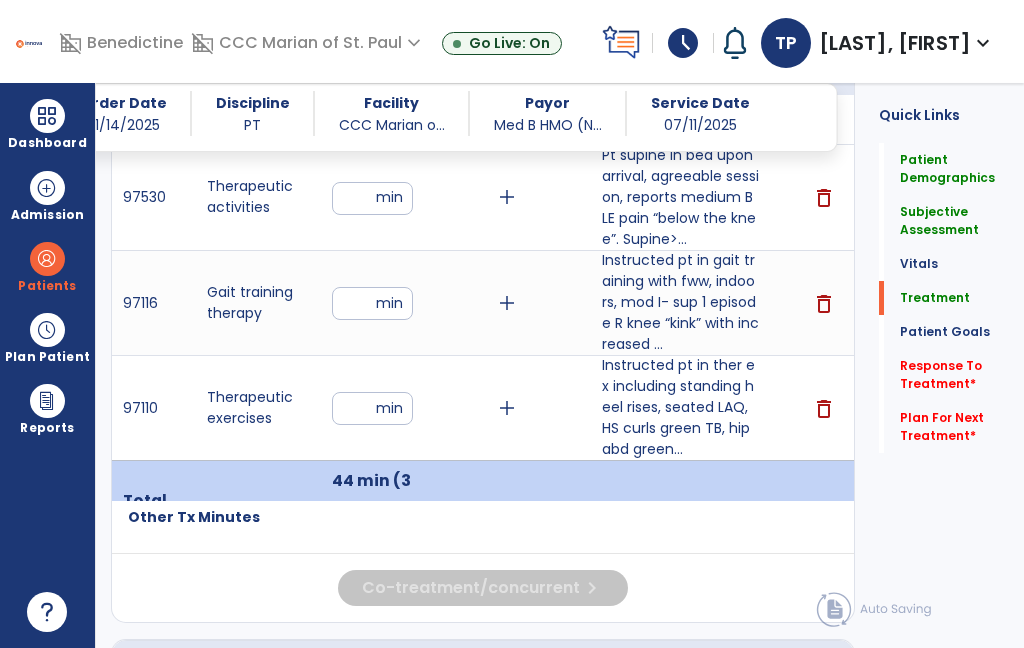 click on "**" at bounding box center (372, 303) 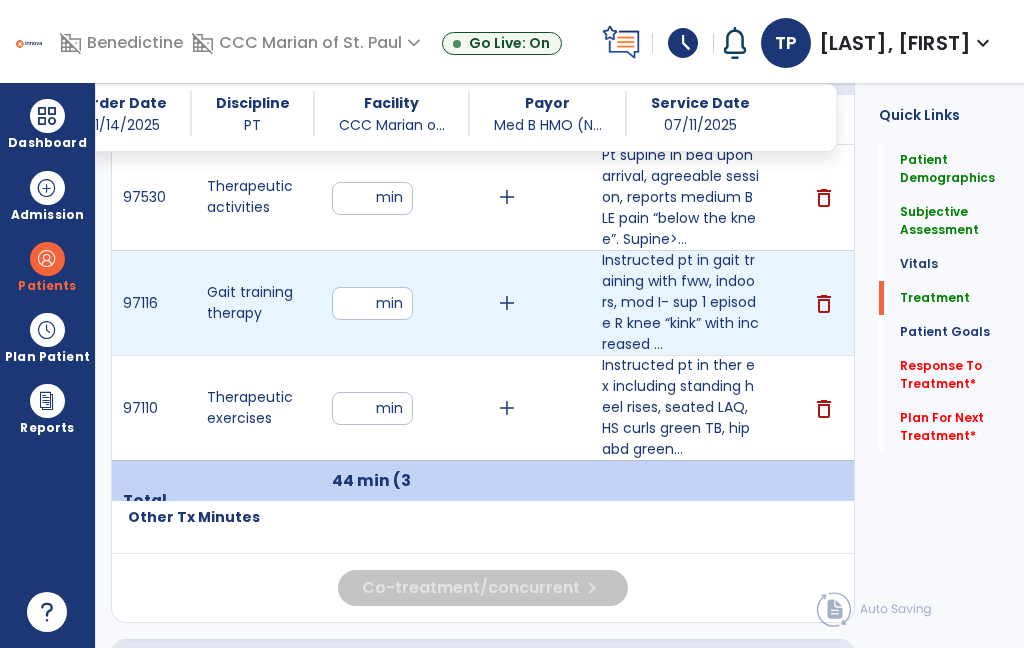 type on "**" 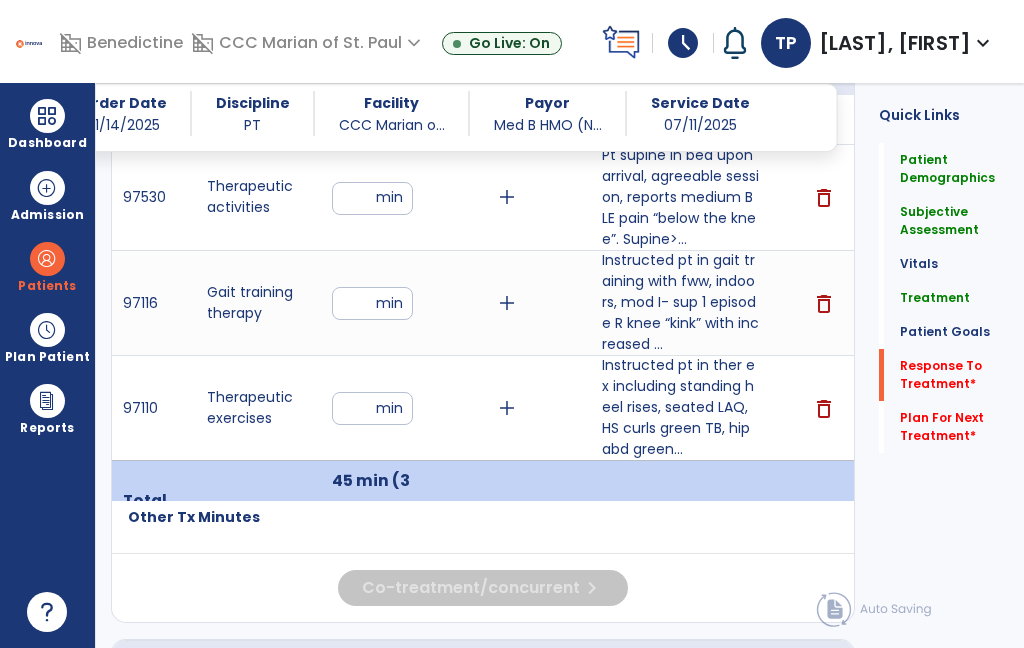click on "Response To Treatment   *" 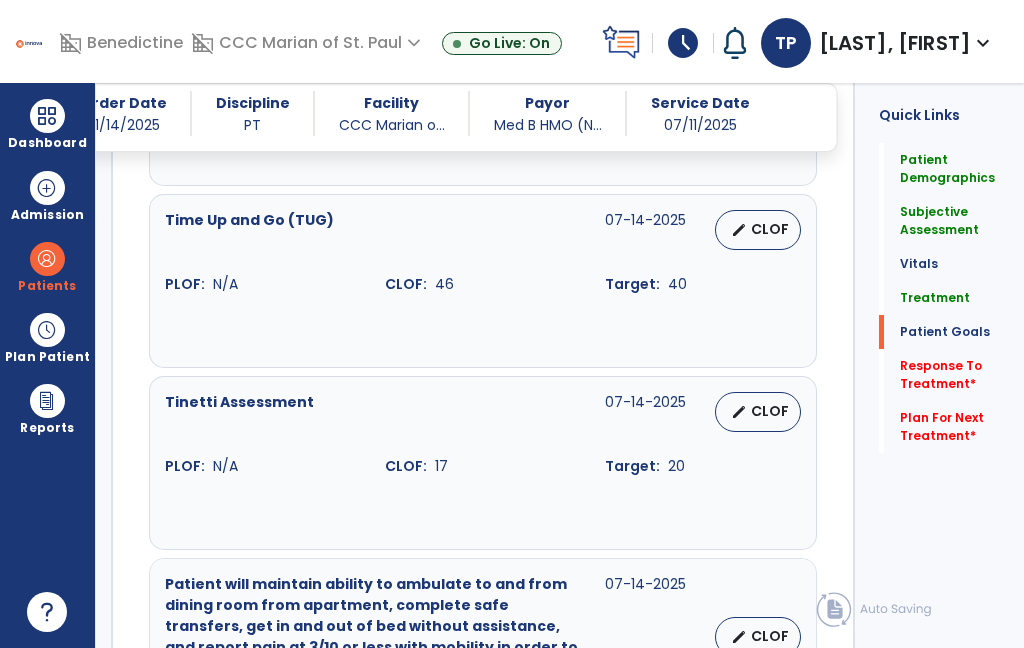 scroll, scrollTop: 71, scrollLeft: 0, axis: vertical 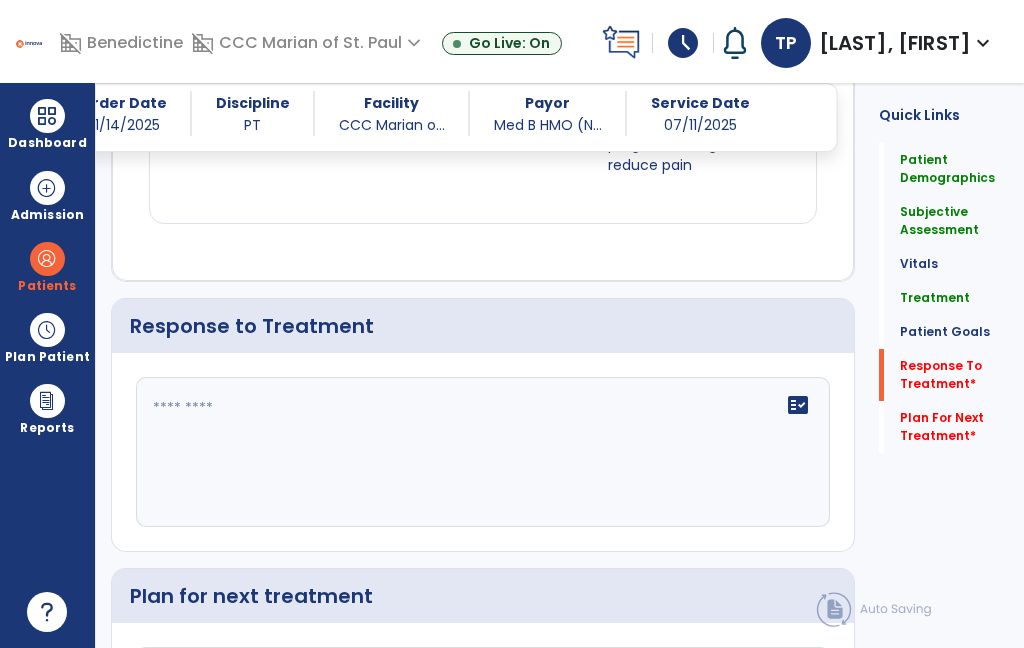 click on "fact_check" 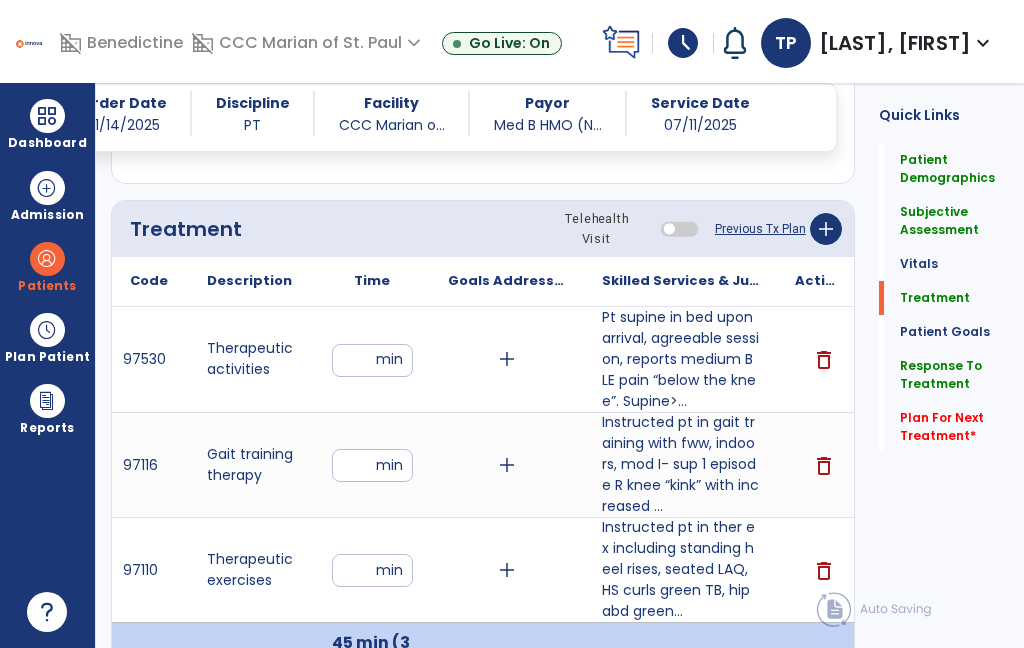 scroll, scrollTop: 1051, scrollLeft: 0, axis: vertical 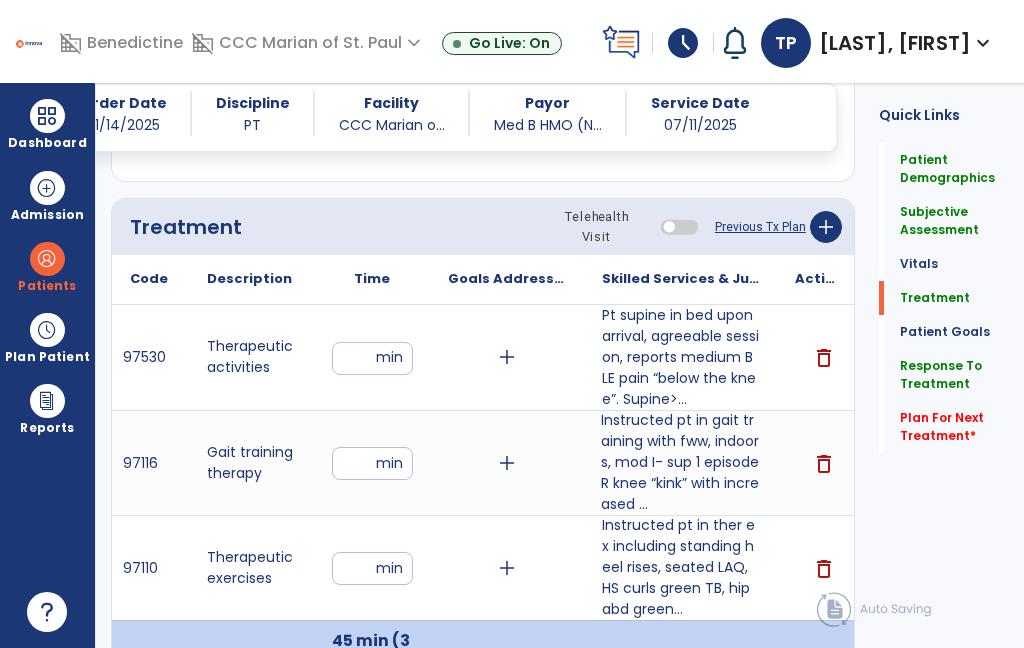 type on "**********" 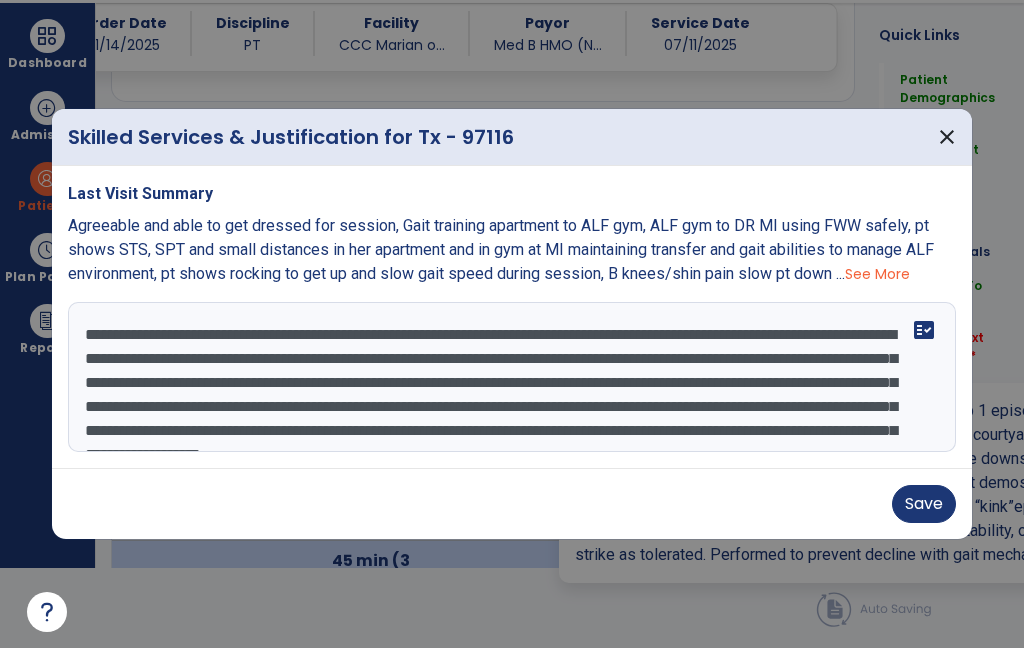 scroll, scrollTop: 0, scrollLeft: 0, axis: both 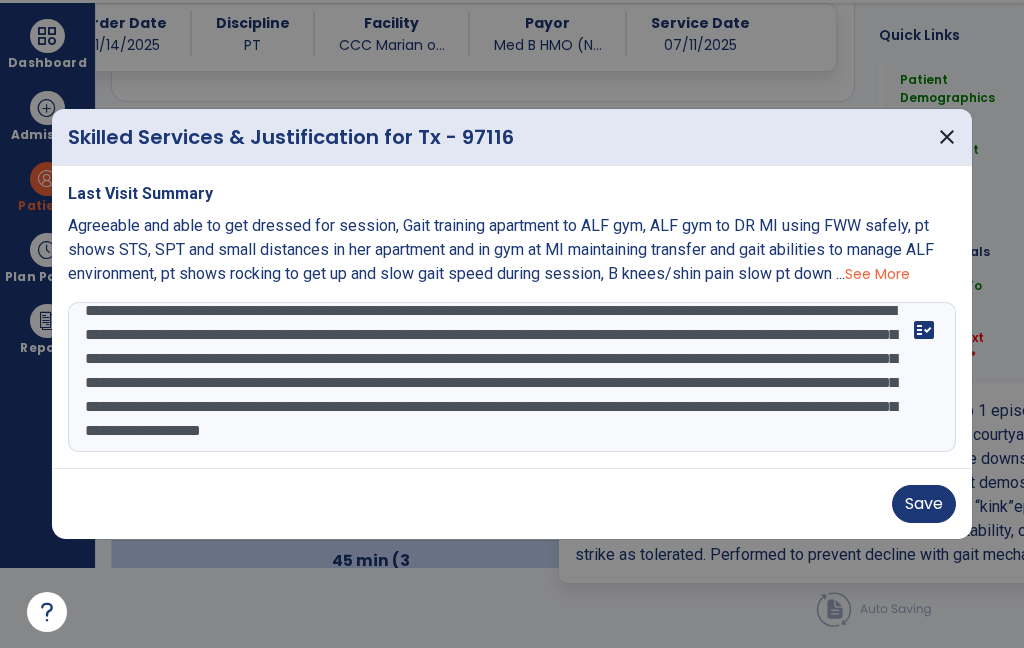 click on "**********" at bounding box center [512, 377] 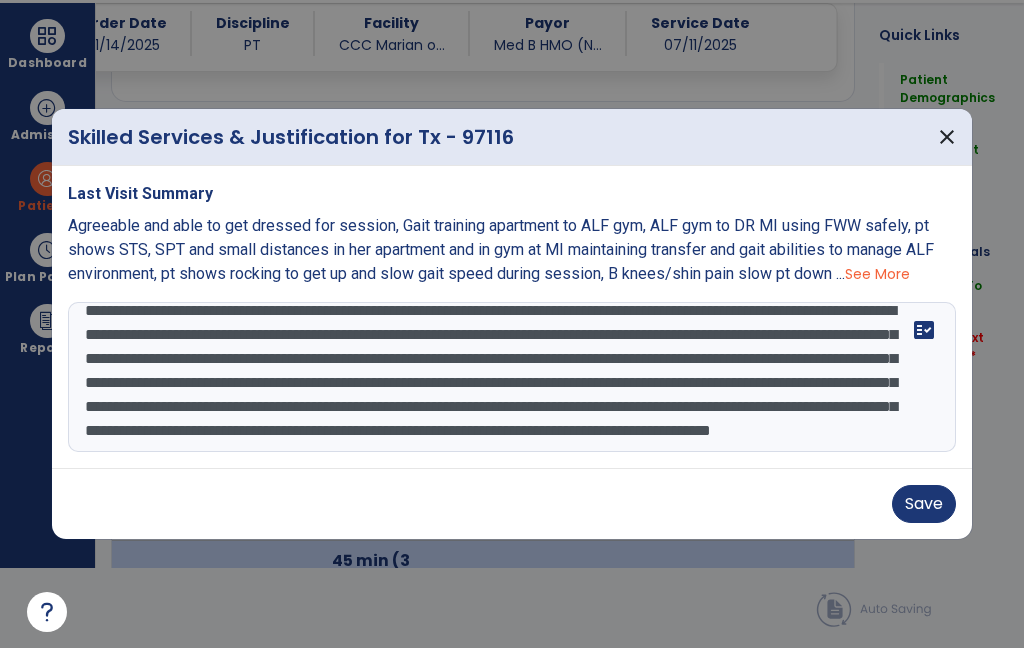 scroll, scrollTop: 63, scrollLeft: 0, axis: vertical 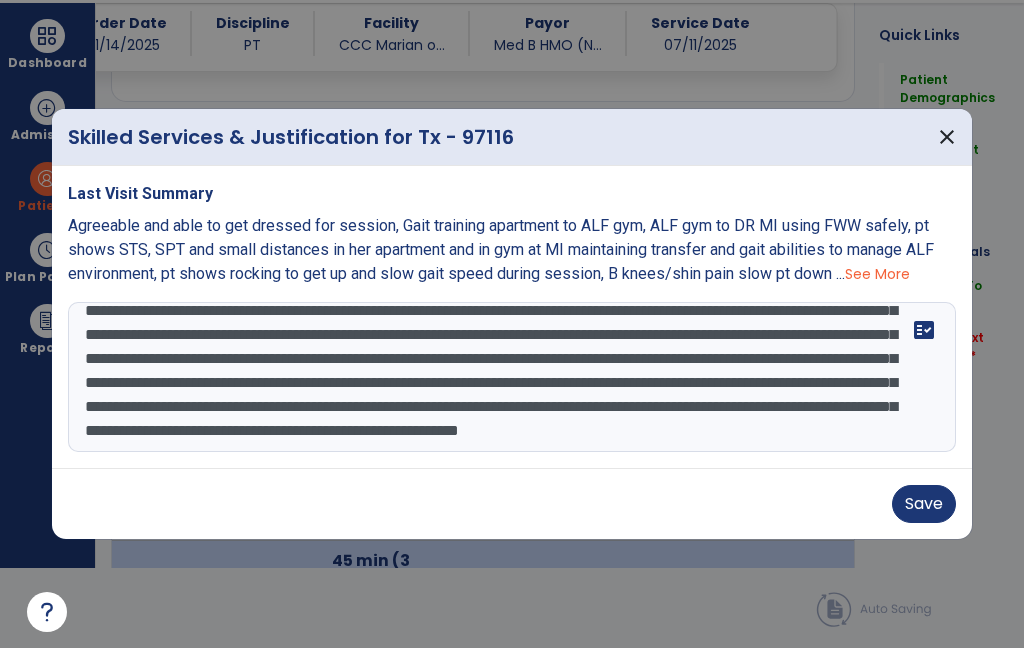 click on "**********" at bounding box center (512, 377) 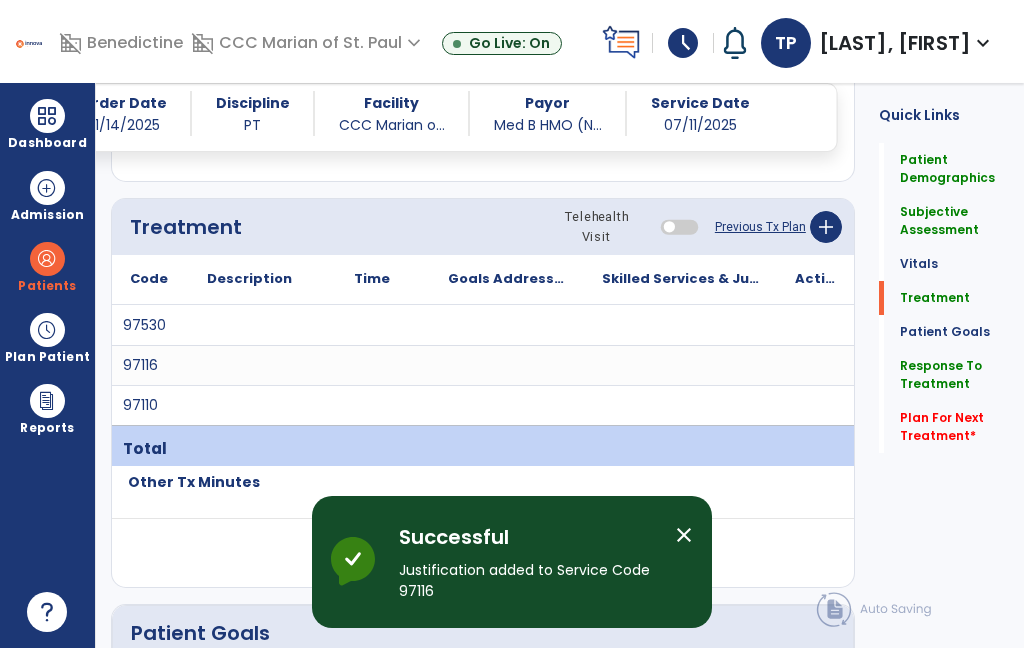 scroll, scrollTop: 80, scrollLeft: 0, axis: vertical 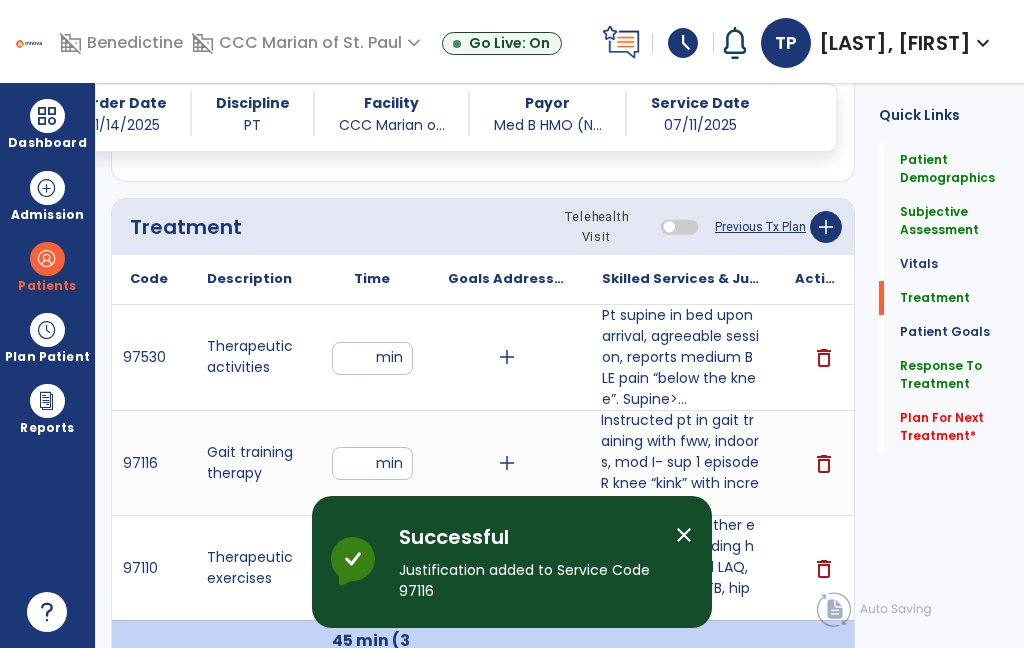 click on "Plan For Next Treatment   *" 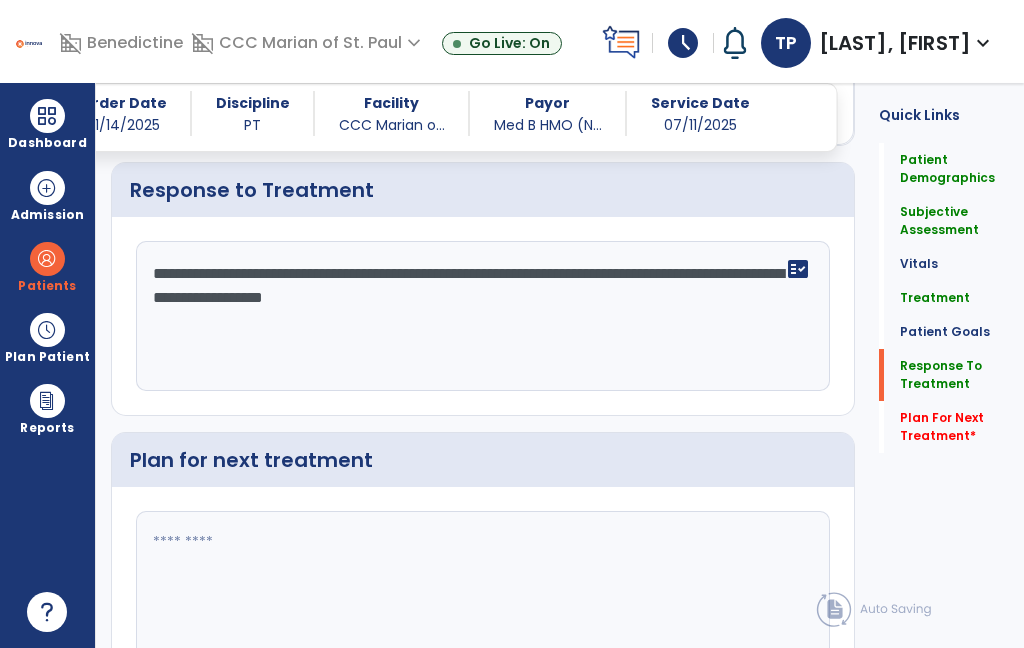 scroll, scrollTop: 3062, scrollLeft: 0, axis: vertical 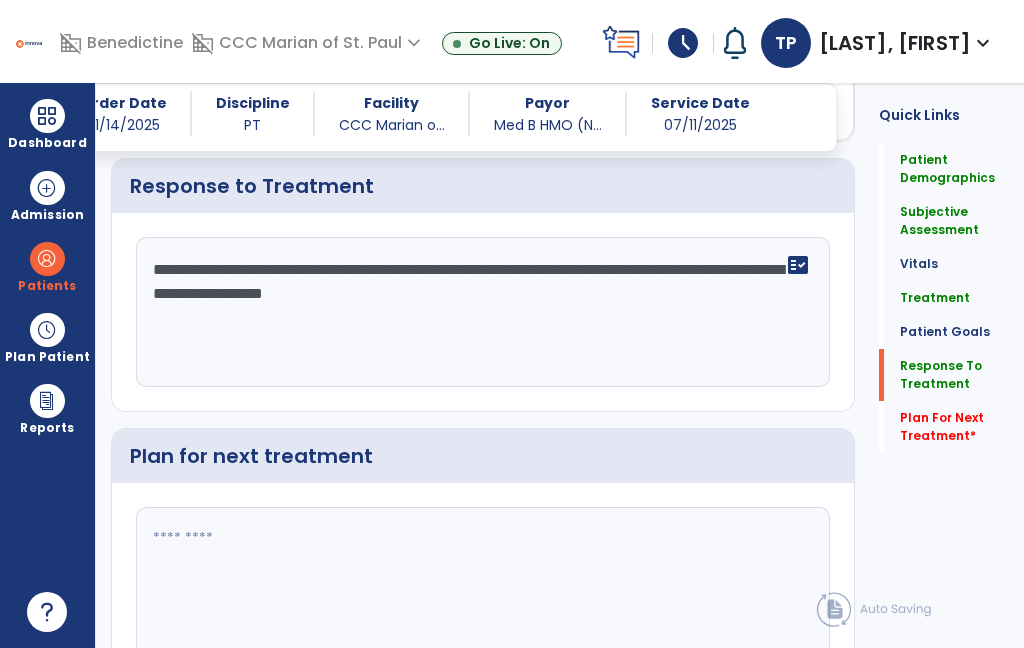 click 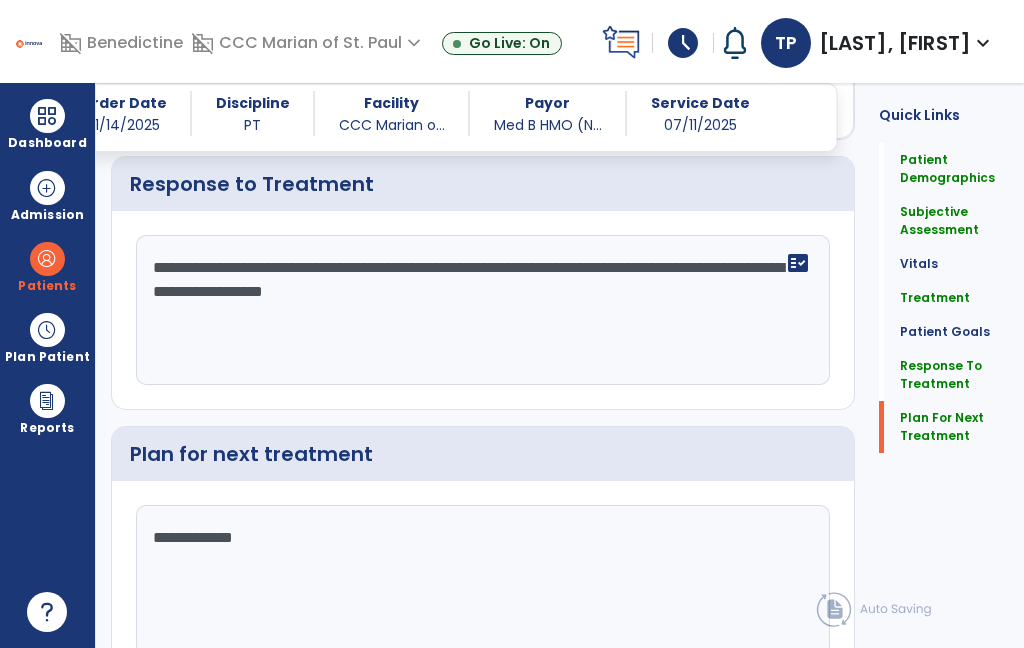 scroll, scrollTop: 3062, scrollLeft: 0, axis: vertical 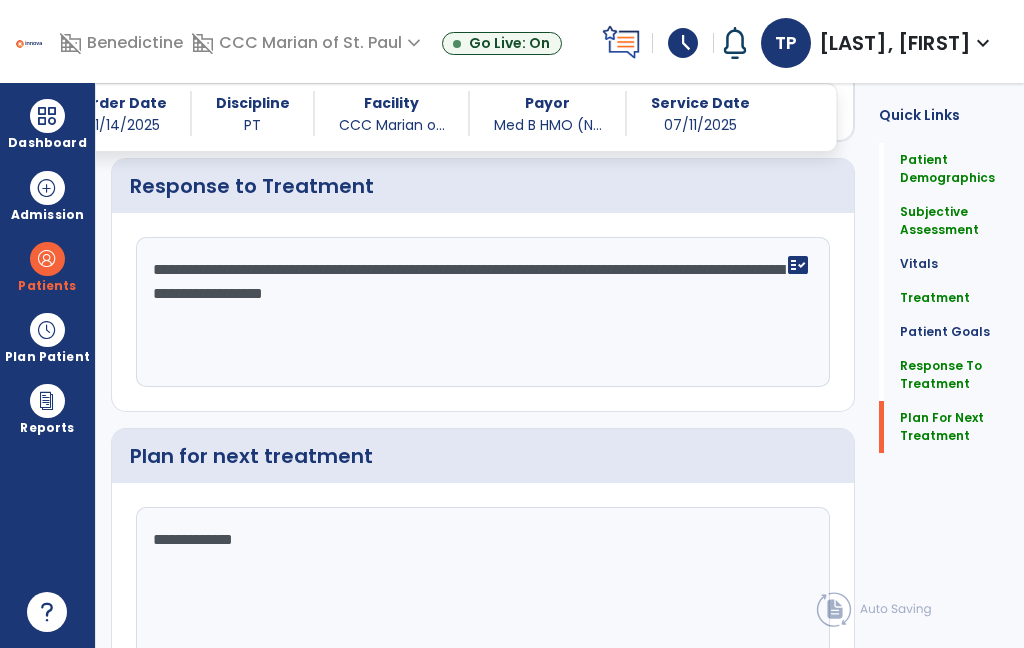 type on "**********" 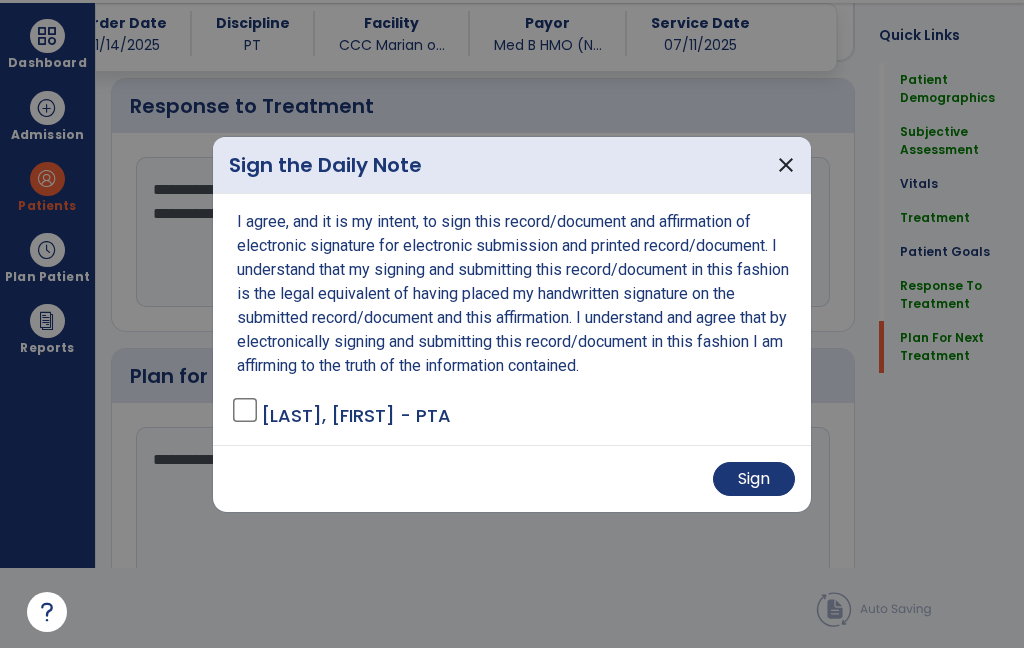 click on "Sign" at bounding box center (754, 479) 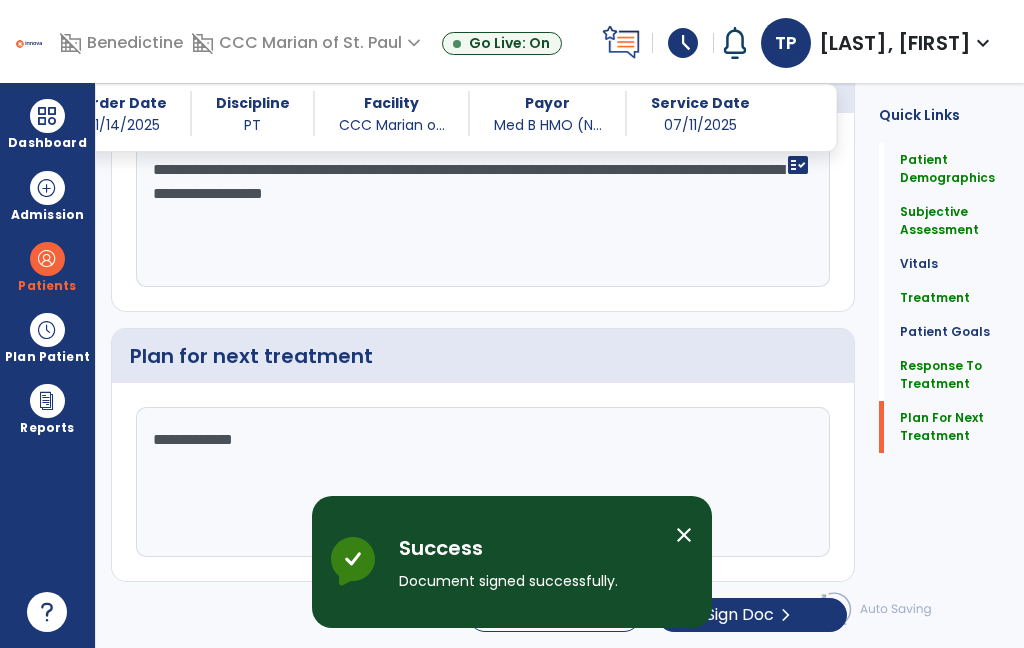 scroll, scrollTop: 0, scrollLeft: 0, axis: both 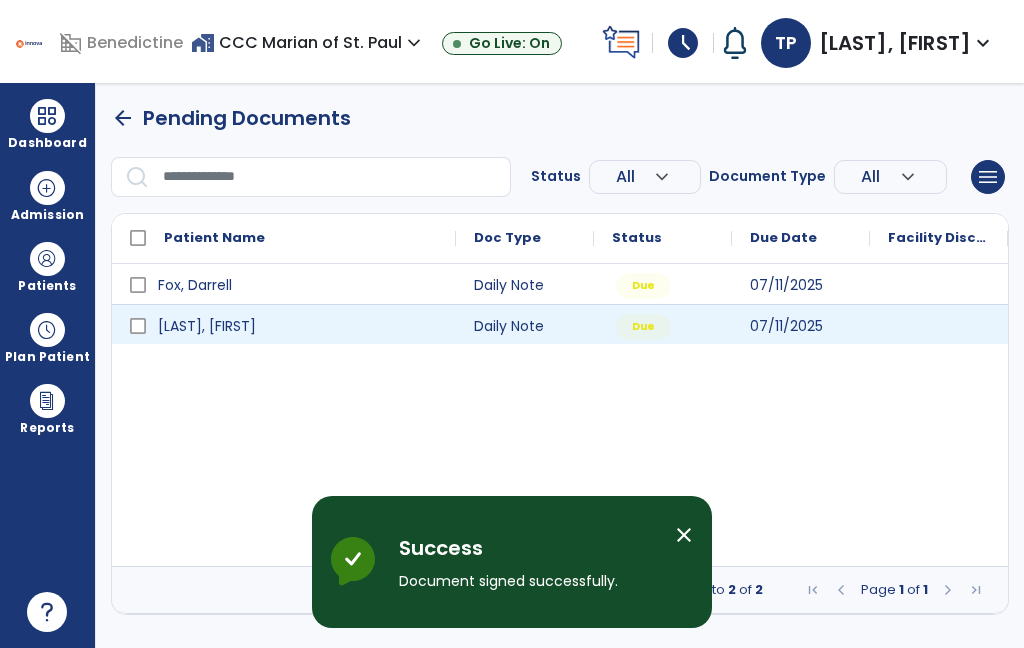 click at bounding box center (939, 324) 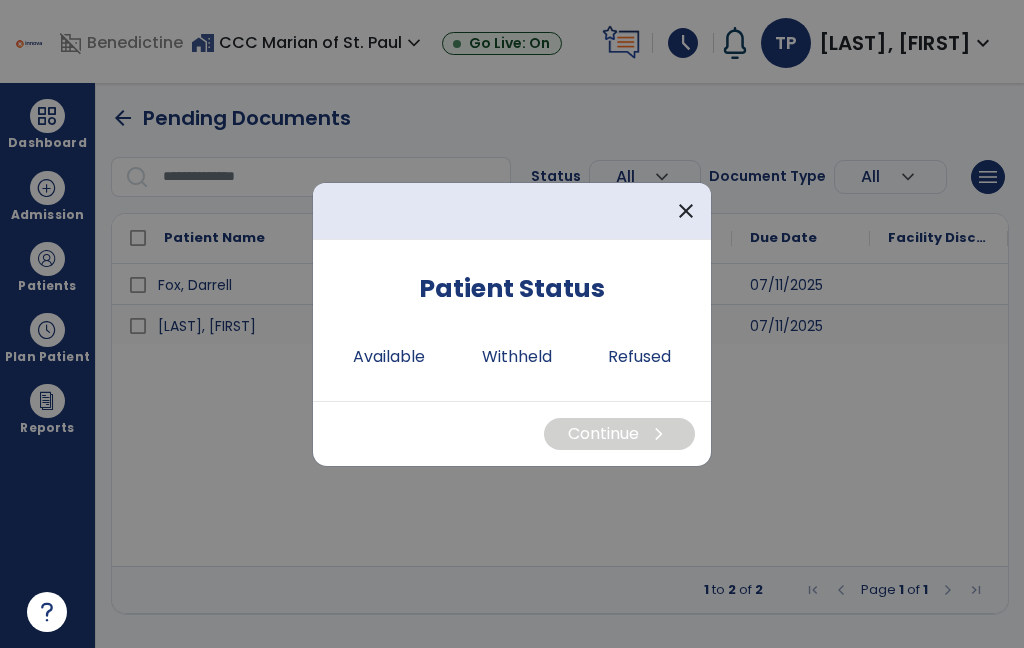 click on "Withheld" at bounding box center (517, 357) 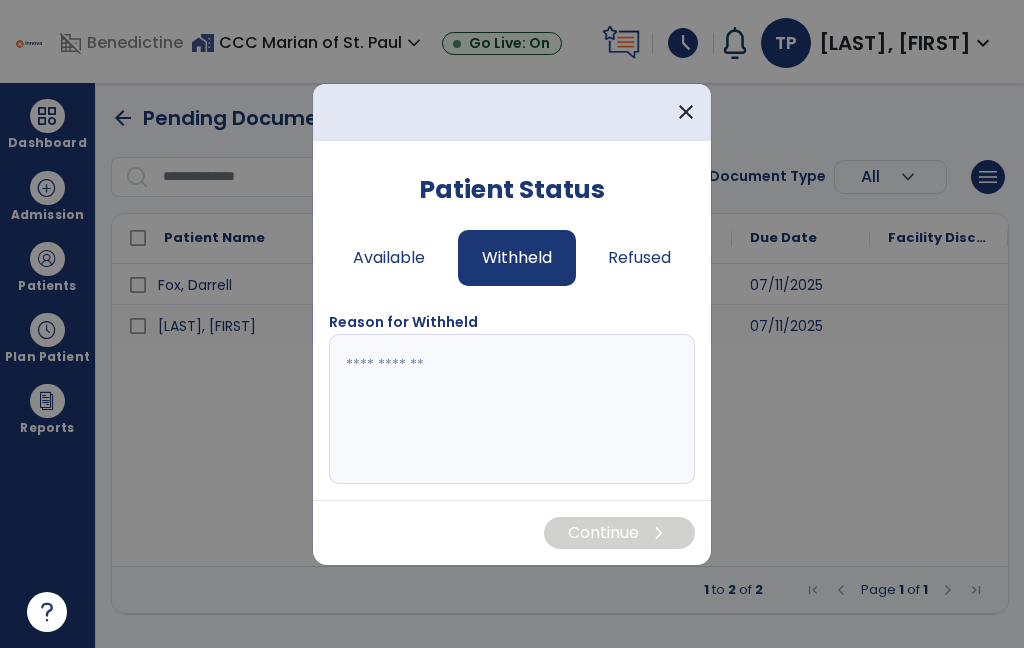 click at bounding box center (512, 409) 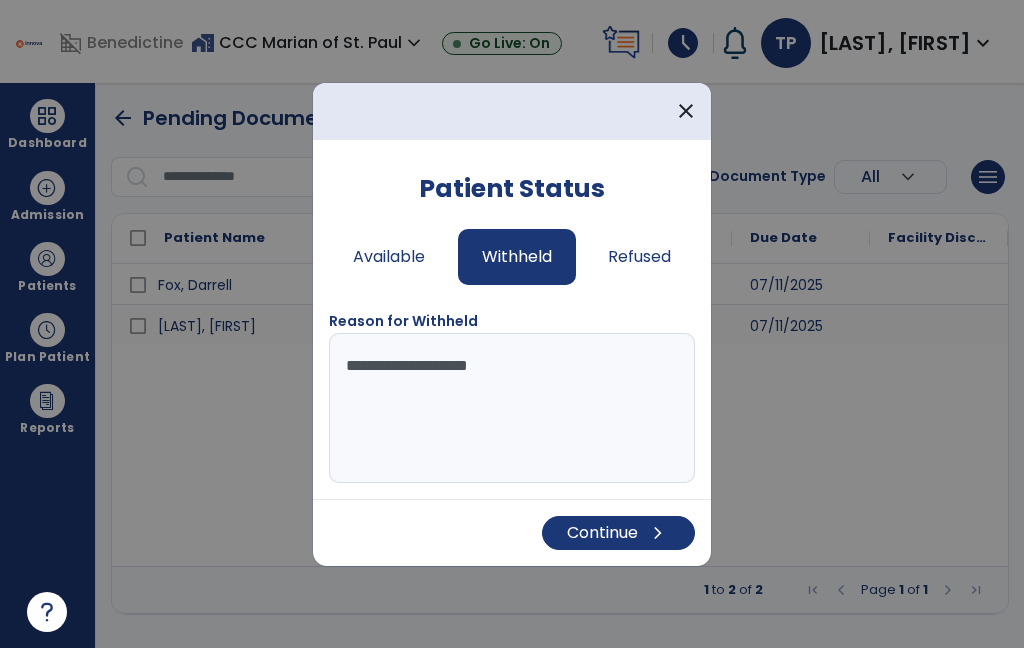 click on "**********" at bounding box center (512, 408) 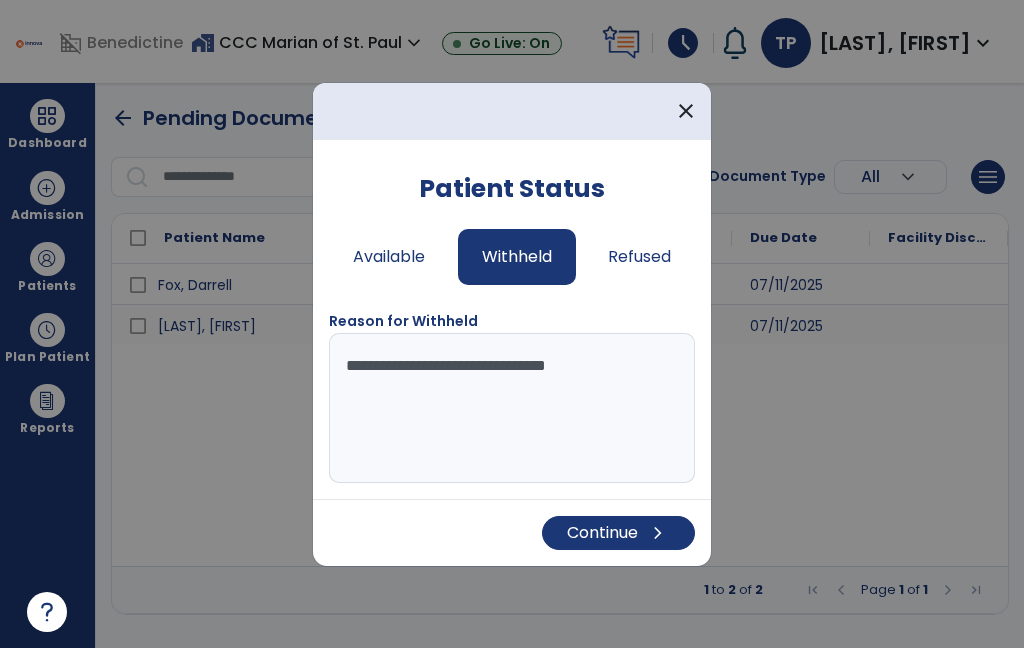 click on "**********" at bounding box center (512, 408) 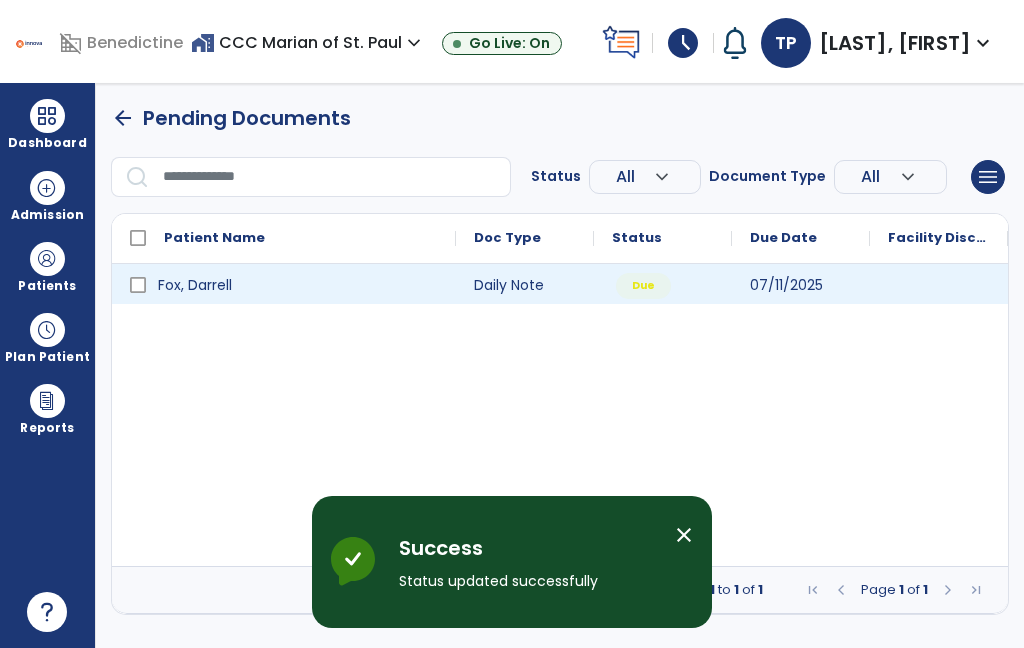 click at bounding box center [939, 284] 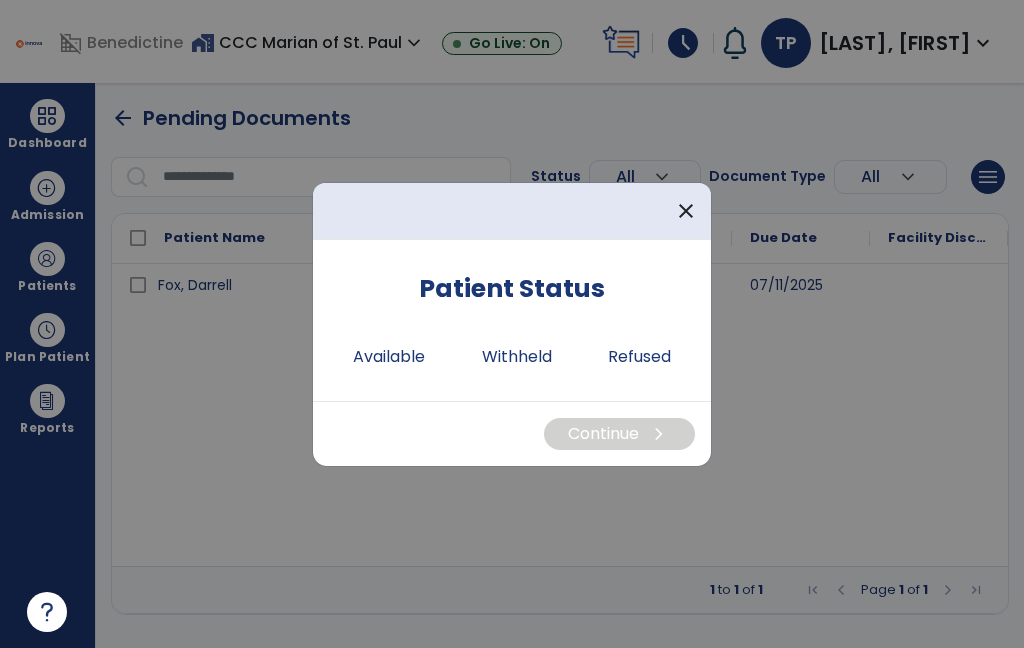 click on "Available" at bounding box center (389, 357) 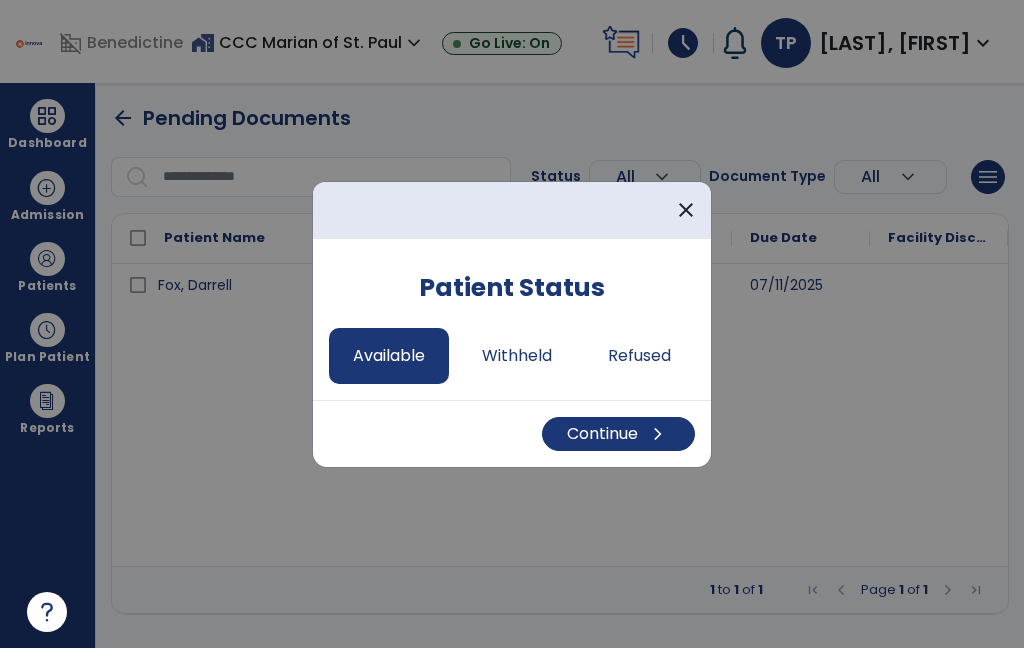 click on "Continue   chevron_right" at bounding box center (512, 433) 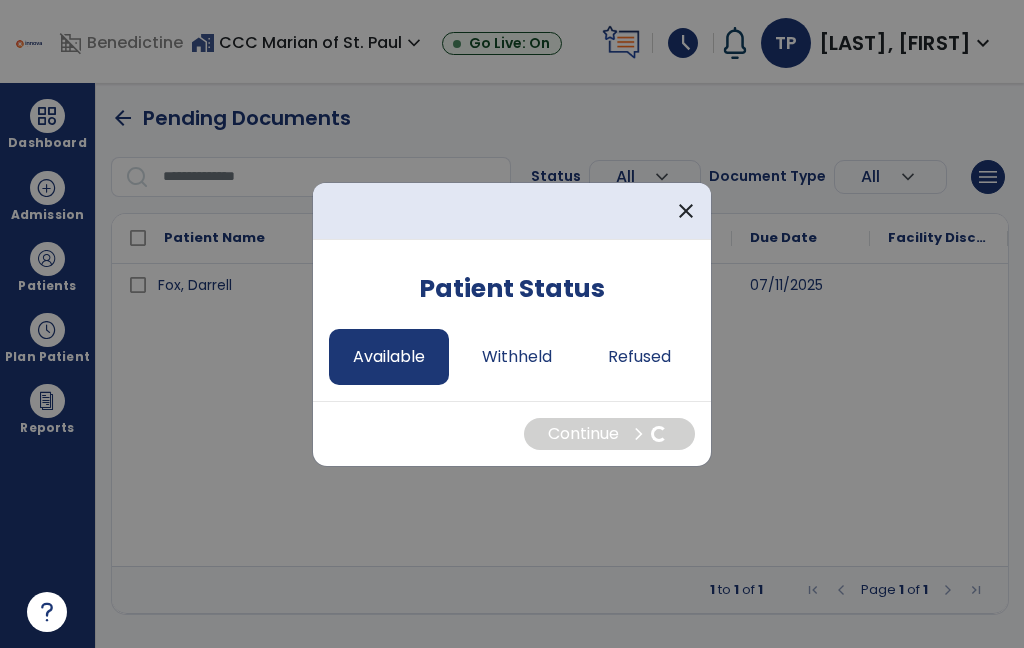 select on "*" 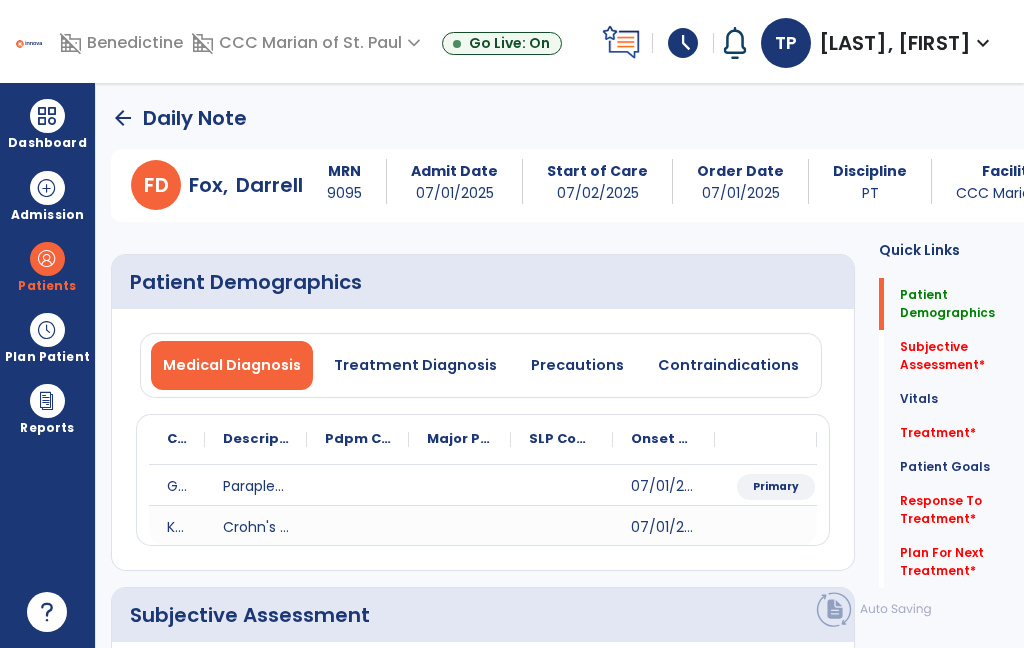 click on "Precautions" at bounding box center [577, 365] 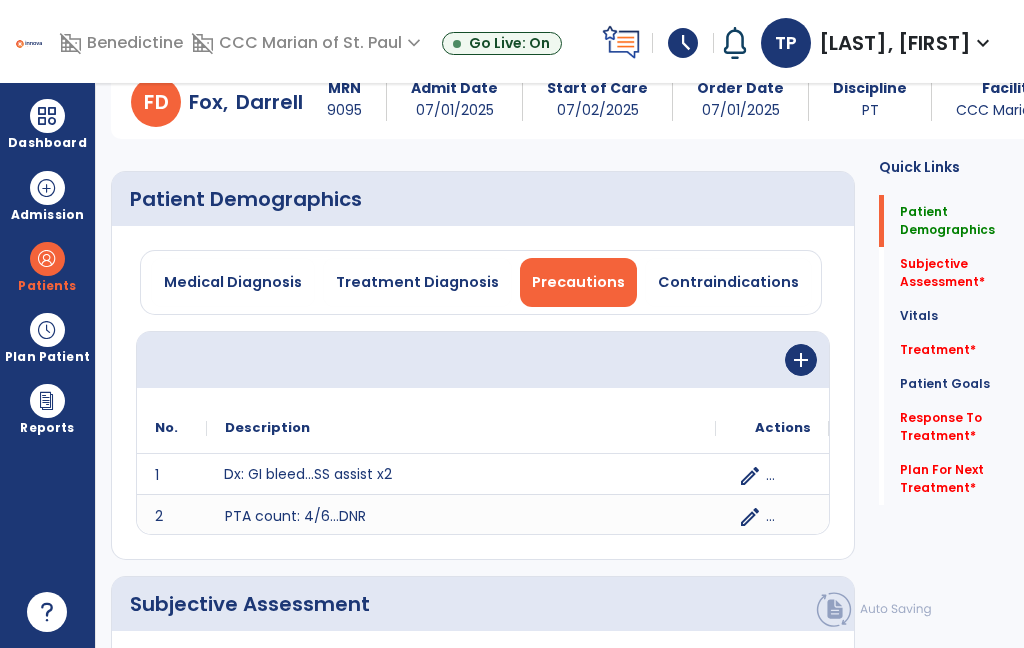 scroll, scrollTop: 78, scrollLeft: 0, axis: vertical 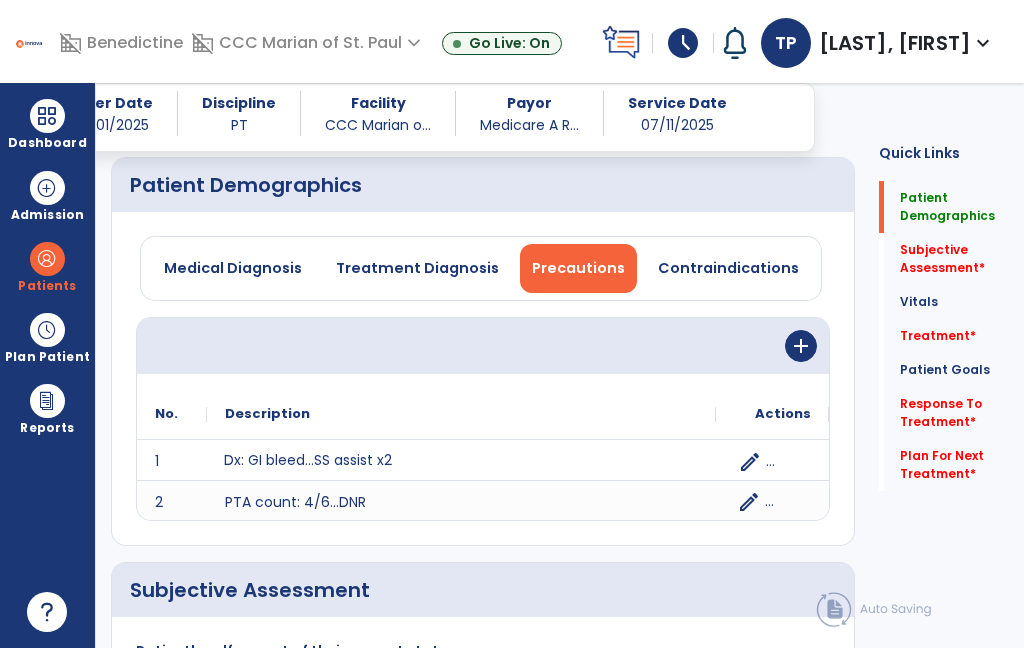 click on "edit" 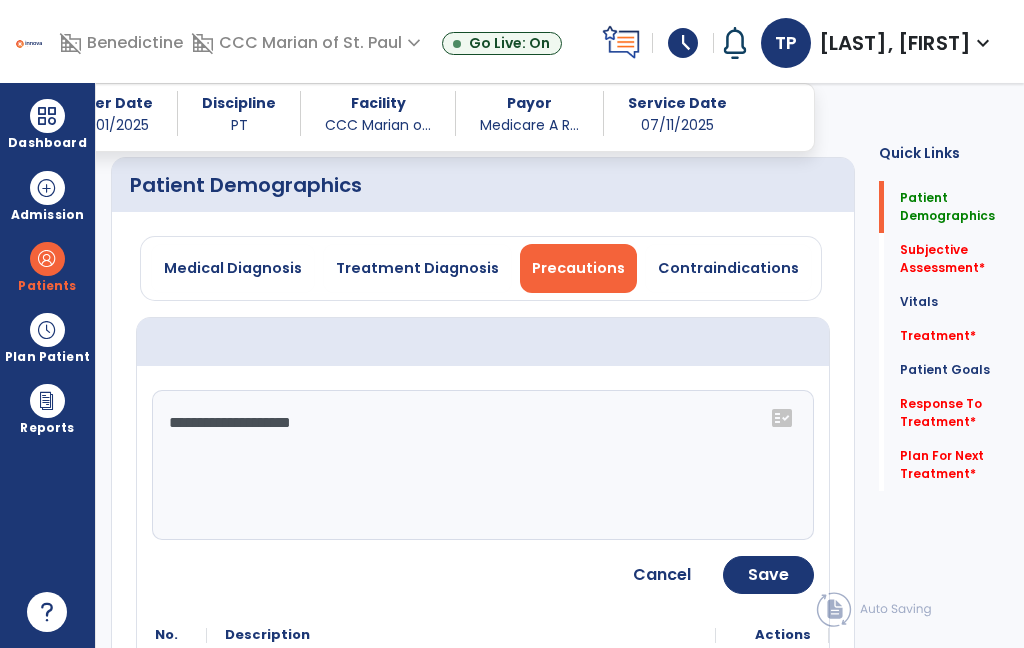click on "**********" 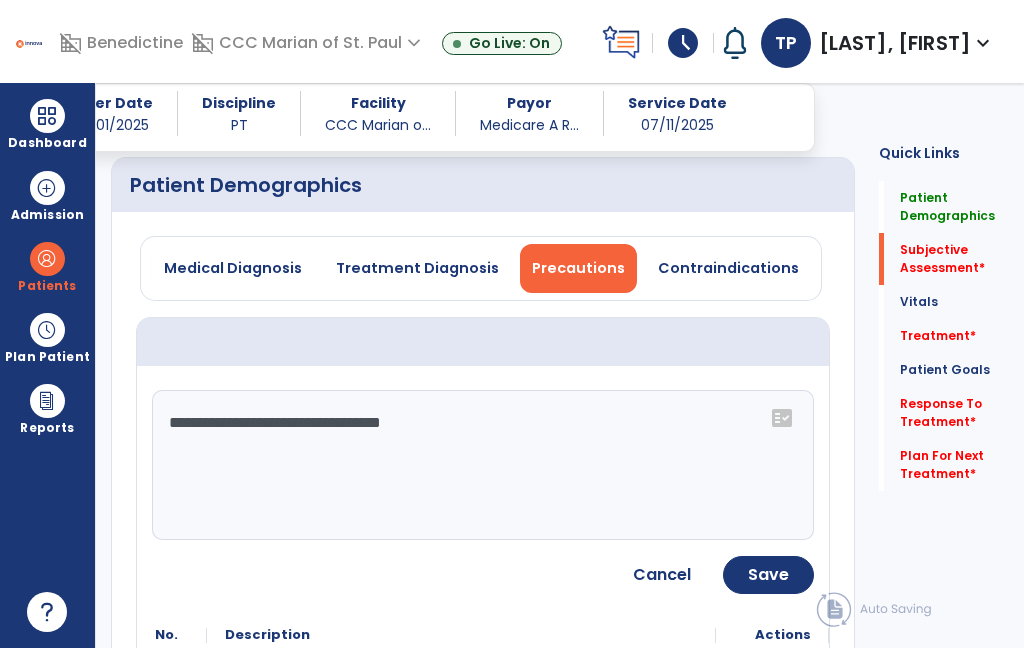 type on "**********" 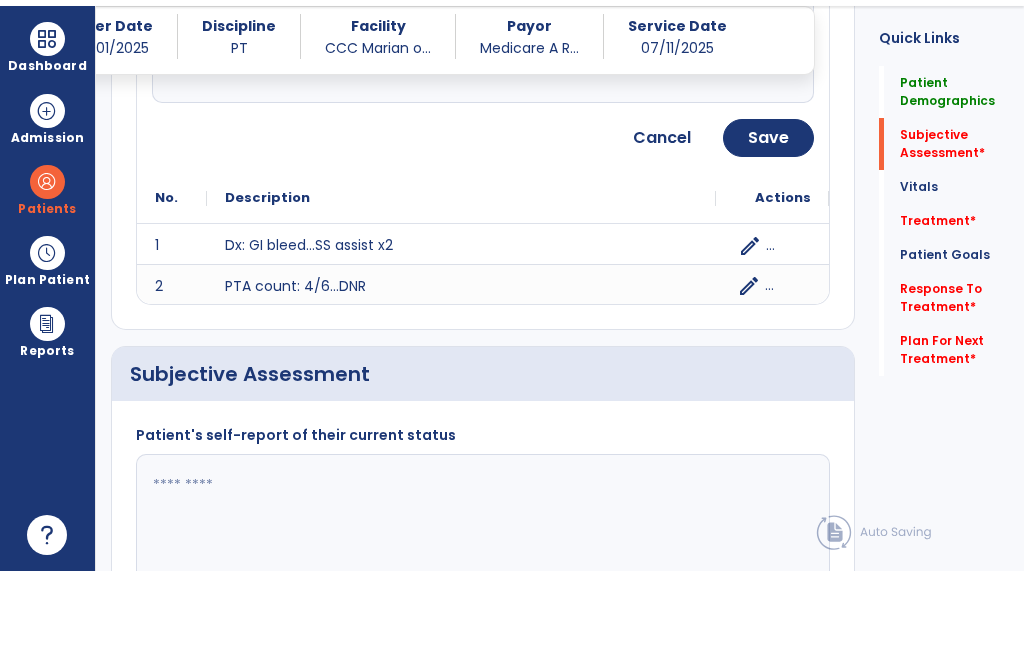 scroll, scrollTop: 12, scrollLeft: 0, axis: vertical 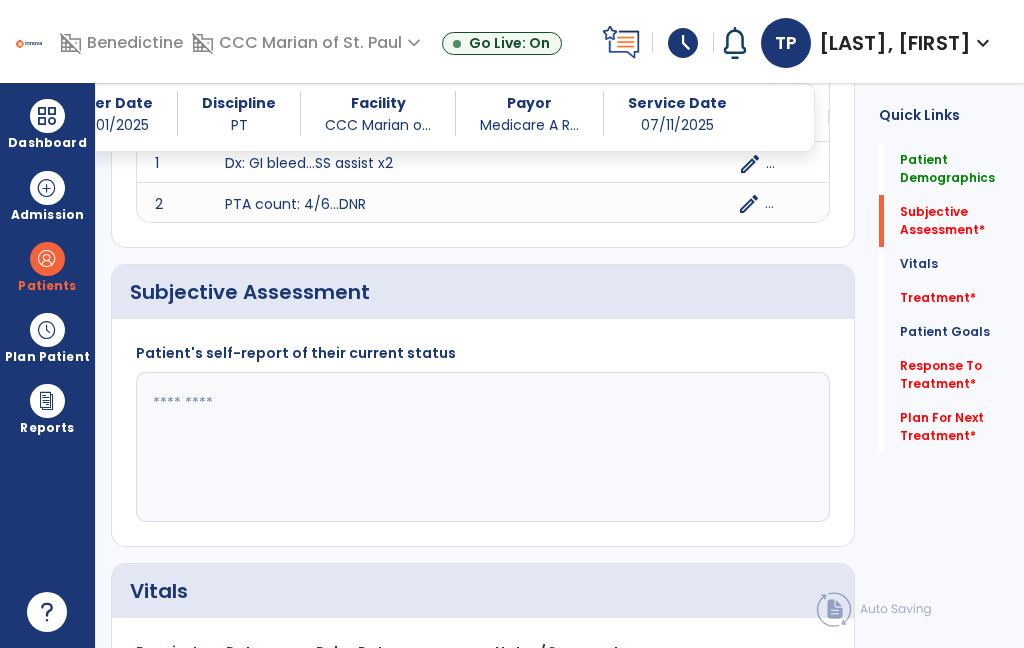 click on "Treatment   *" 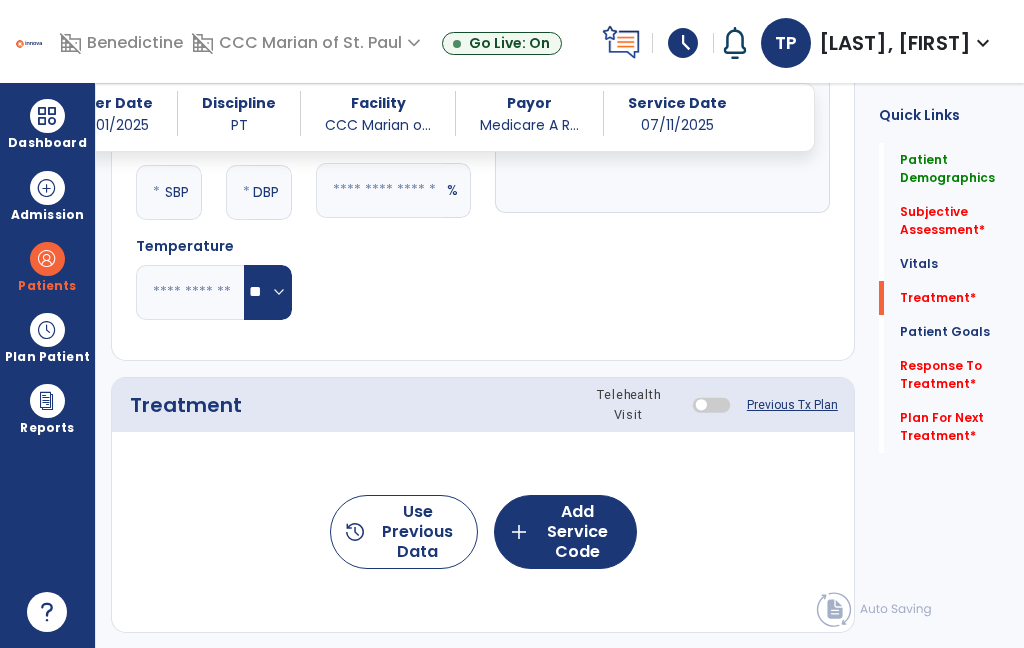 scroll, scrollTop: 1306, scrollLeft: 0, axis: vertical 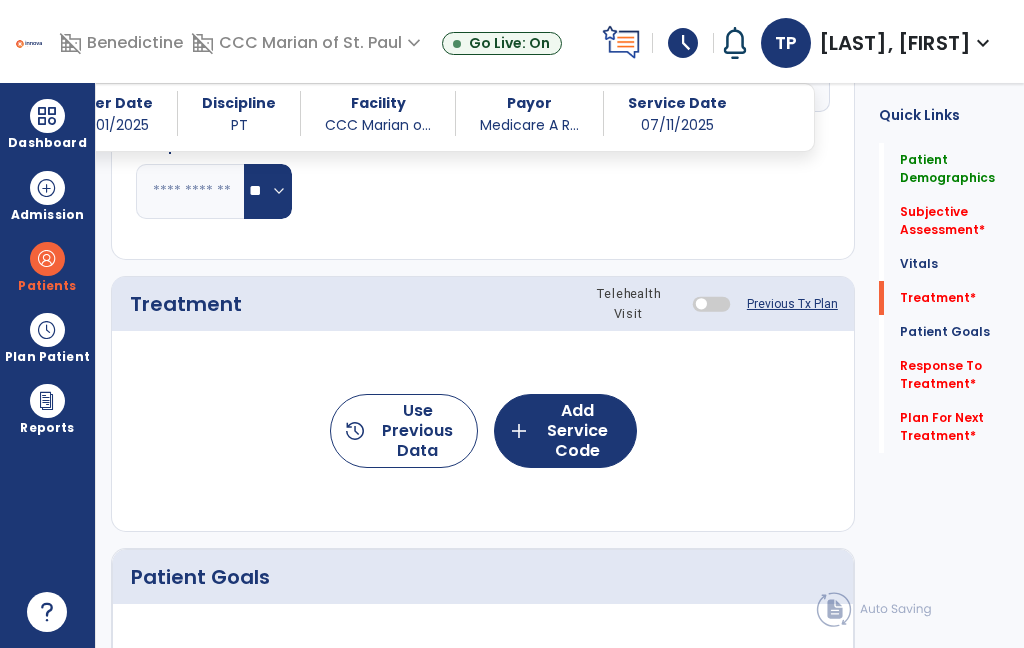 click on "add  Add Service Code" 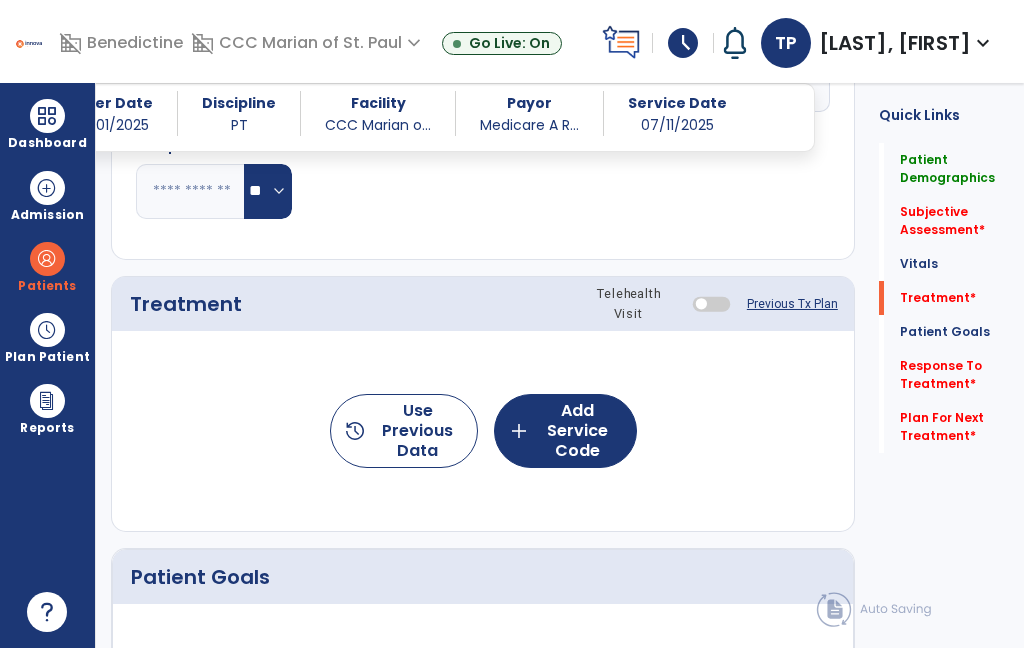 scroll, scrollTop: 0, scrollLeft: 0, axis: both 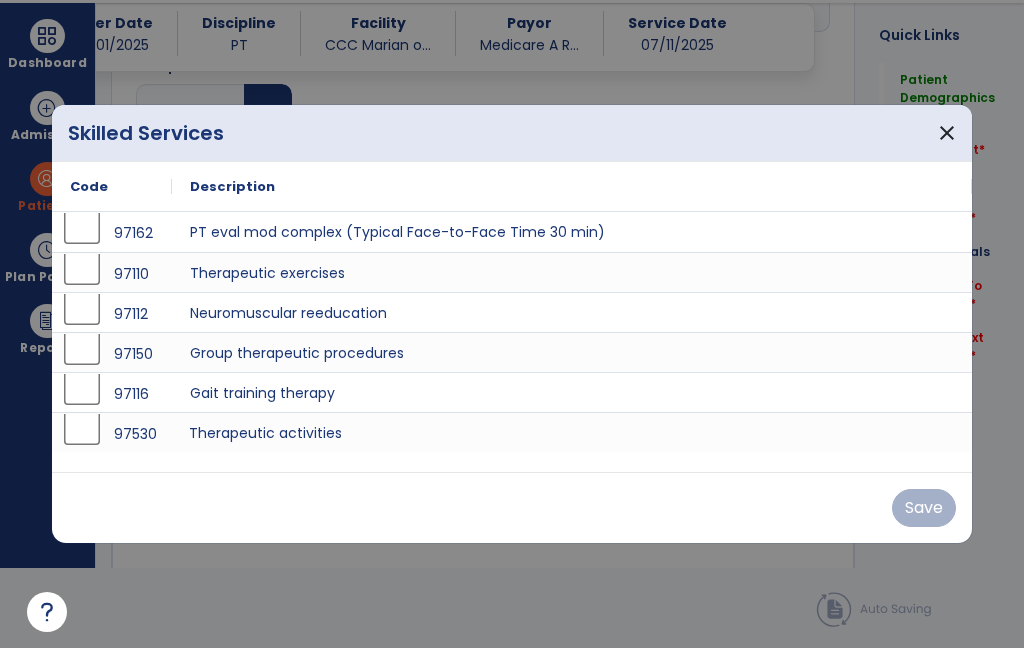 click on "Therapeutic activities" at bounding box center (572, 432) 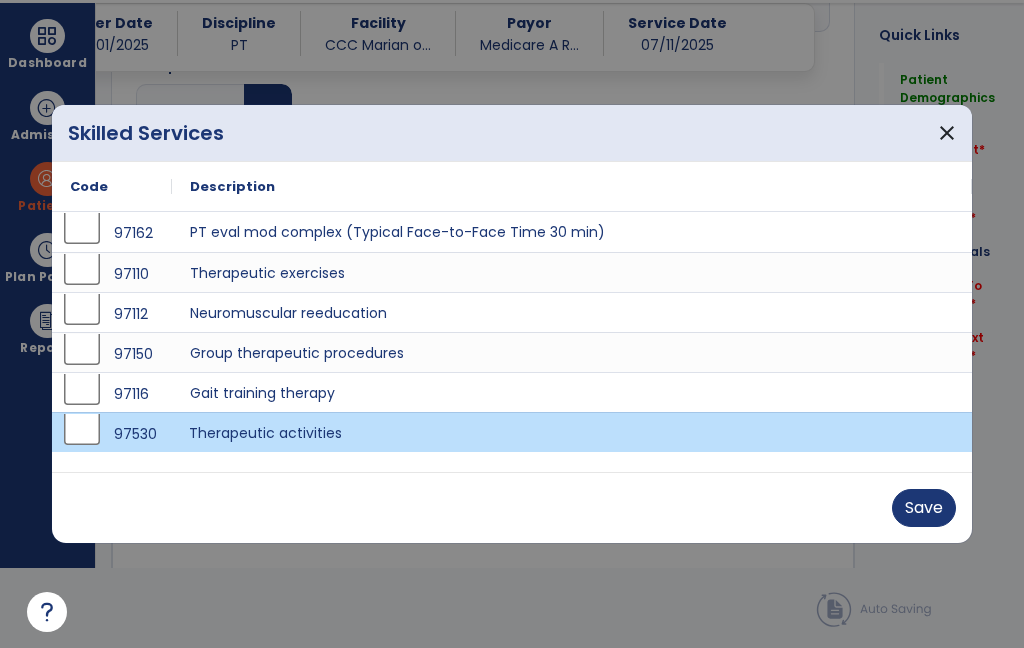 click on "Save" at bounding box center (924, 508) 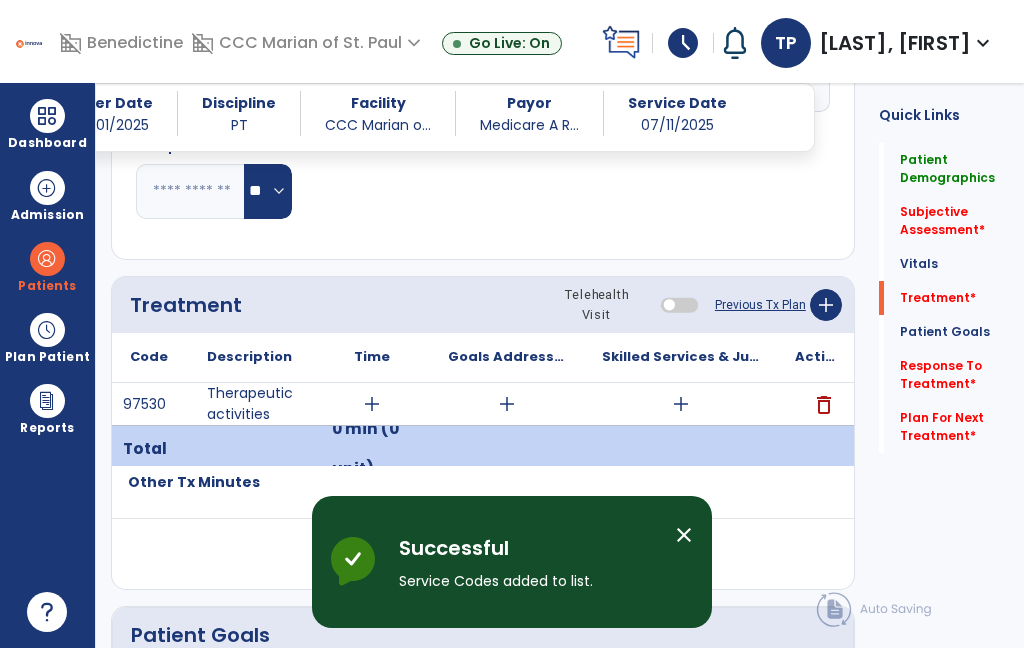 scroll, scrollTop: 80, scrollLeft: 0, axis: vertical 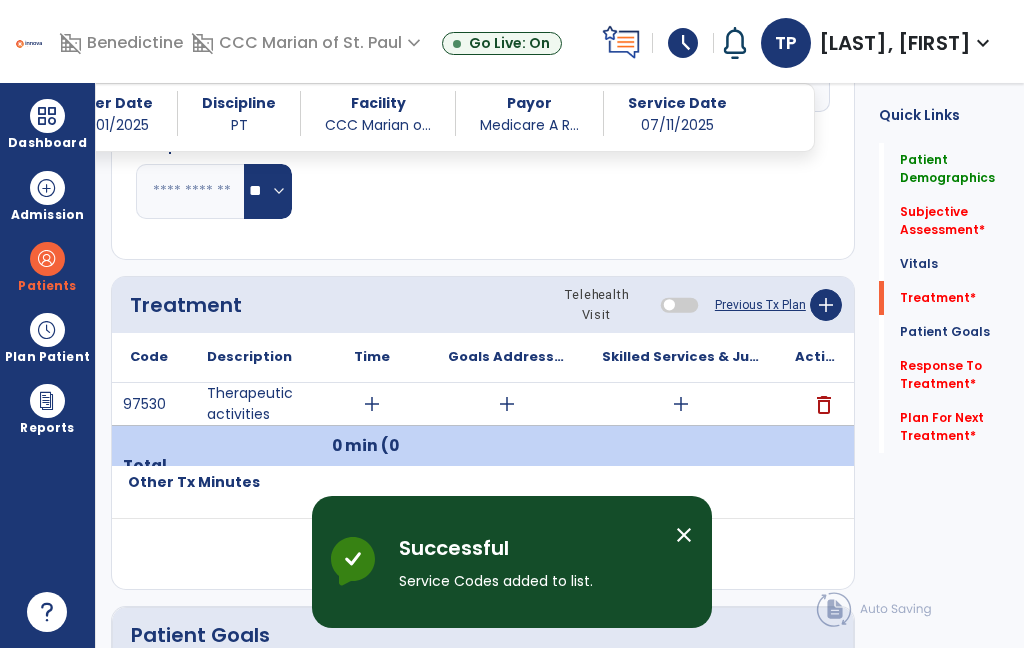 click on "add" at bounding box center [372, 404] 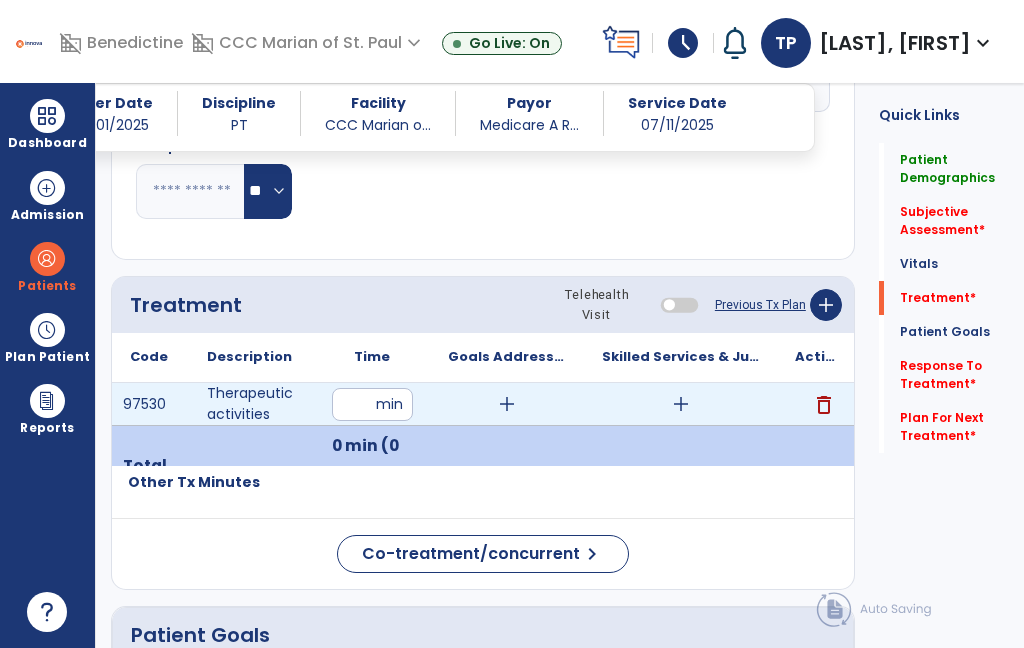 type on "**" 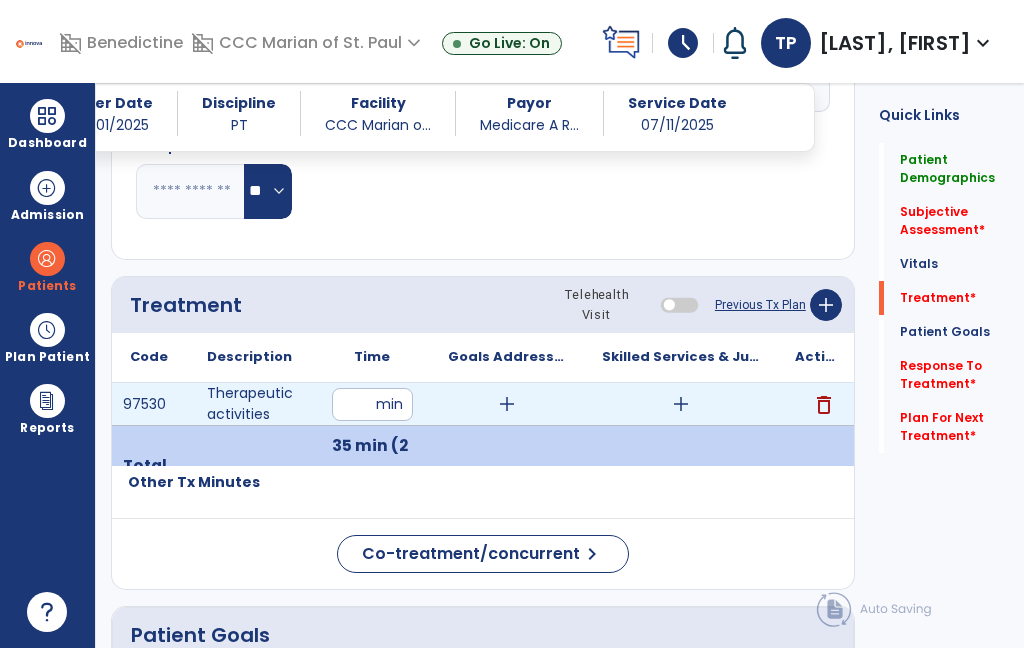 click on "add" at bounding box center [681, 404] 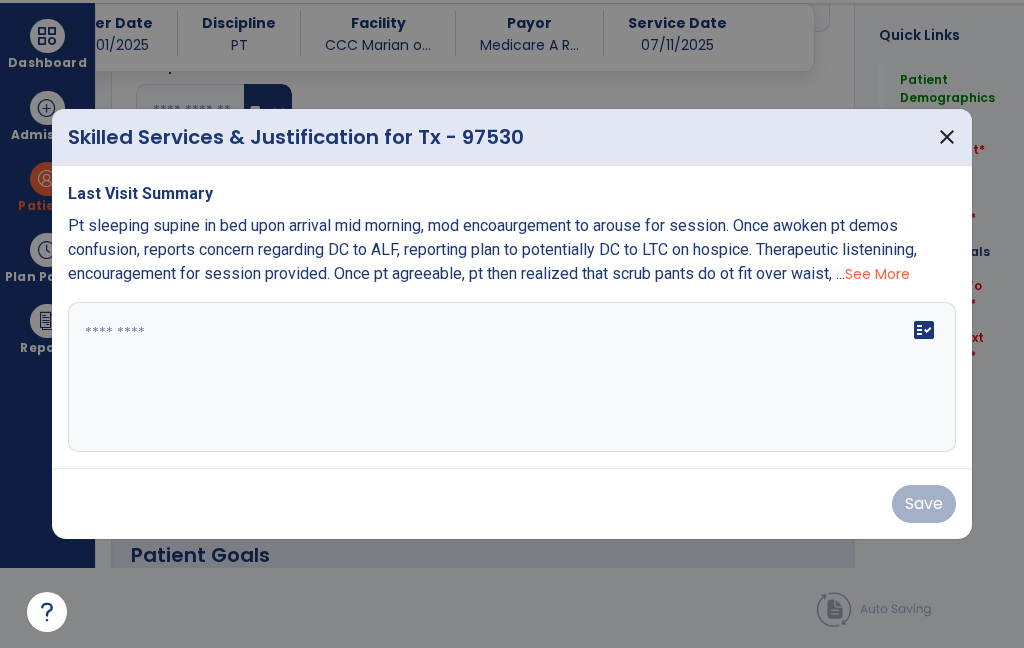 click at bounding box center [512, 377] 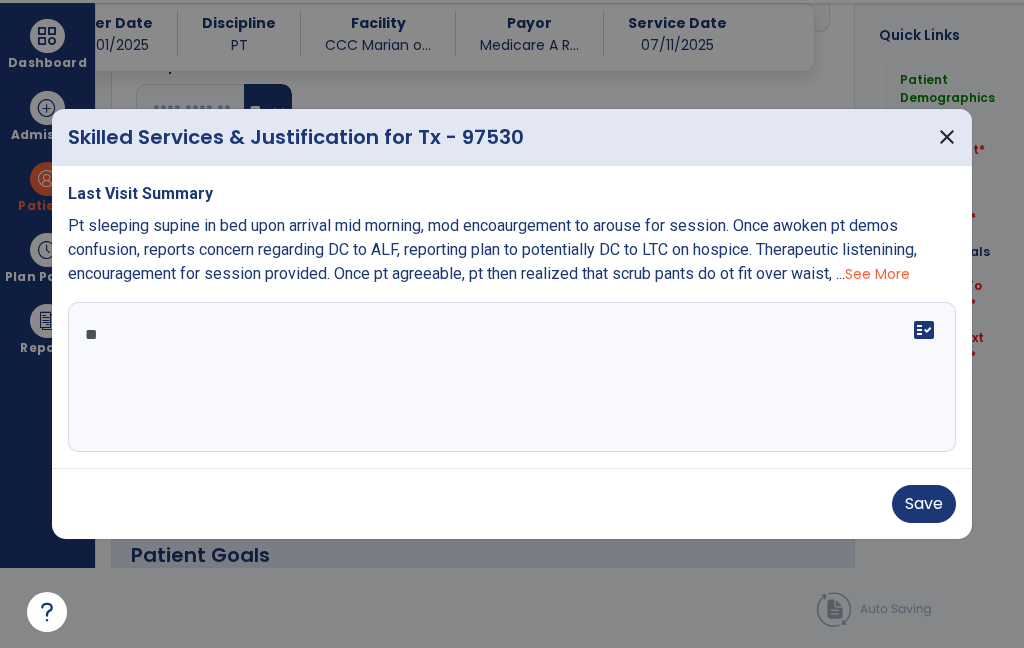 scroll, scrollTop: 0, scrollLeft: 0, axis: both 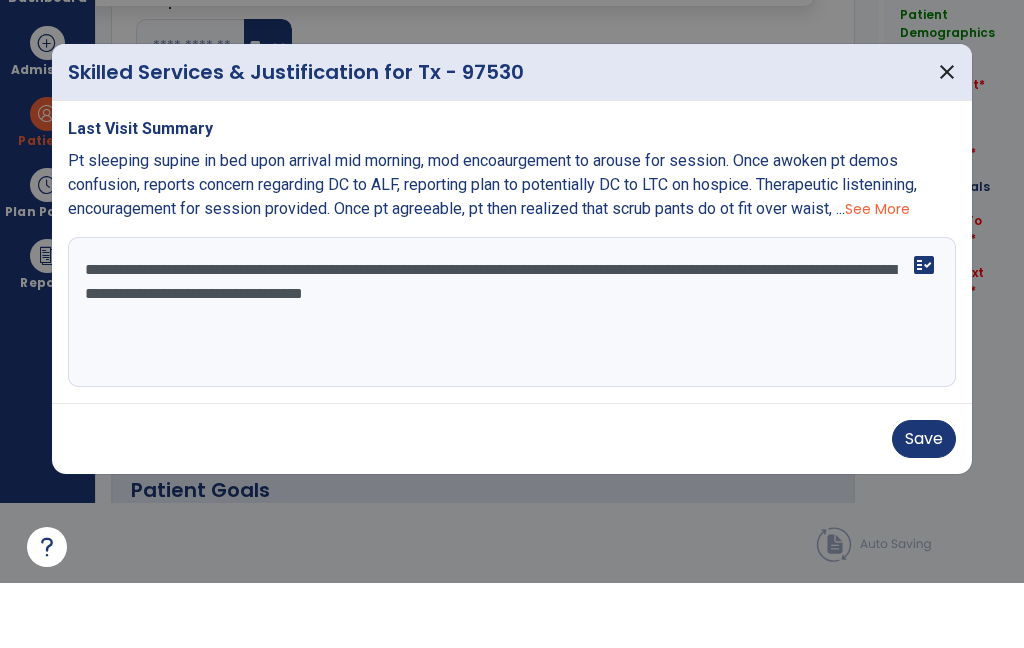 click on "**********" at bounding box center [512, 377] 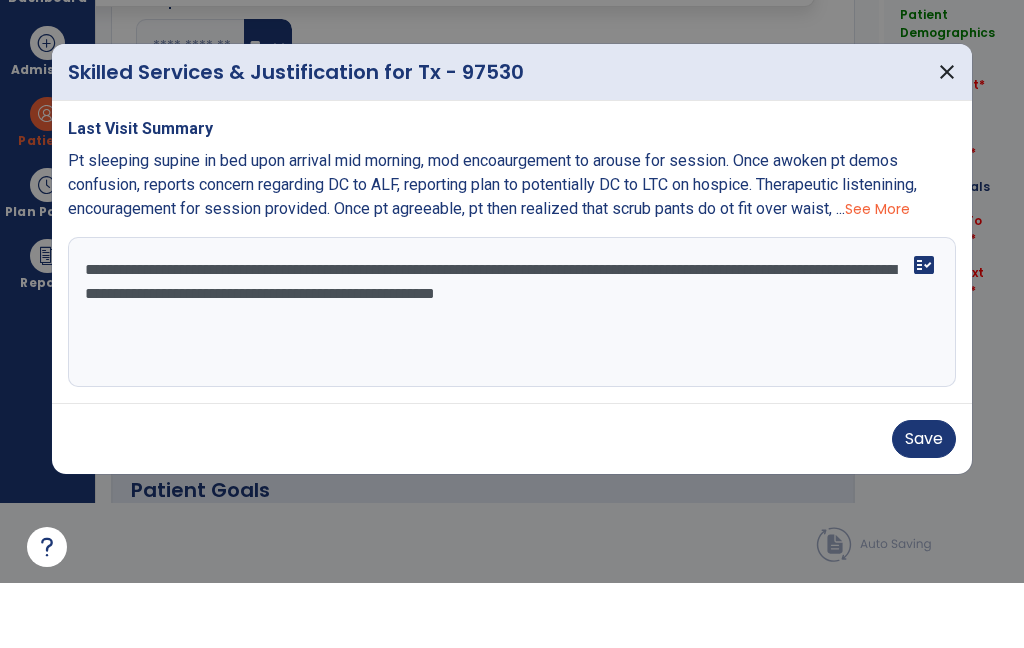 click on "**********" at bounding box center [512, 377] 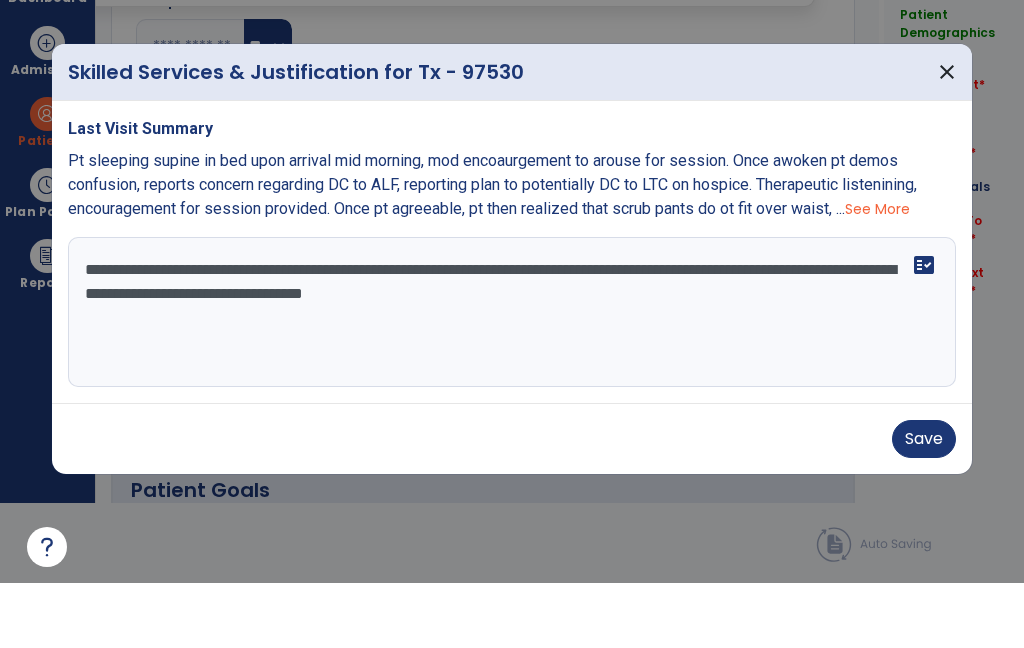 click on "**********" at bounding box center [512, 377] 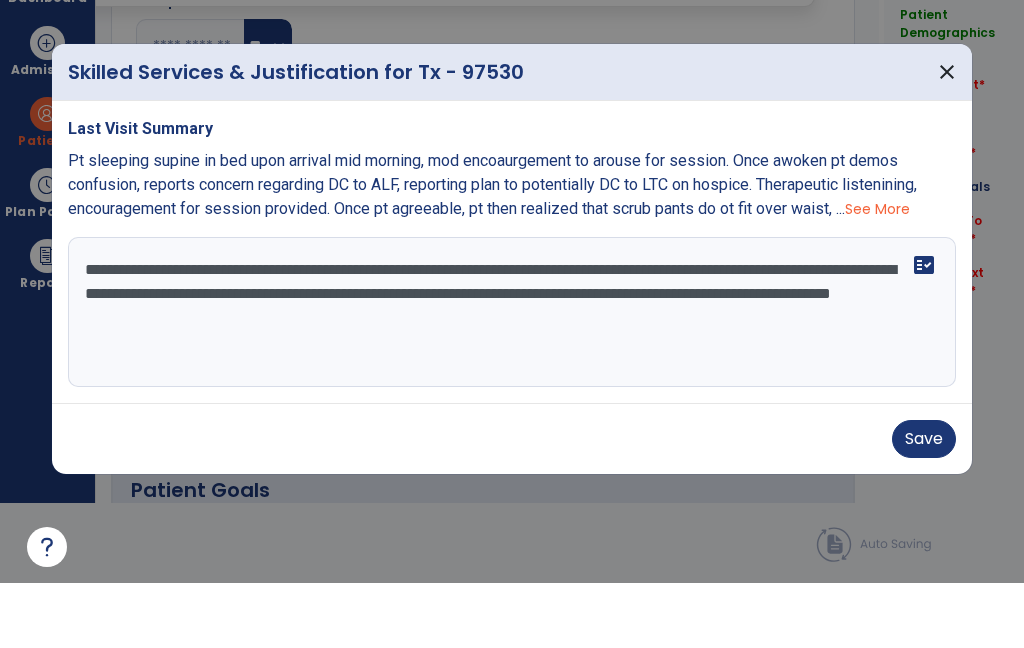 click on "**********" at bounding box center [512, 377] 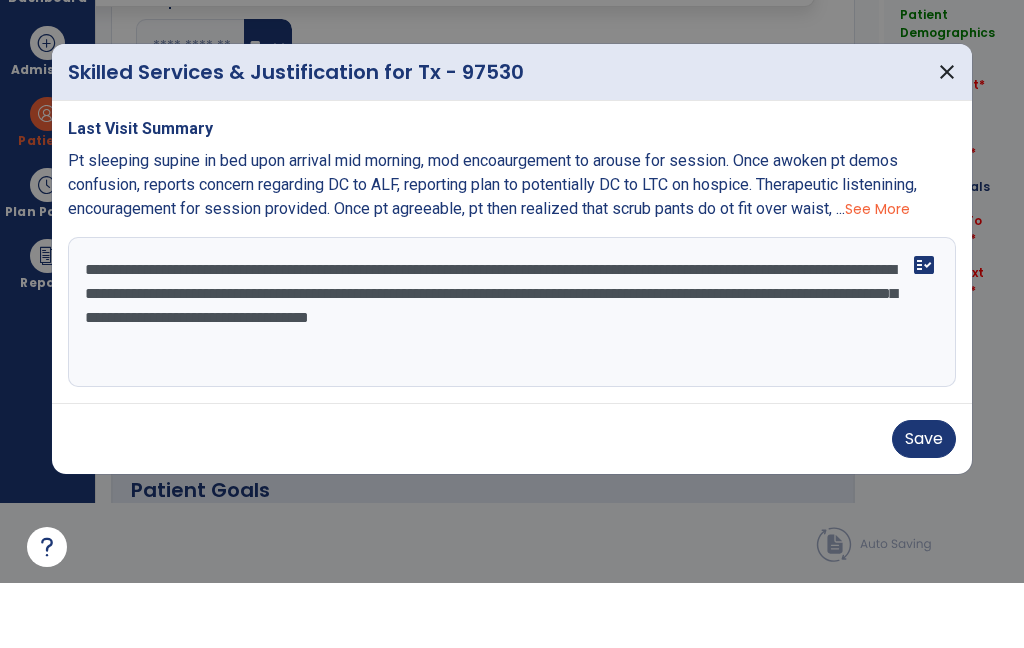 click on "**********" at bounding box center (512, 377) 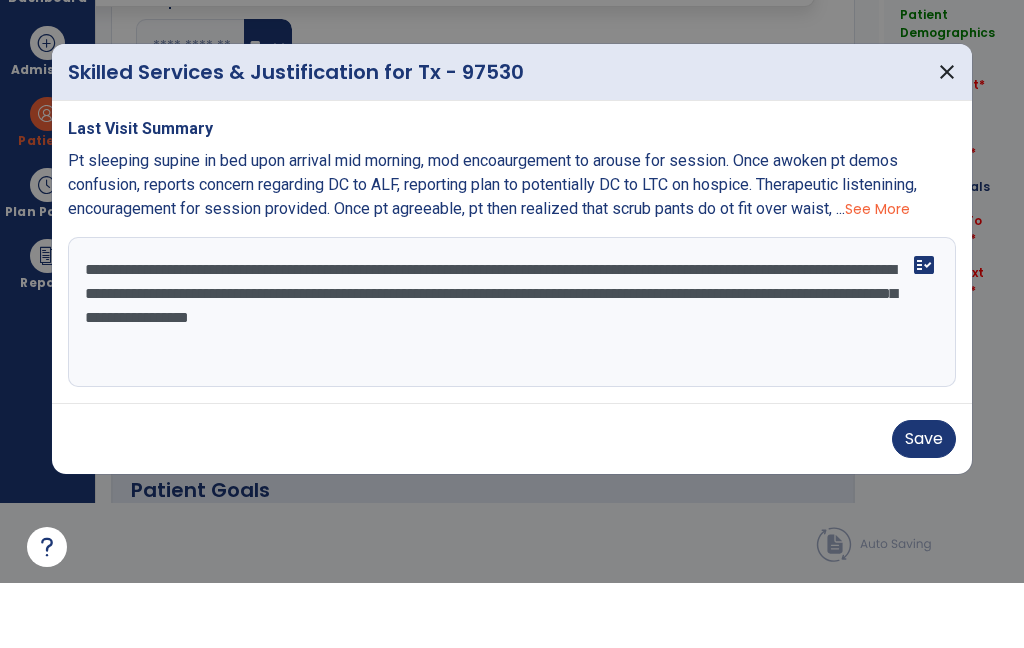 click on "**********" at bounding box center [512, 377] 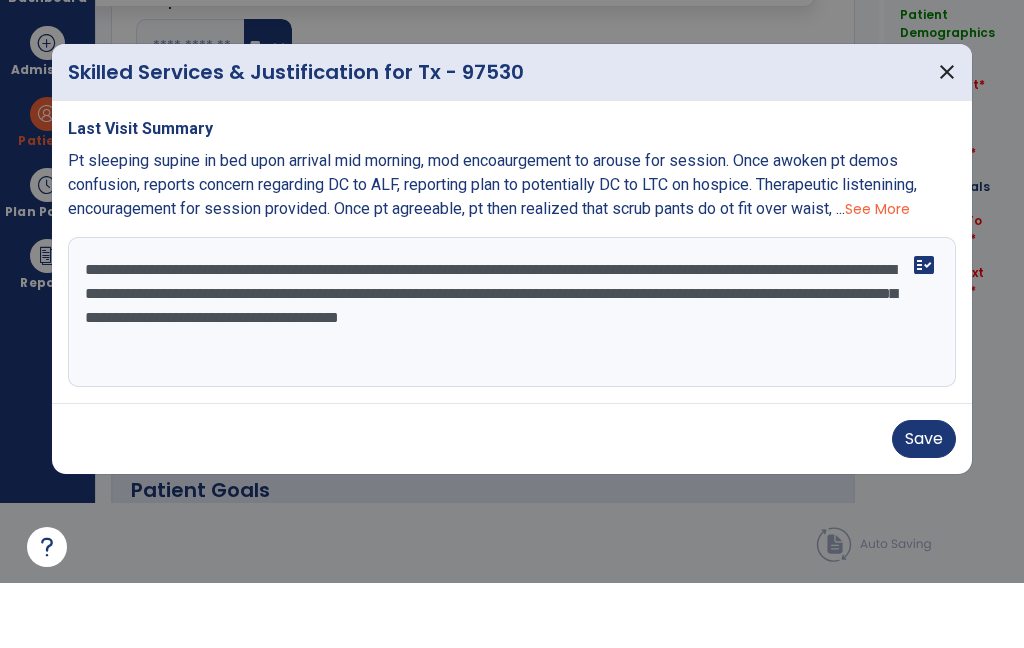 click on "**********" at bounding box center [512, 377] 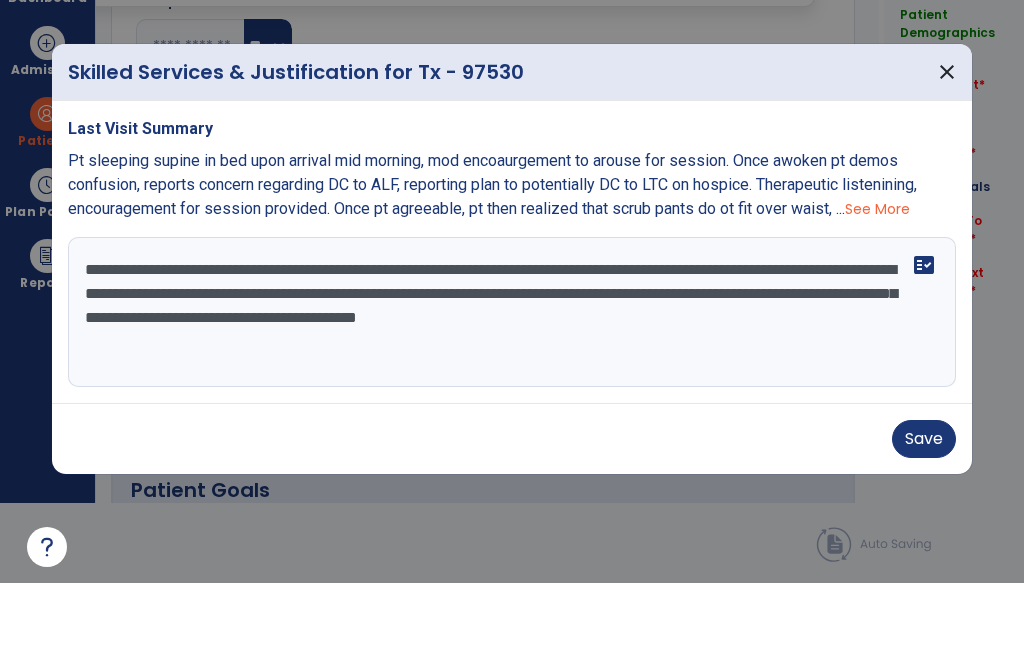 click on "**********" at bounding box center (512, 377) 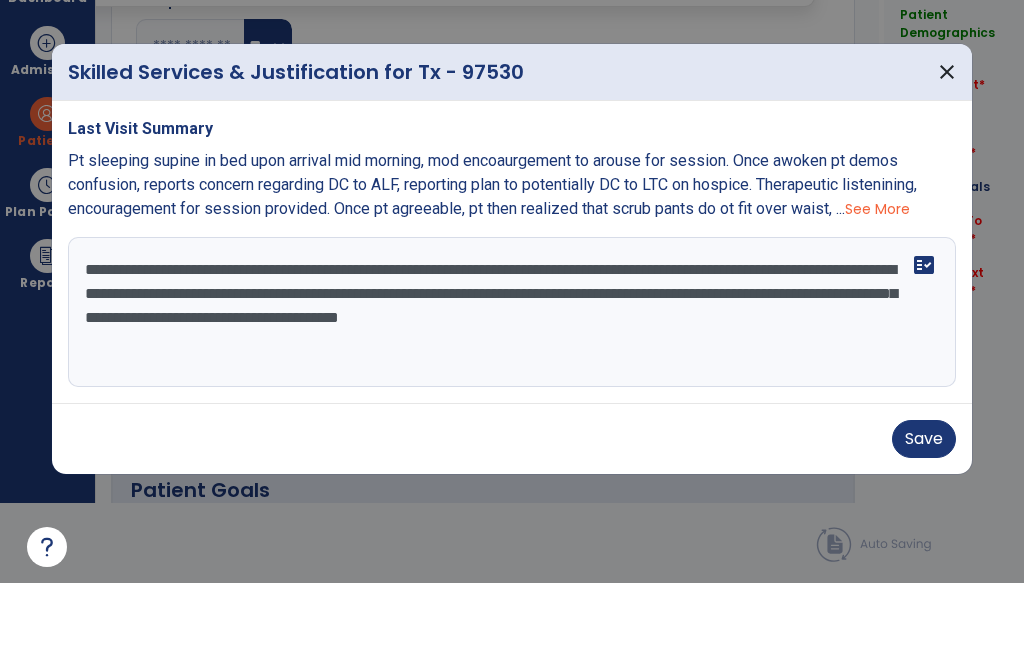 click on "**********" at bounding box center [512, 377] 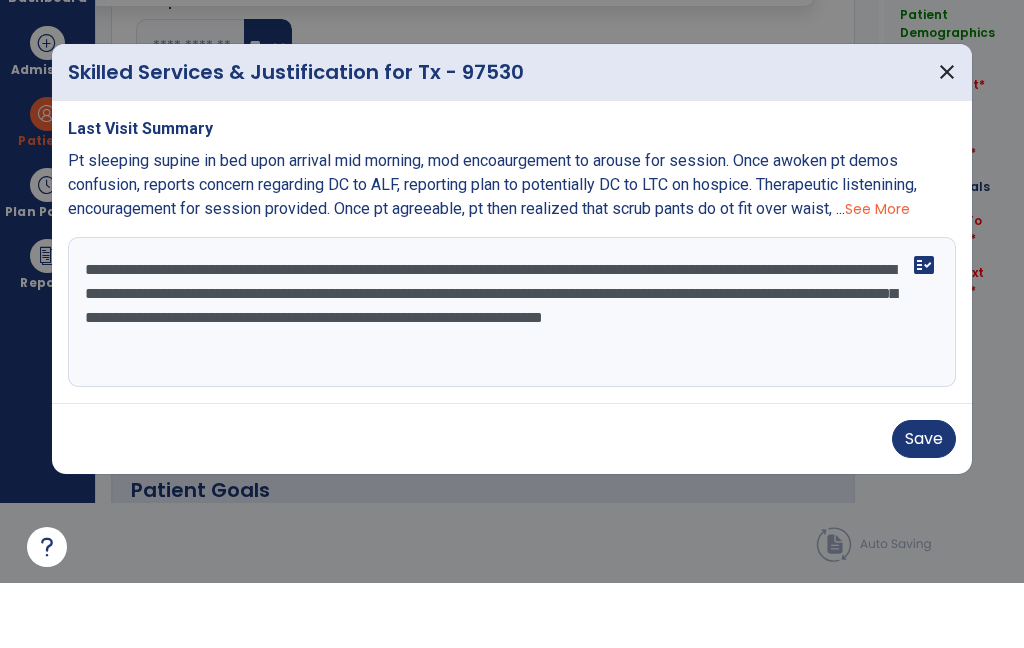 click on "**********" at bounding box center (512, 377) 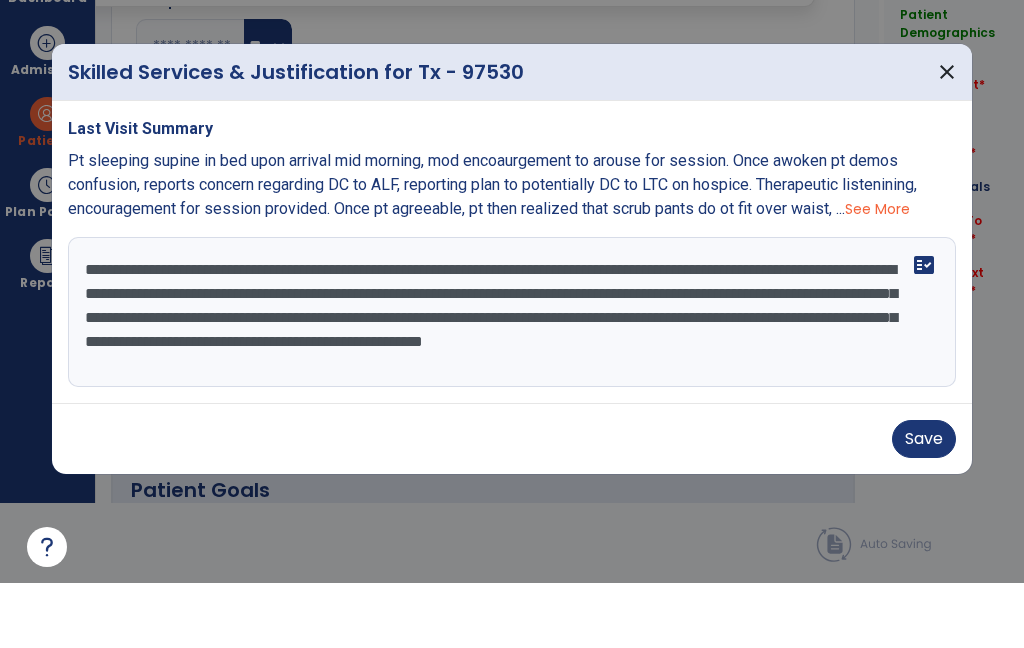 click on "**********" at bounding box center (512, 377) 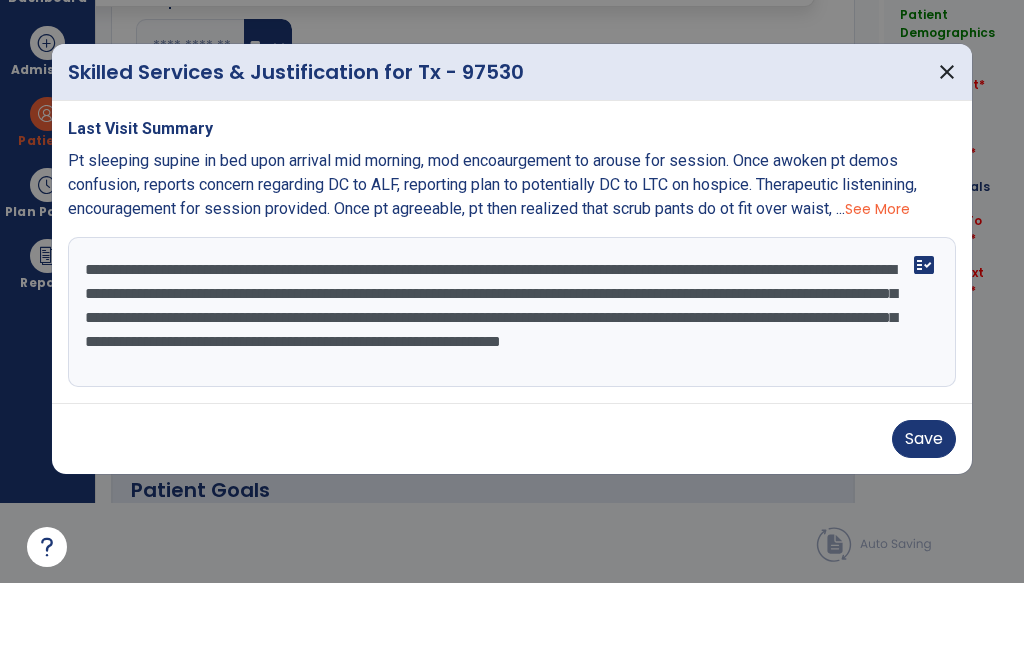 click on "**********" at bounding box center (512, 377) 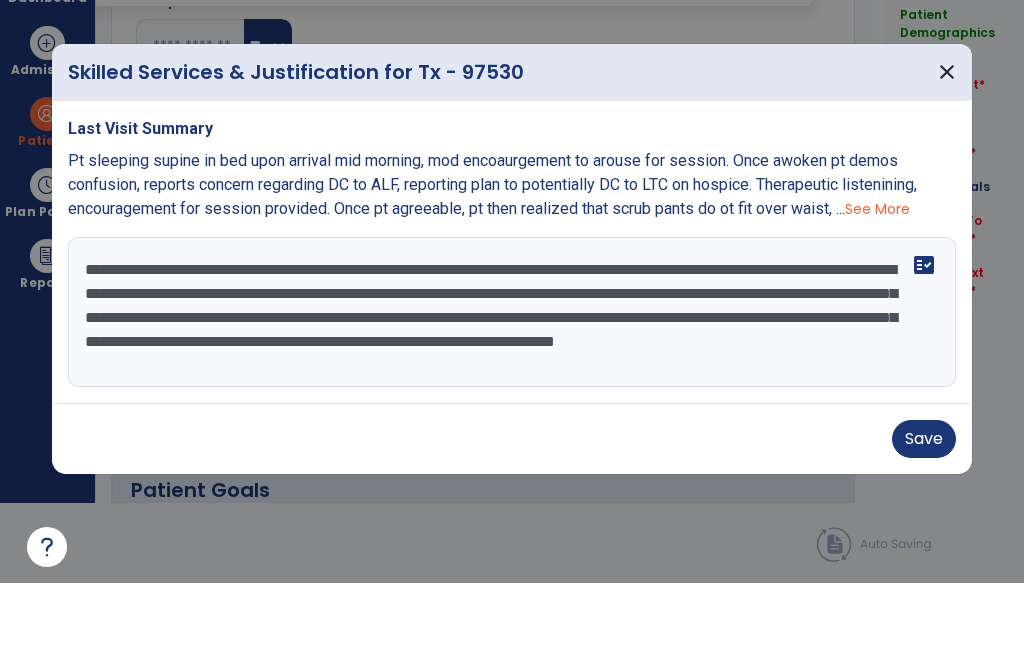 click on "**********" at bounding box center [512, 377] 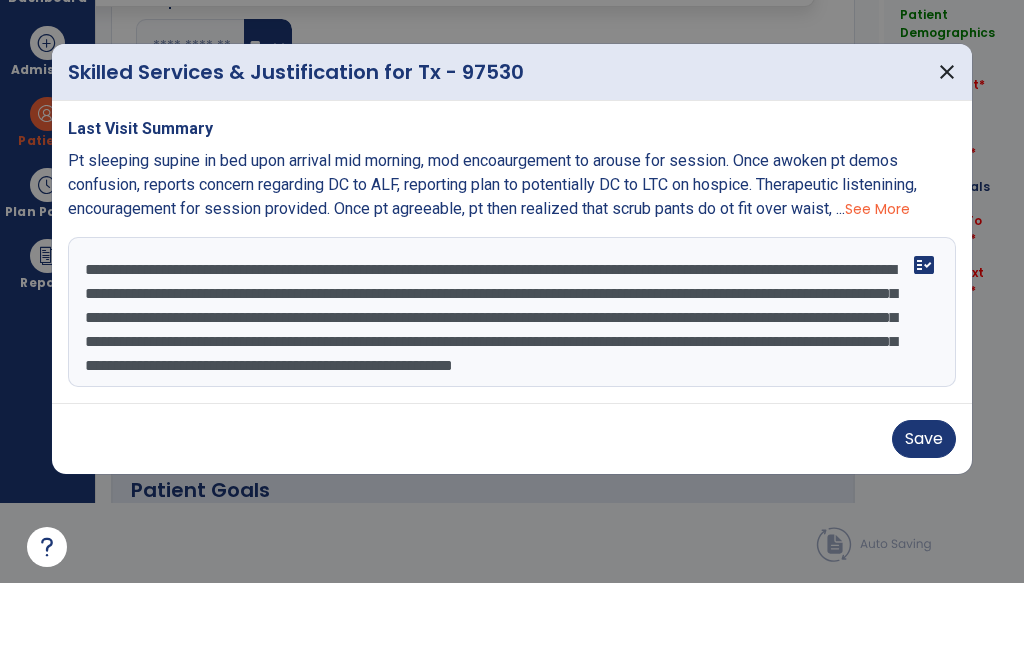 type on "**********" 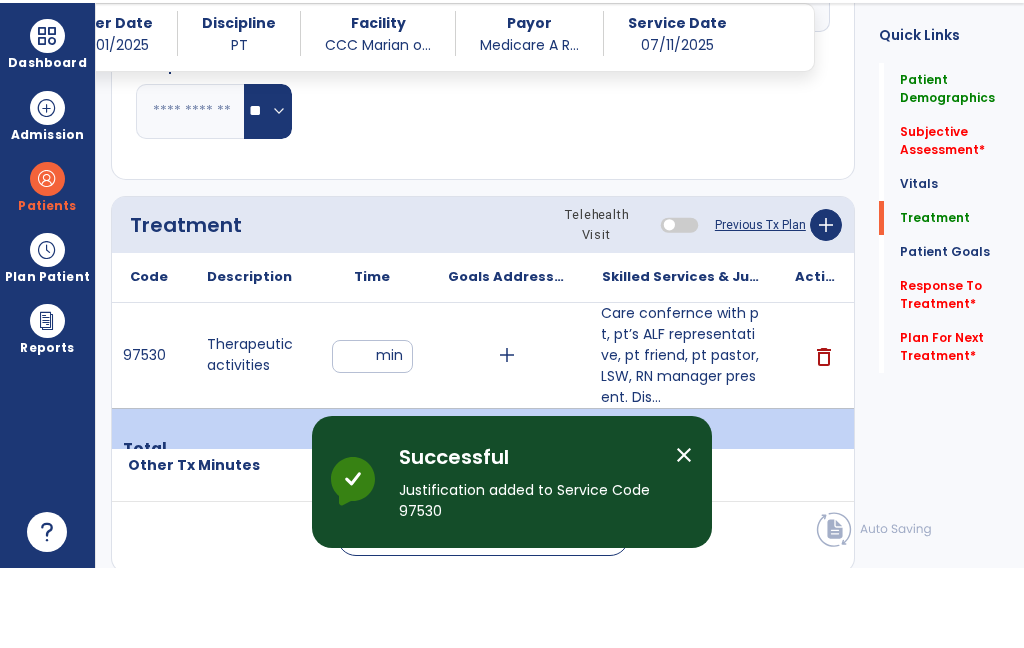 scroll, scrollTop: 80, scrollLeft: 0, axis: vertical 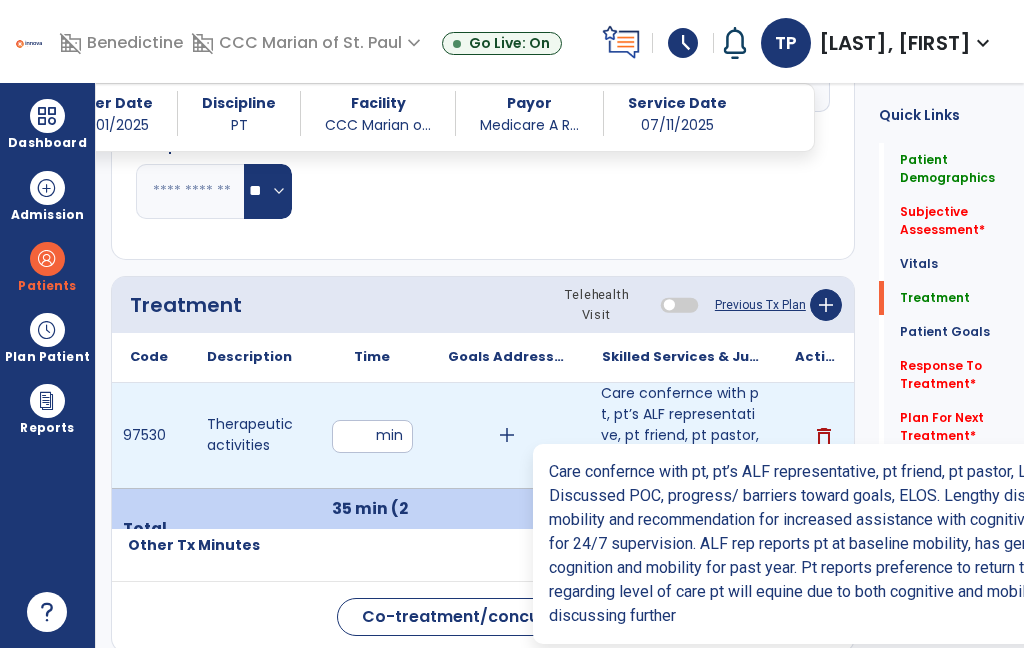 click on "Care confernce with pt, pt’s ALF representative, pt friend, pt pastor, LSW, RN manager present.  Dis..." at bounding box center [680, 435] 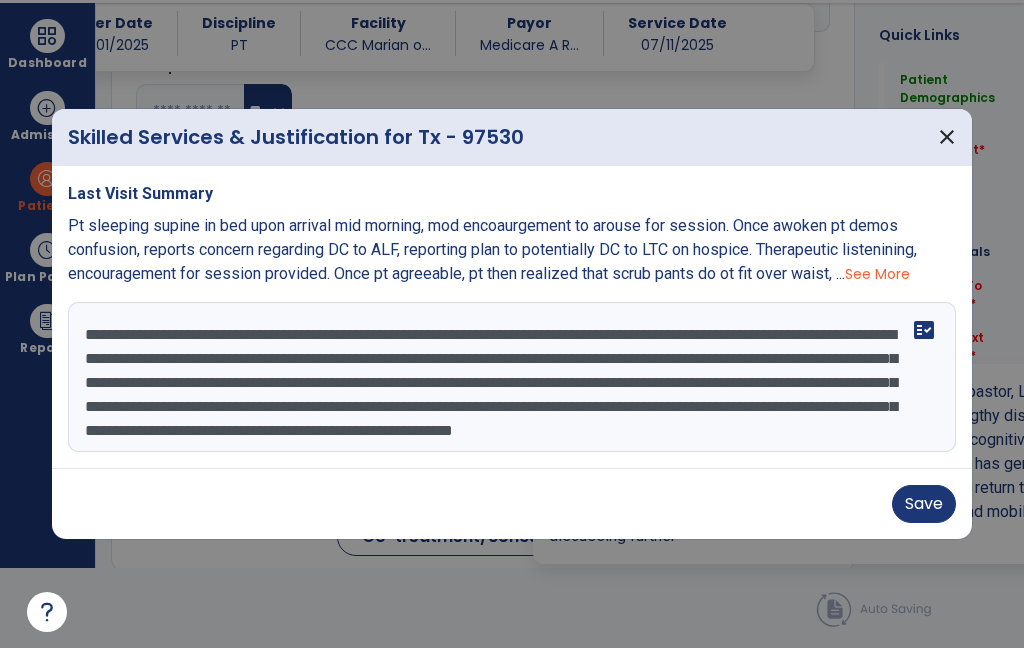 scroll, scrollTop: 0, scrollLeft: 0, axis: both 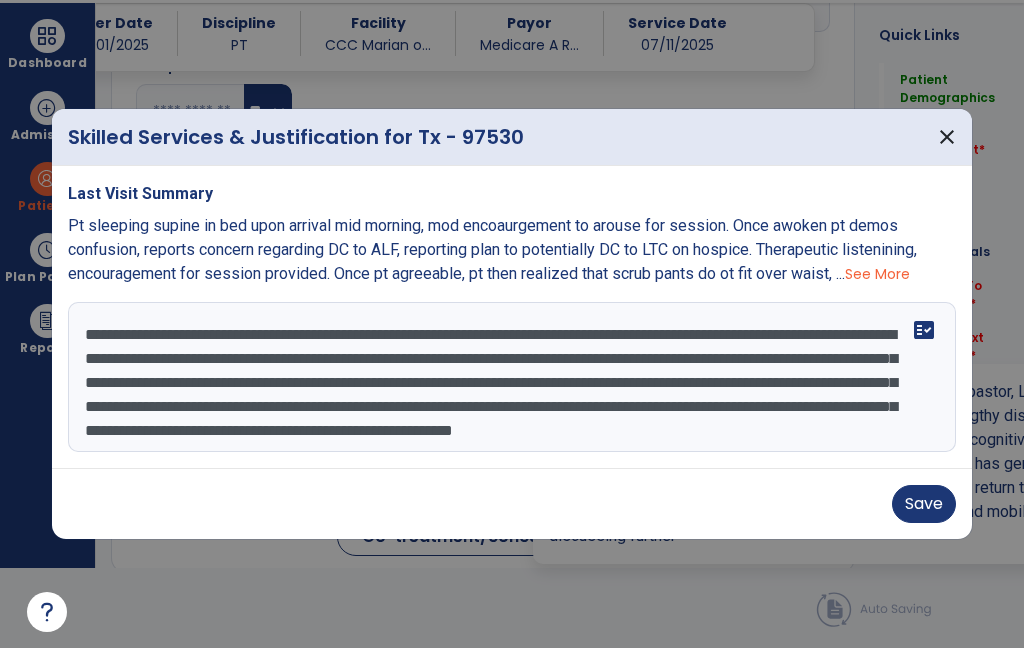click on "**********" at bounding box center [512, 377] 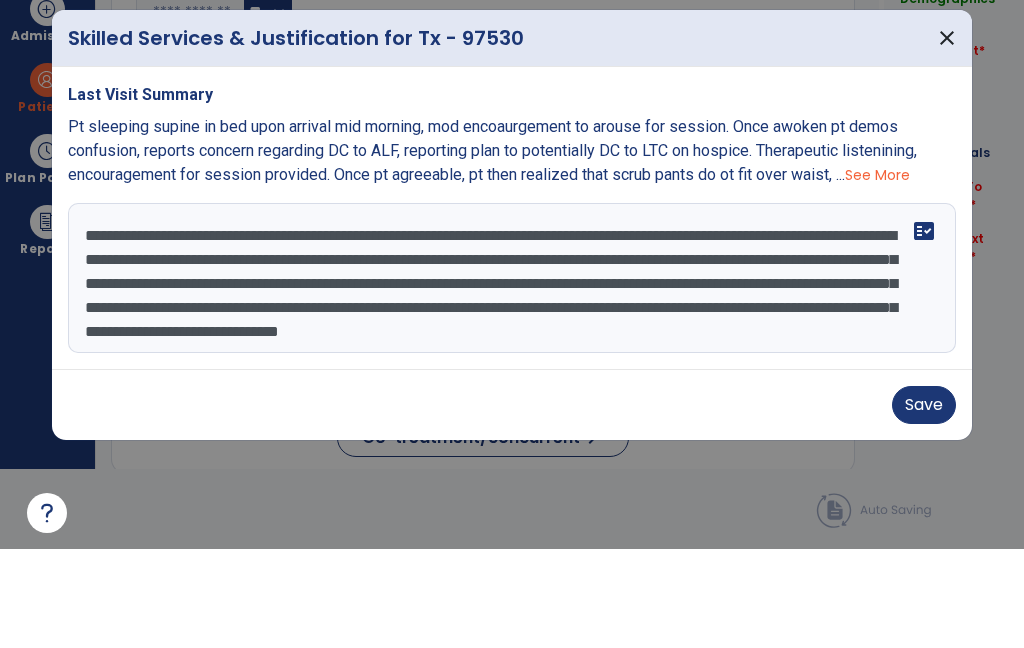 scroll, scrollTop: 39, scrollLeft: 0, axis: vertical 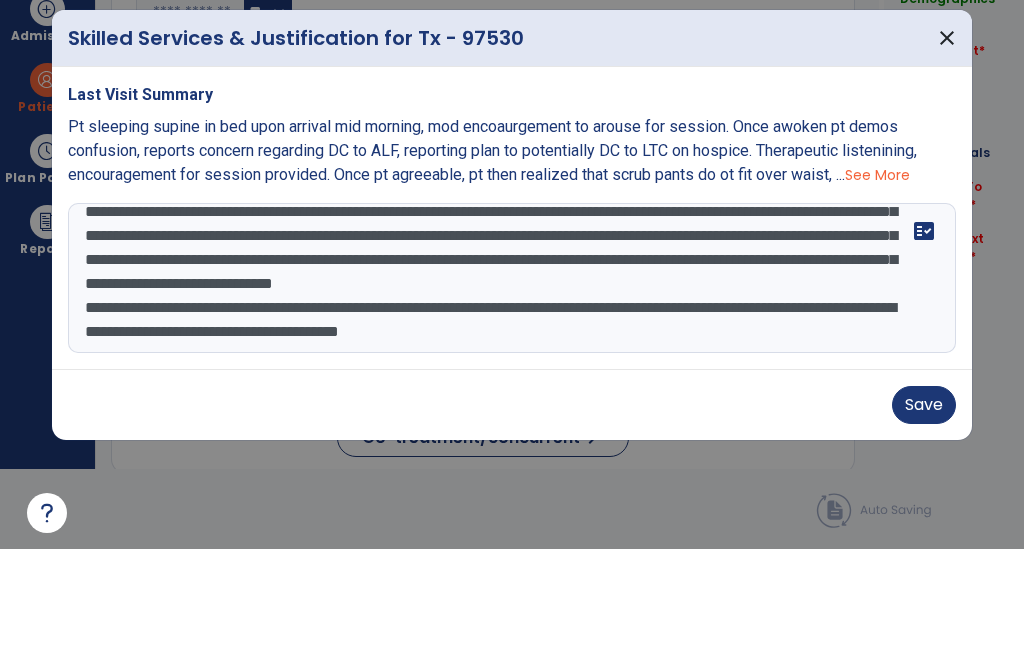 type on "**********" 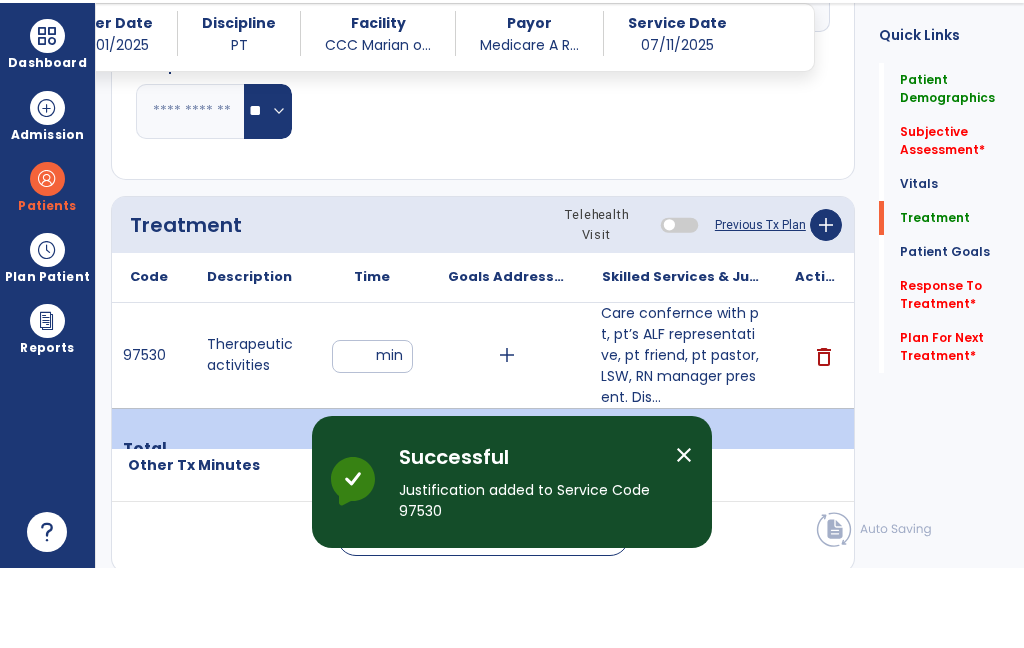 scroll, scrollTop: 80, scrollLeft: 0, axis: vertical 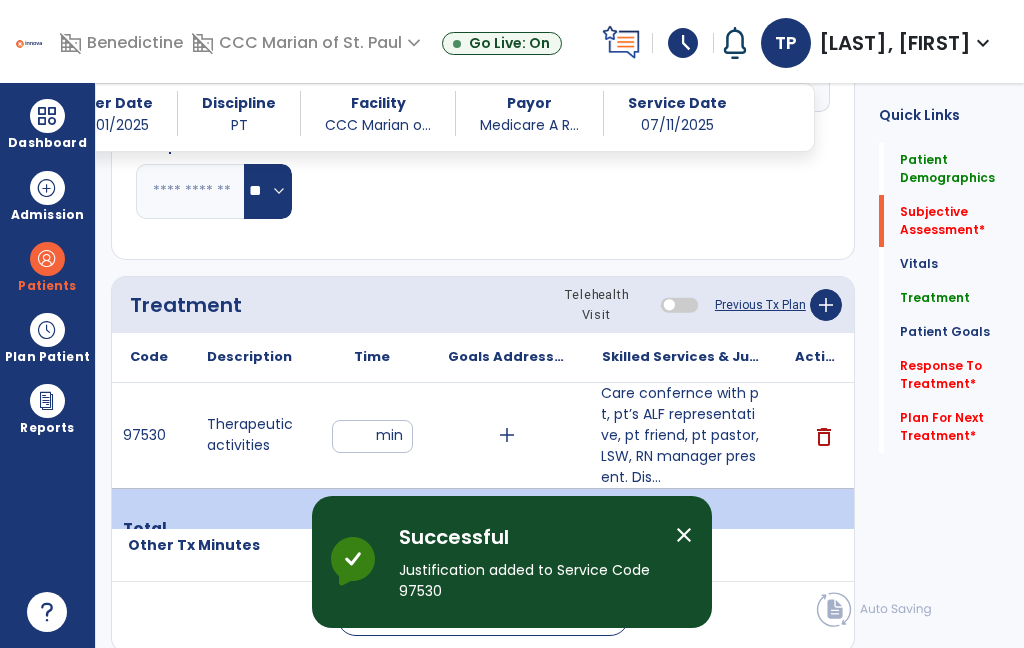 click on "Subjective Assessment   *" 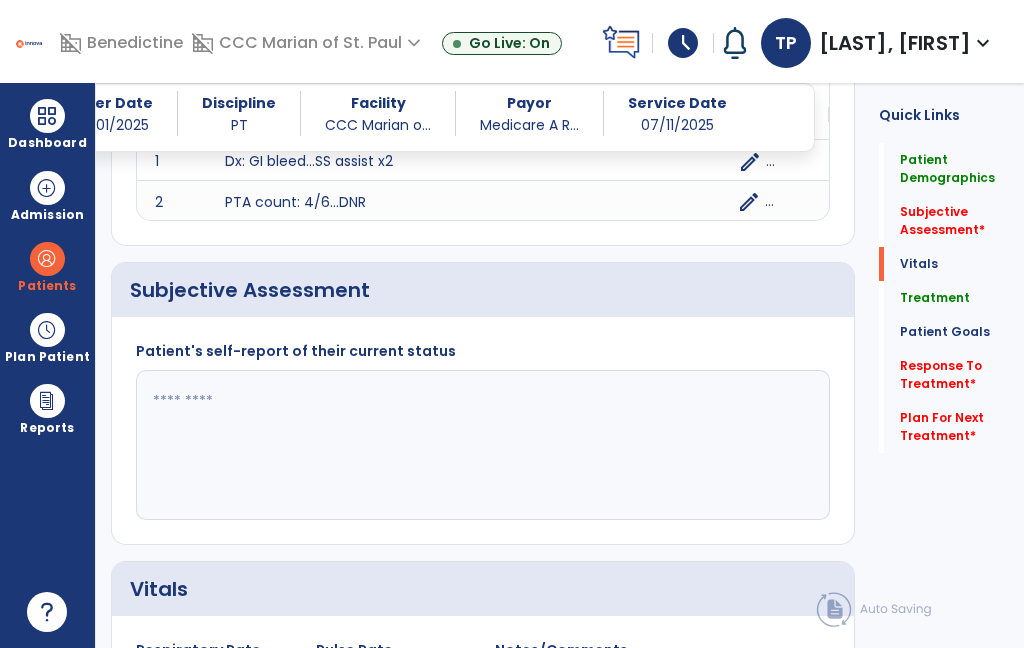 scroll, scrollTop: 597, scrollLeft: 0, axis: vertical 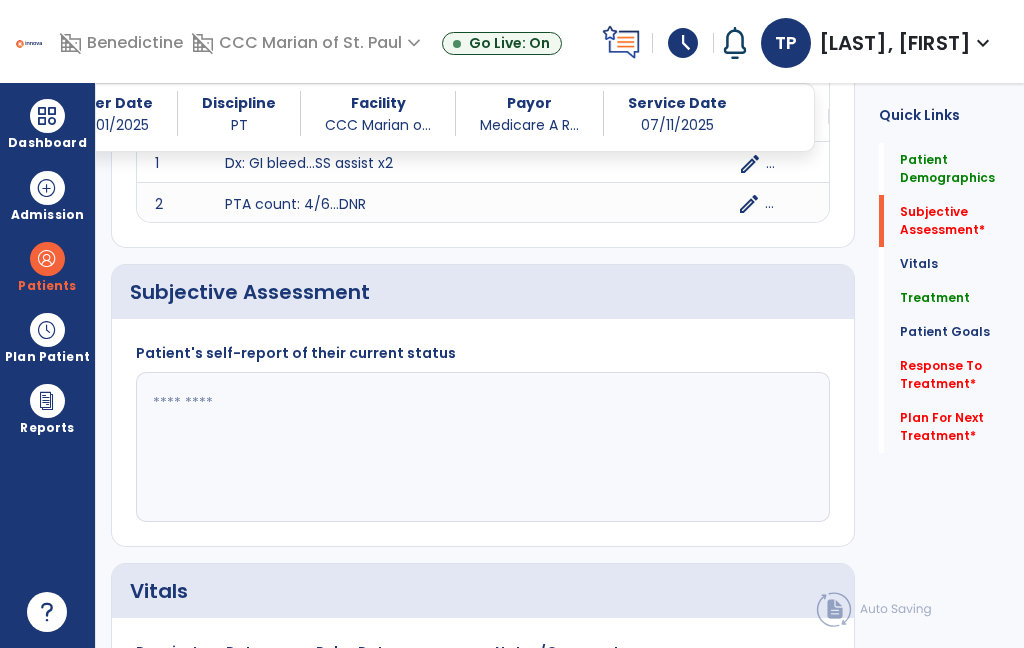click 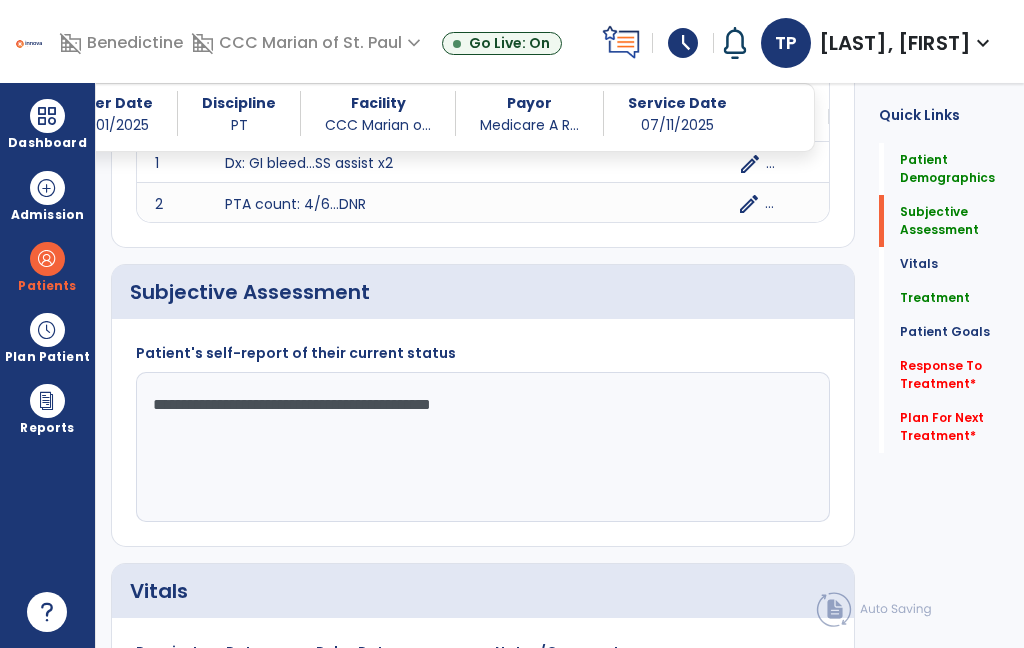 type on "**********" 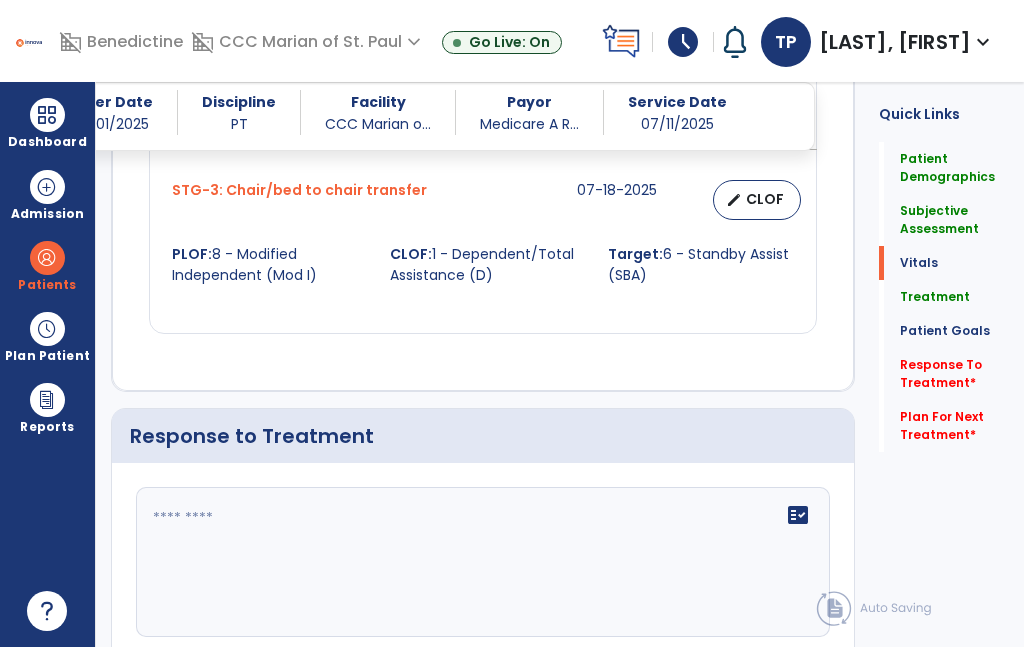scroll, scrollTop: 2600, scrollLeft: 0, axis: vertical 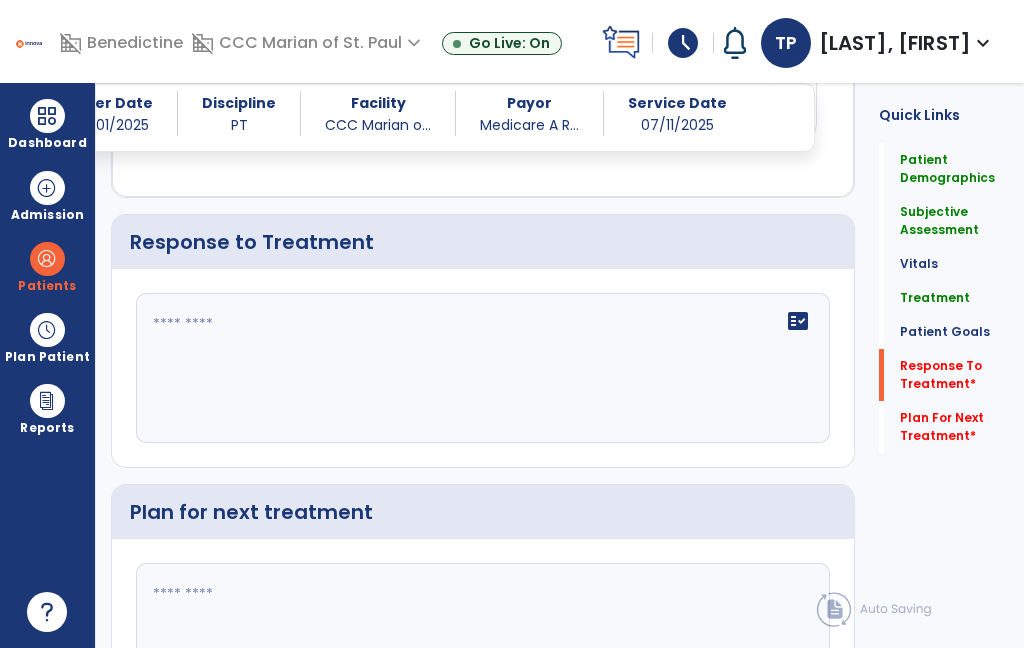 click on "fact_check" 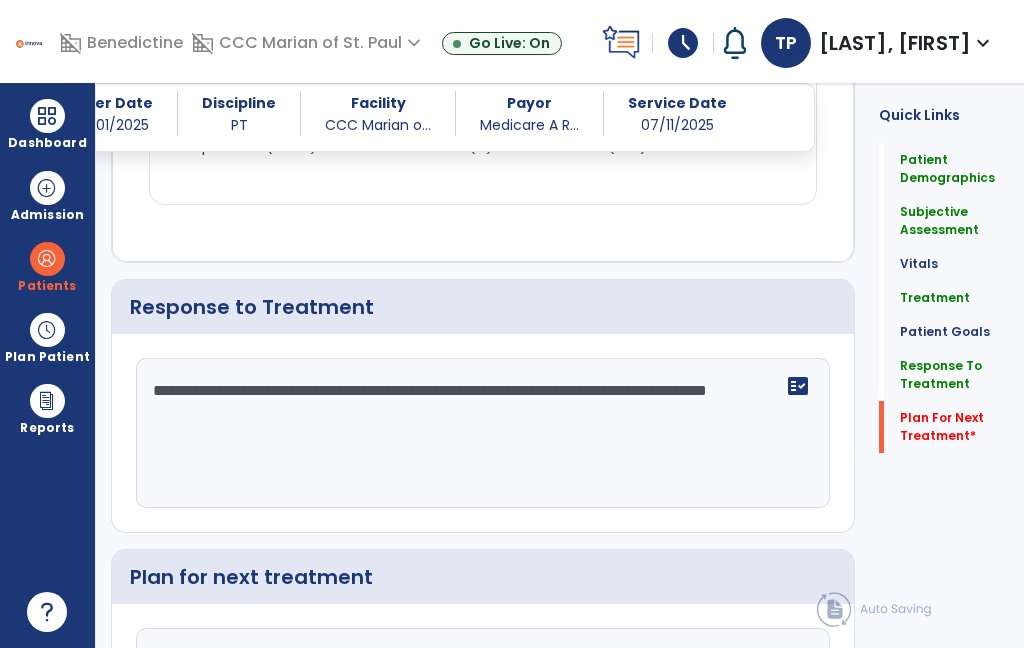 type on "**********" 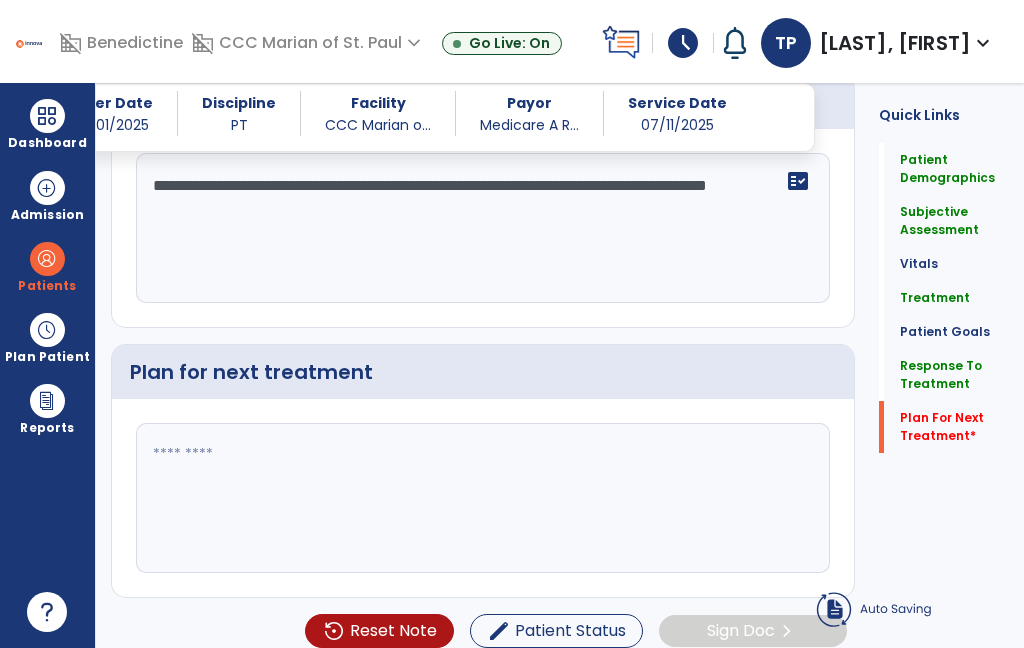 scroll, scrollTop: 2675, scrollLeft: 0, axis: vertical 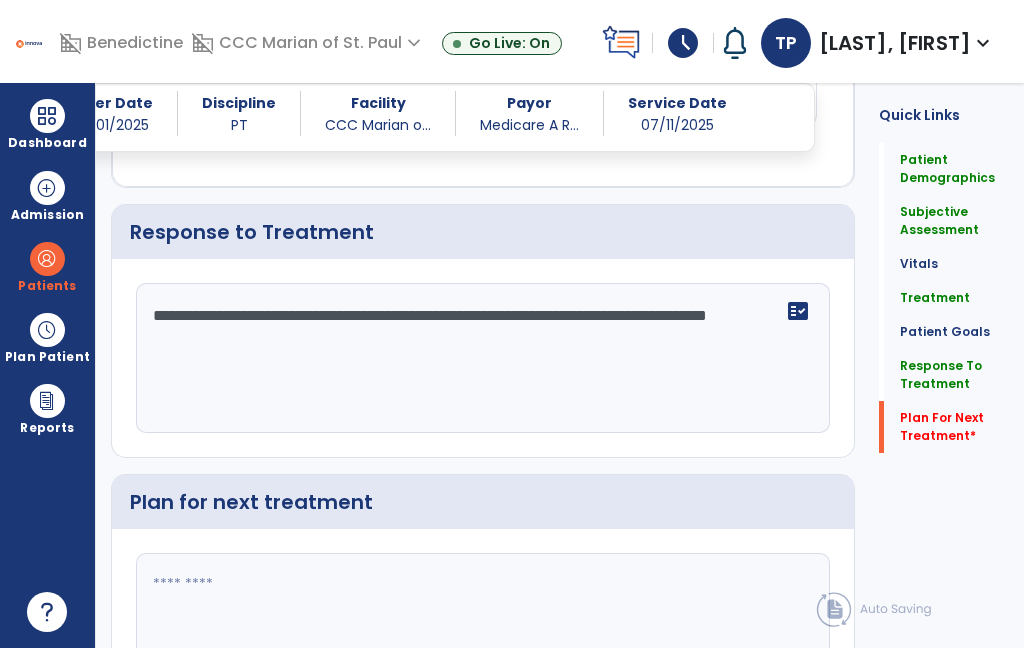 click 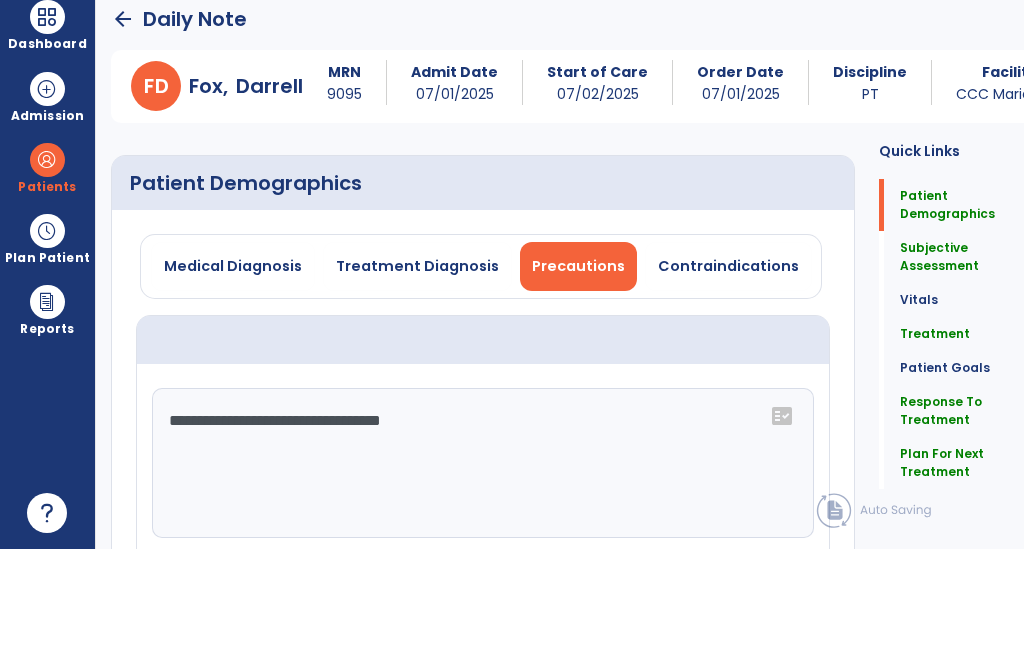 scroll, scrollTop: 0, scrollLeft: 0, axis: both 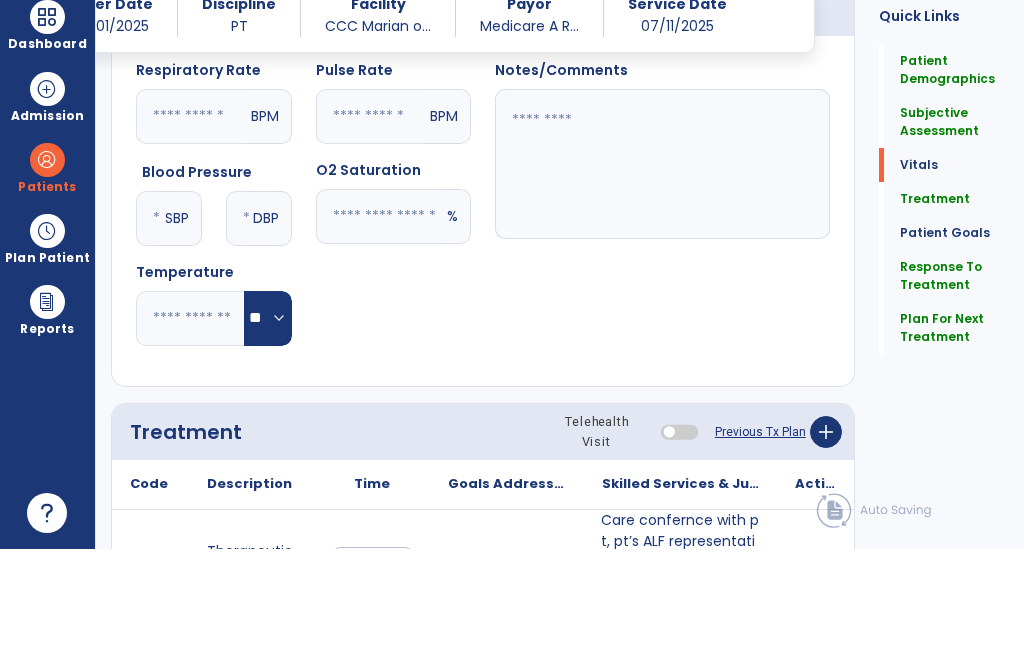 type on "**********" 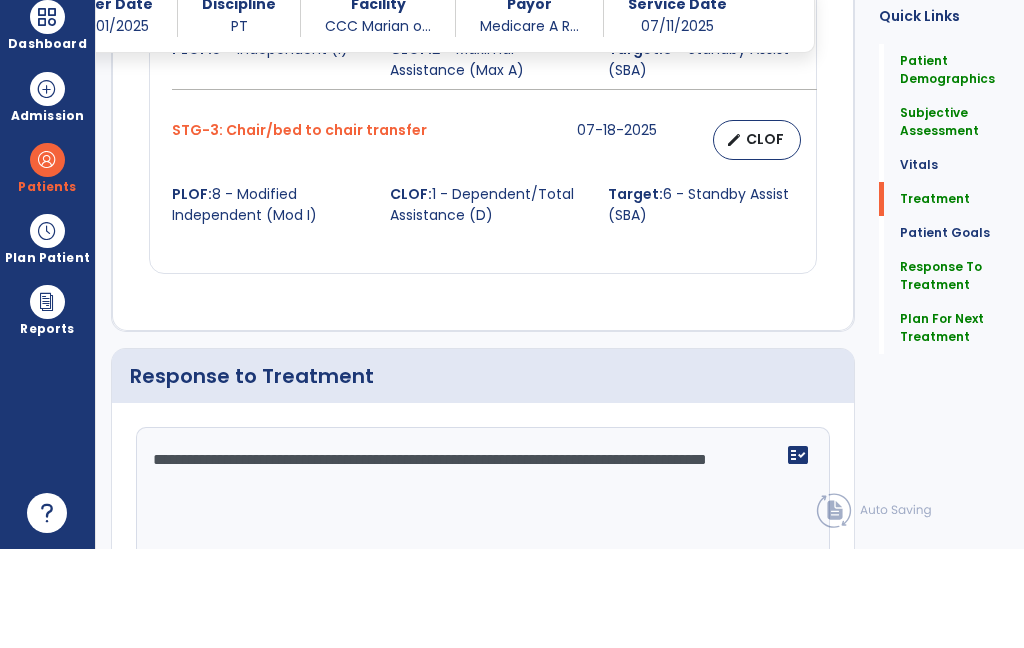 scroll, scrollTop: 2740, scrollLeft: 0, axis: vertical 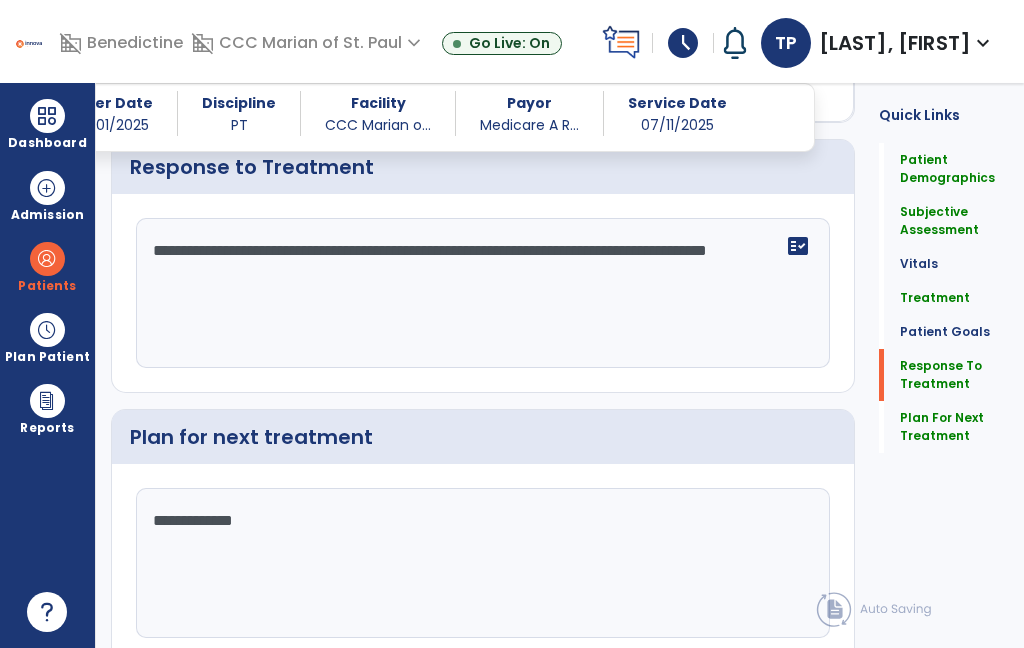 click on "chevron_right" 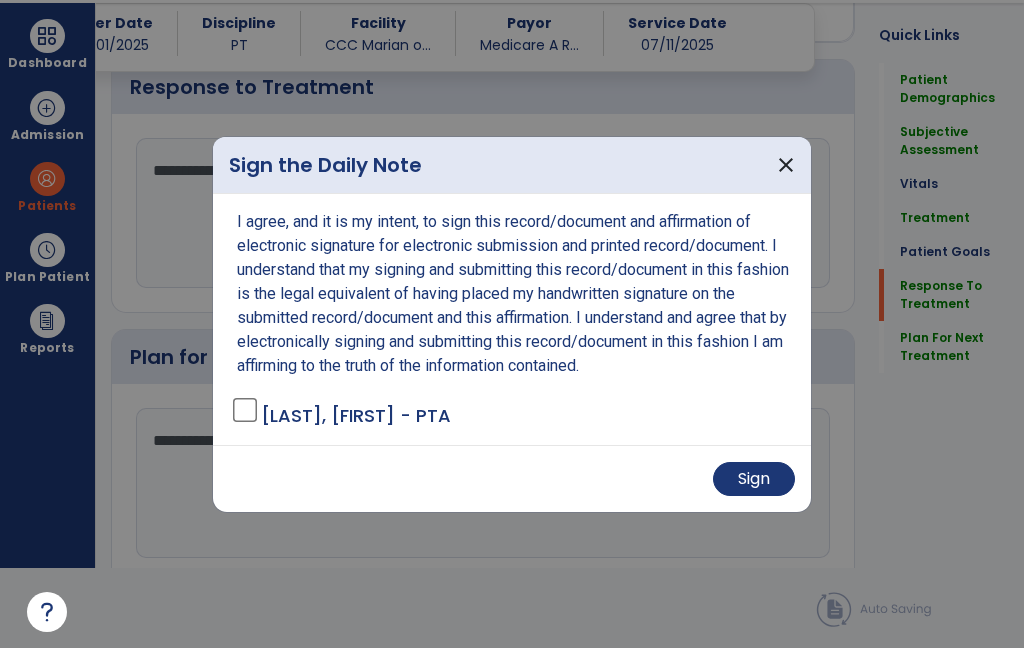 click on "Sign" at bounding box center (754, 479) 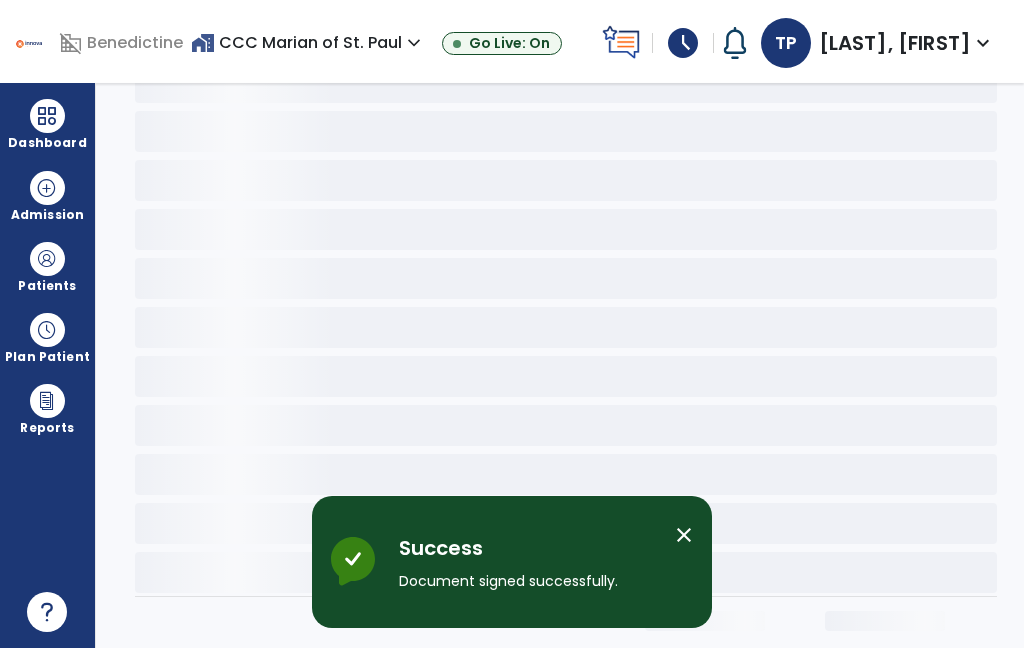 scroll, scrollTop: 0, scrollLeft: 0, axis: both 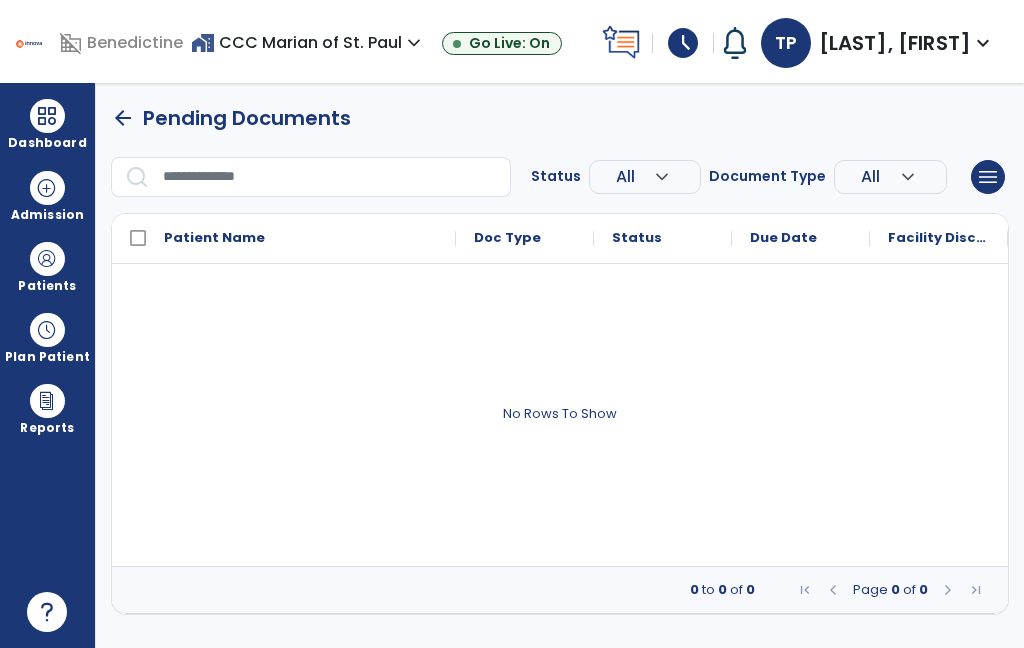 click at bounding box center (47, 259) 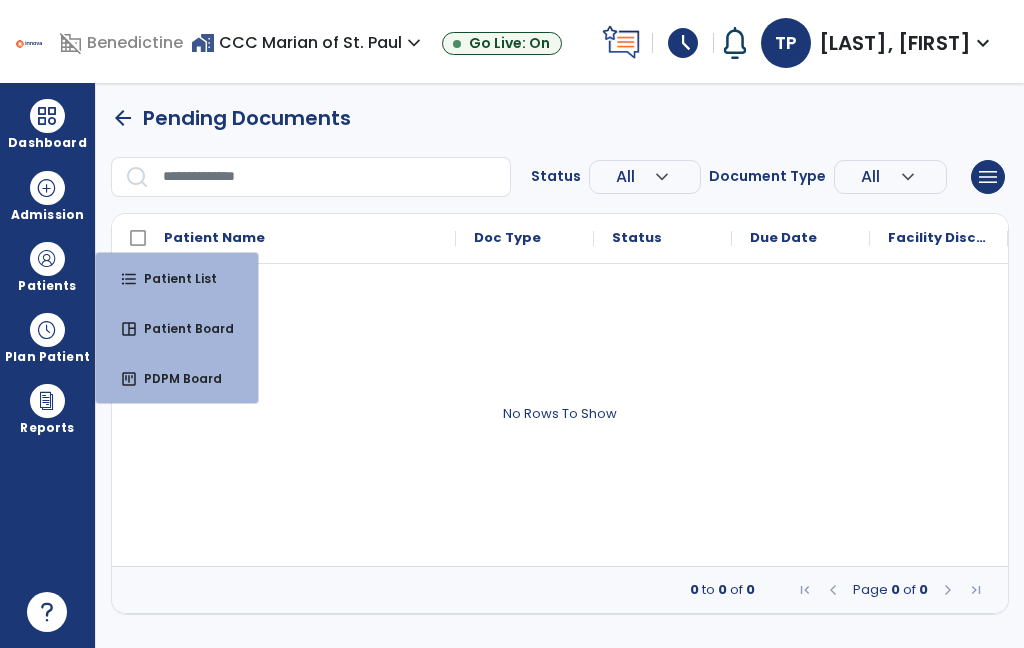 click on "Patient List" at bounding box center (172, 278) 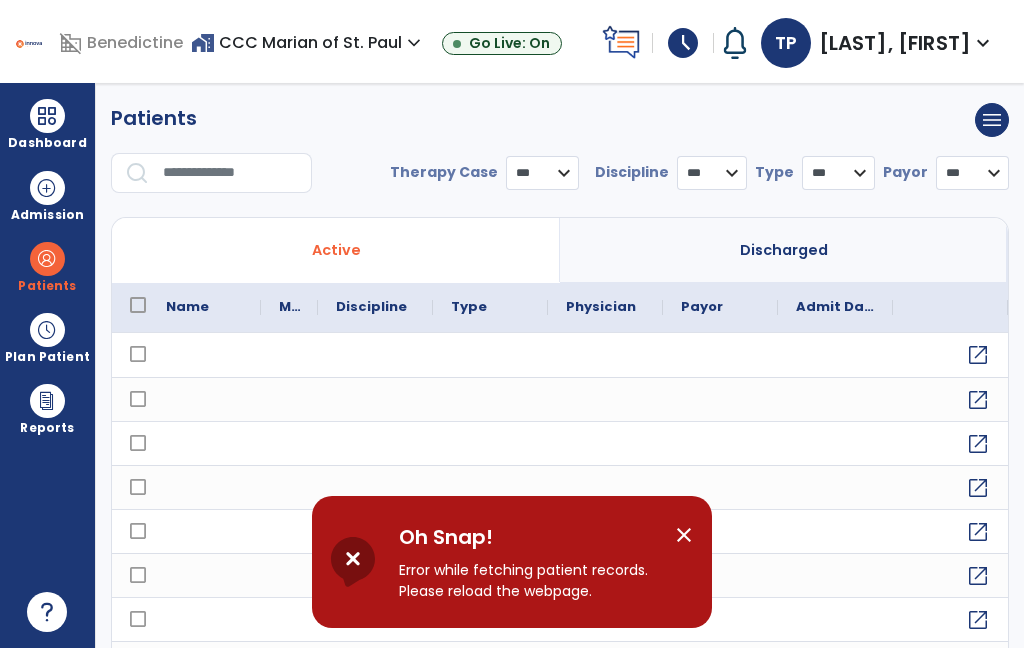 click on "close" at bounding box center [684, 535] 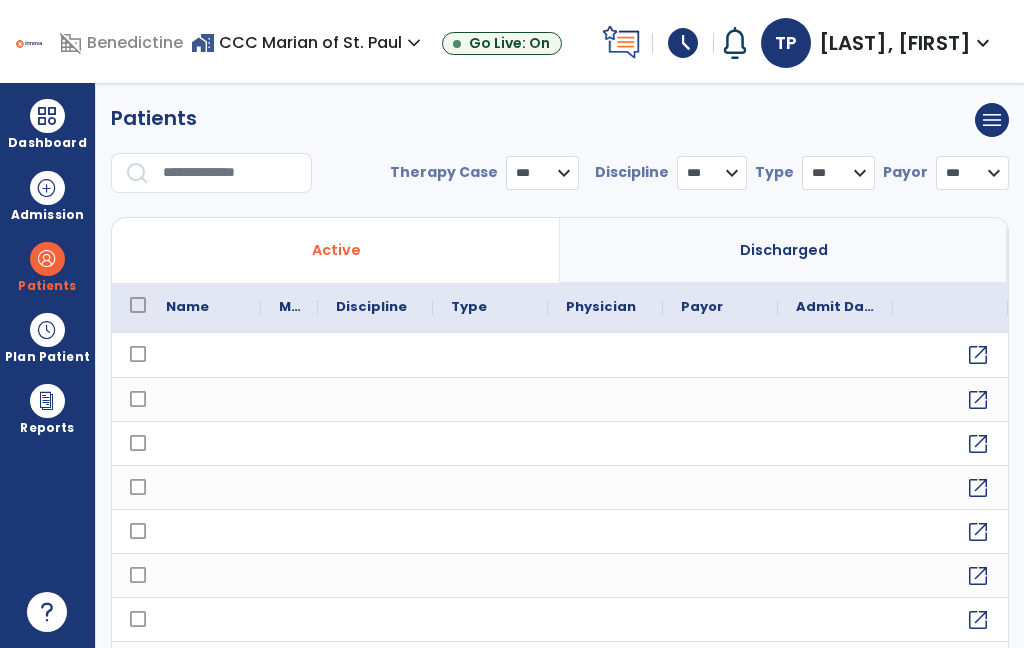 click on "Patients" at bounding box center (47, 286) 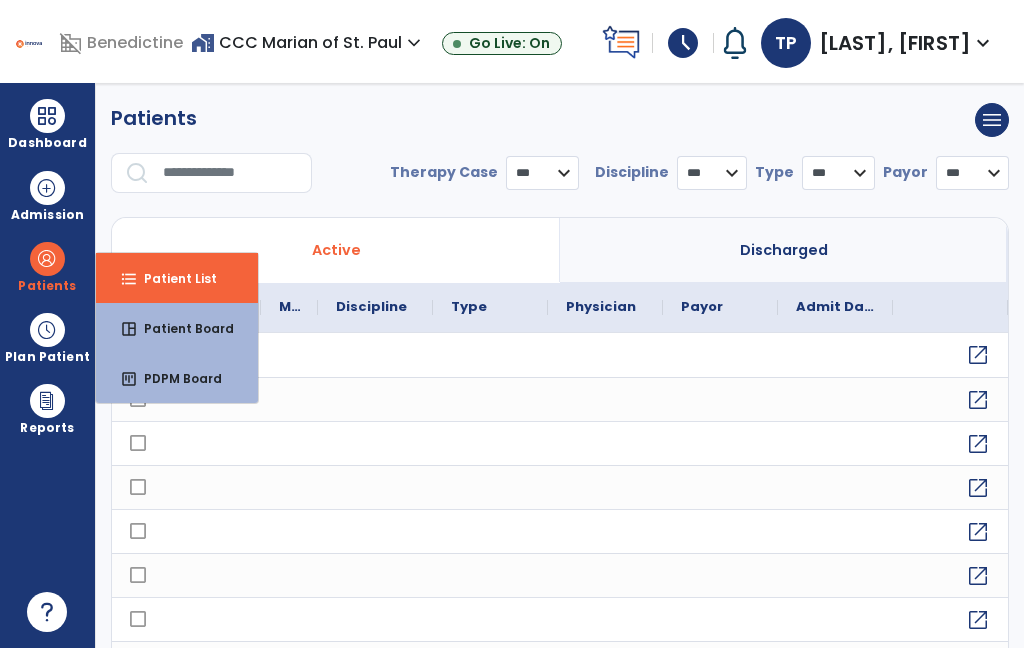 click at bounding box center [230, 173] 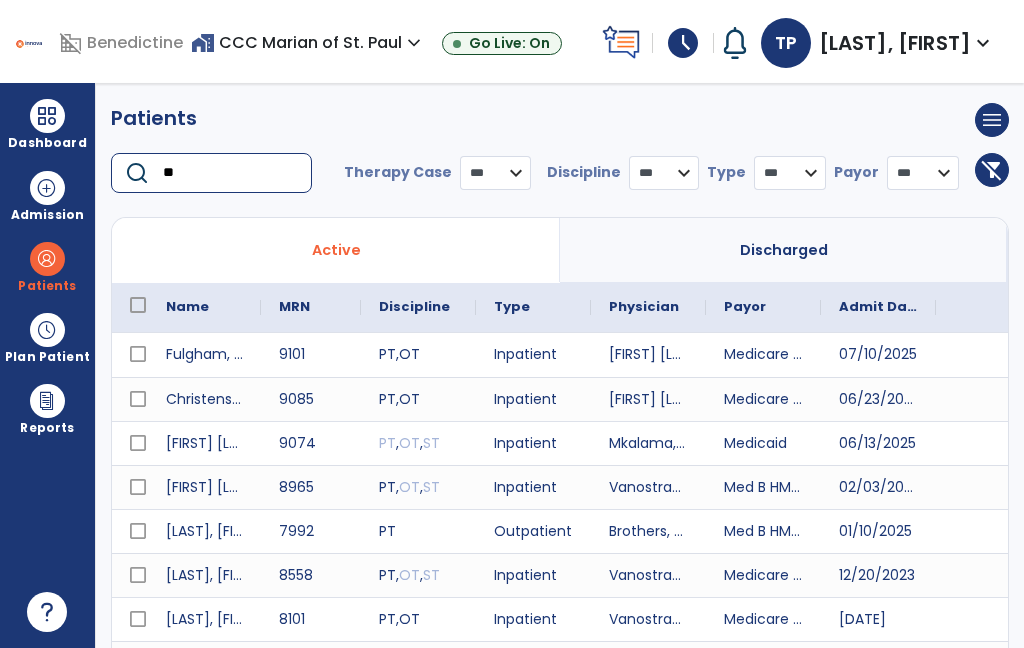 scroll, scrollTop: 0, scrollLeft: 64, axis: horizontal 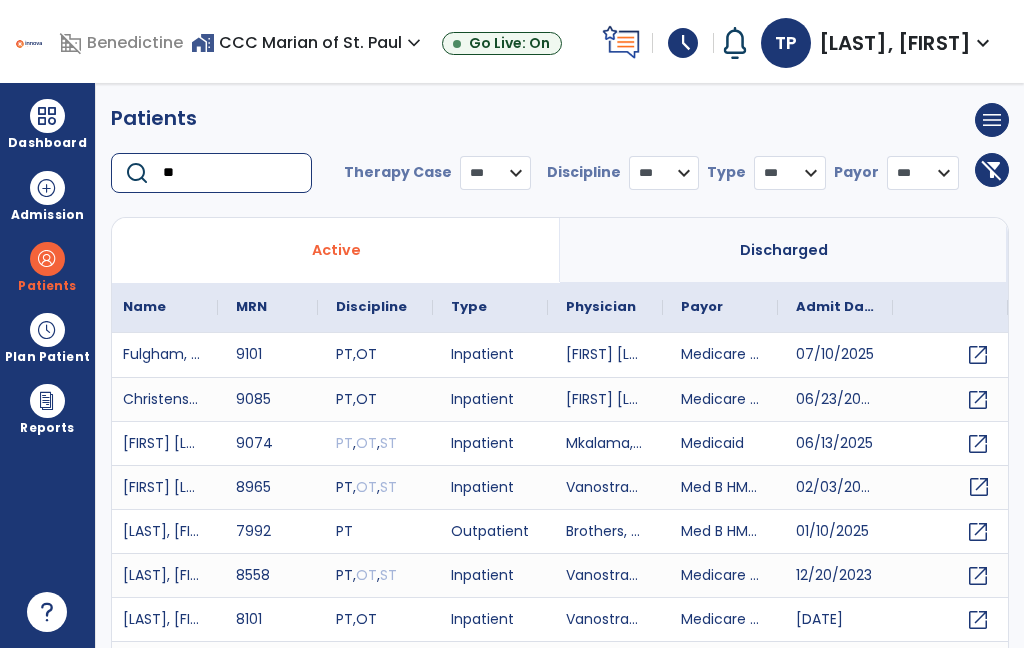 type on "**" 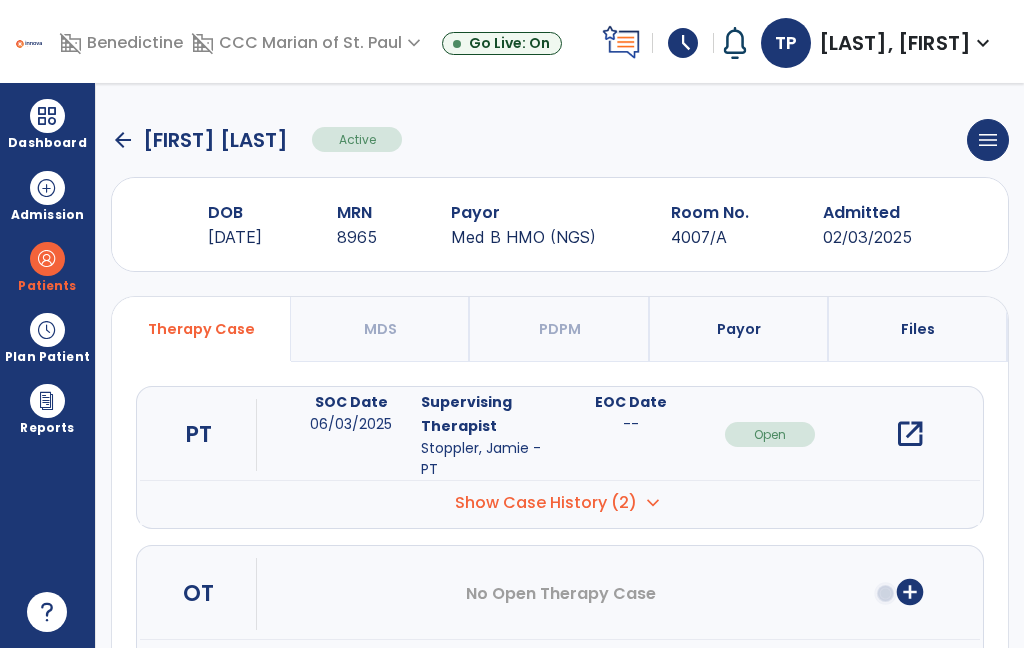 click on "open_in_new" at bounding box center [910, 434] 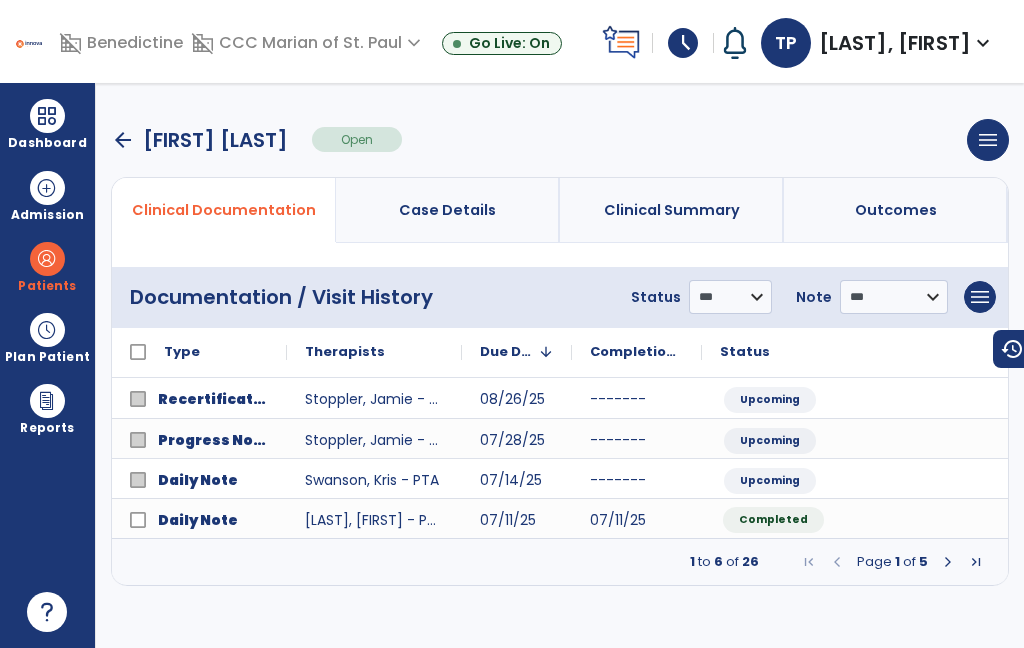click on "Completed" 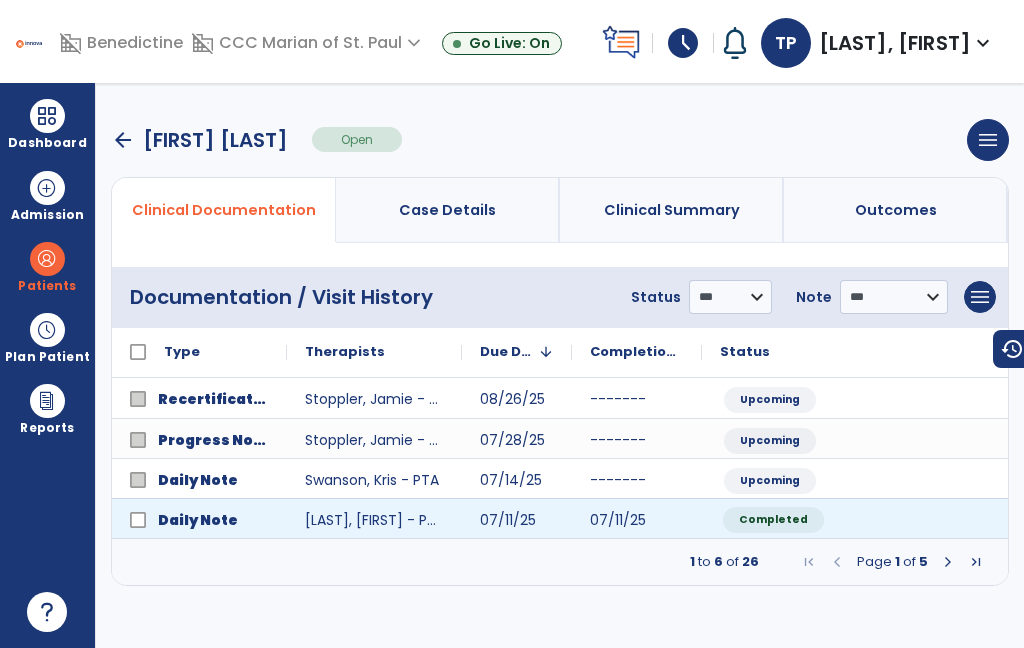 scroll, scrollTop: 0, scrollLeft: 49, axis: horizontal 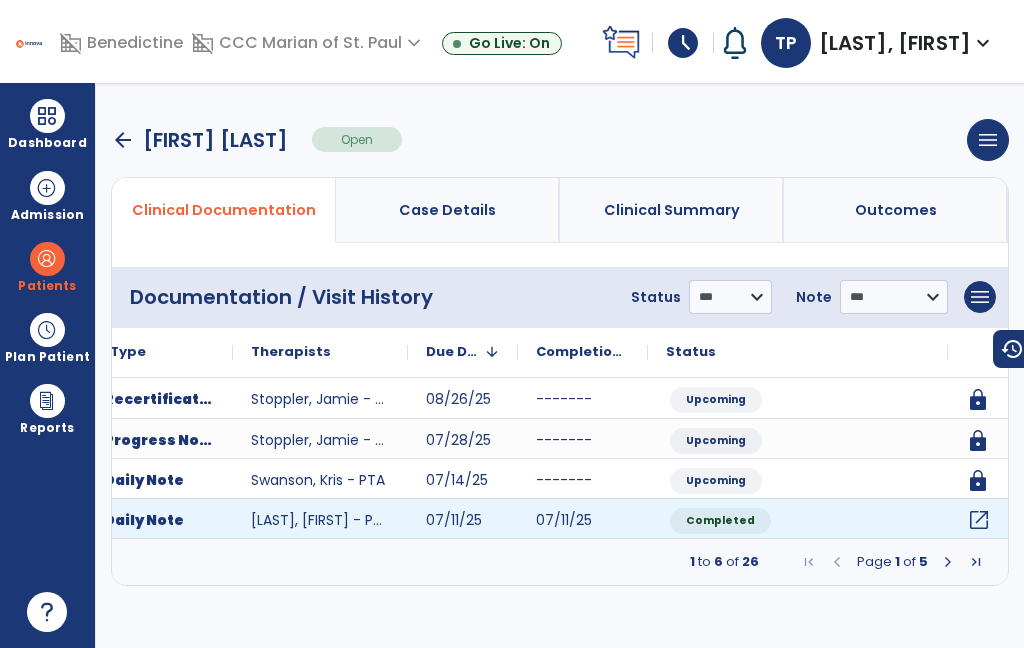 click on "open_in_new" 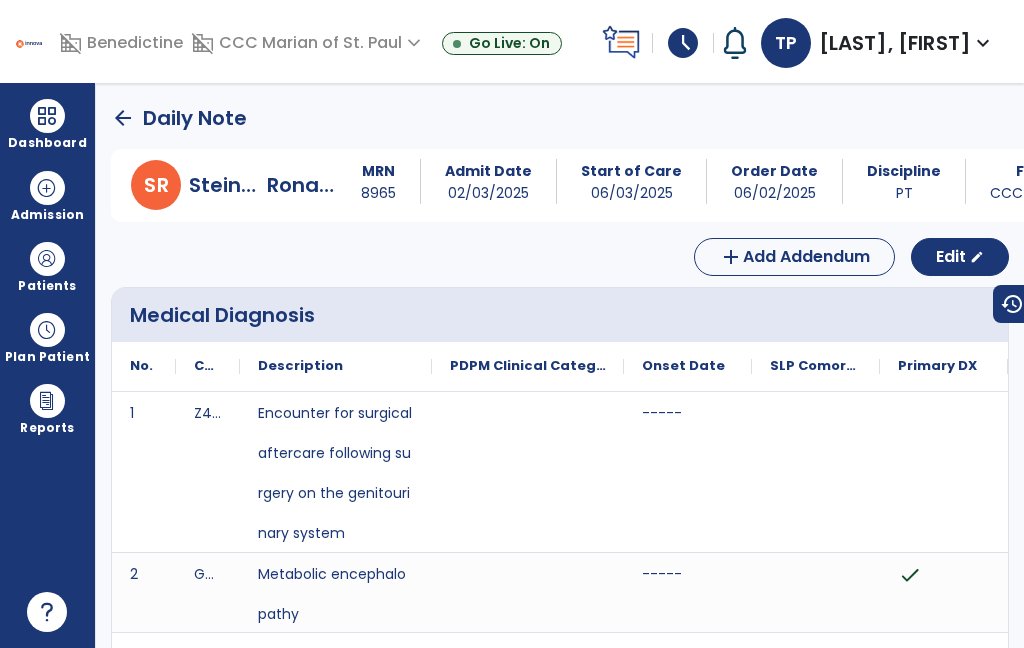 scroll, scrollTop: 0, scrollLeft: 0, axis: both 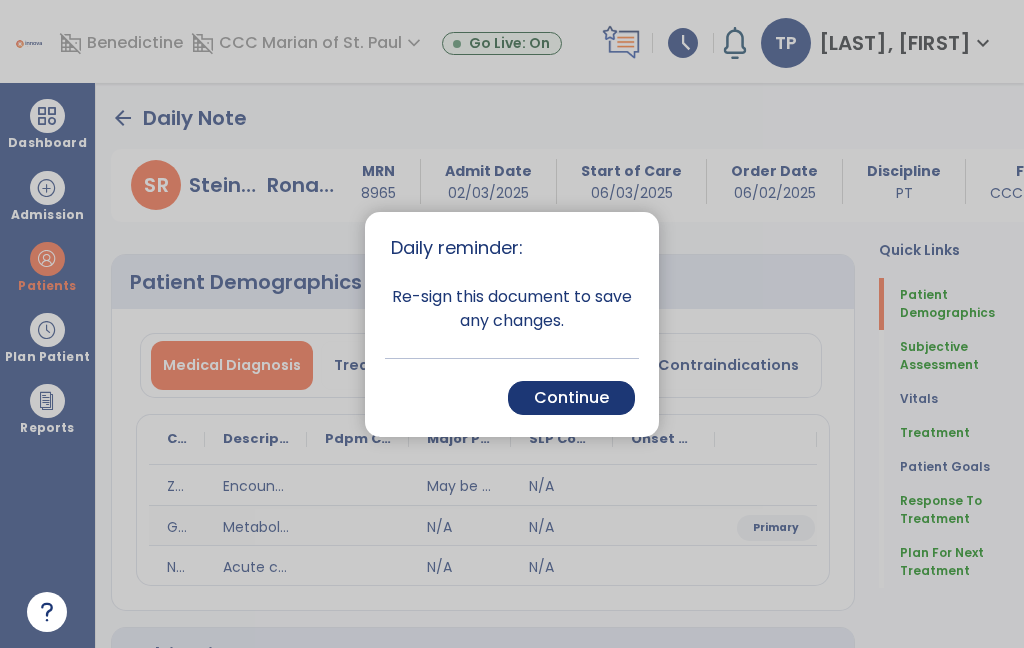 click on "Continue" at bounding box center (571, 398) 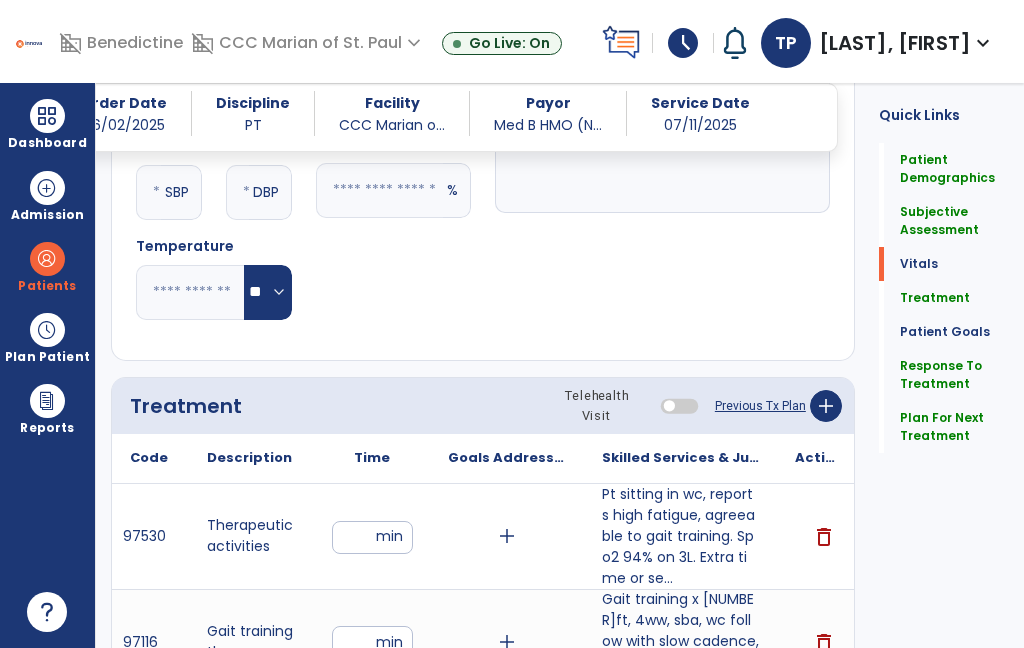 scroll, scrollTop: 1028, scrollLeft: 0, axis: vertical 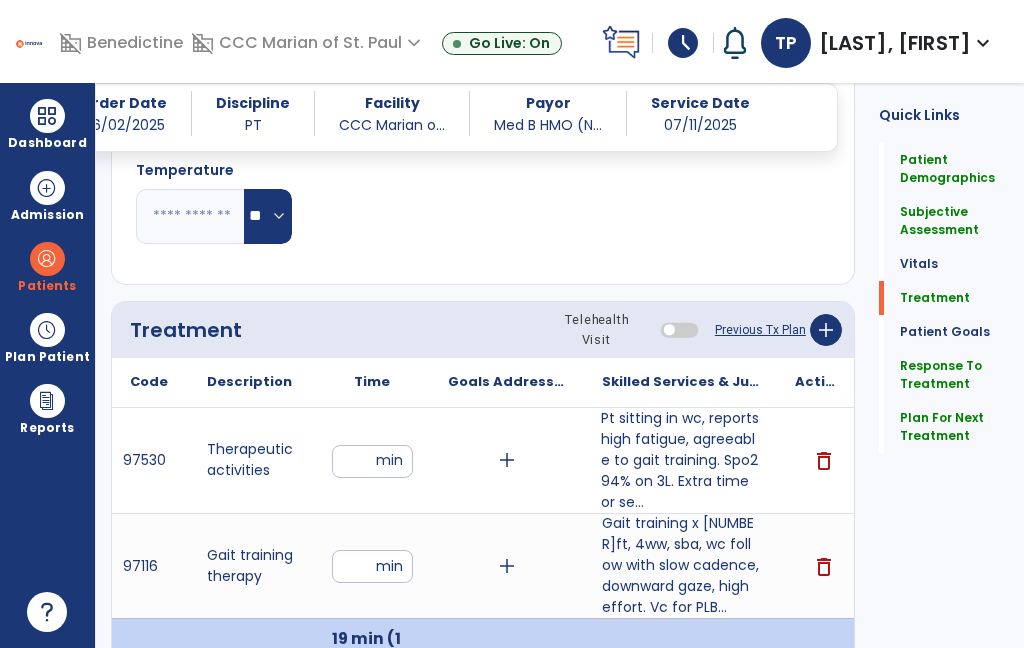 click on "Pt sitting in wc, reports high fatigue, agreeable to gait training. Spo2 94% on 3L. Extra time or se..." at bounding box center (680, 460) 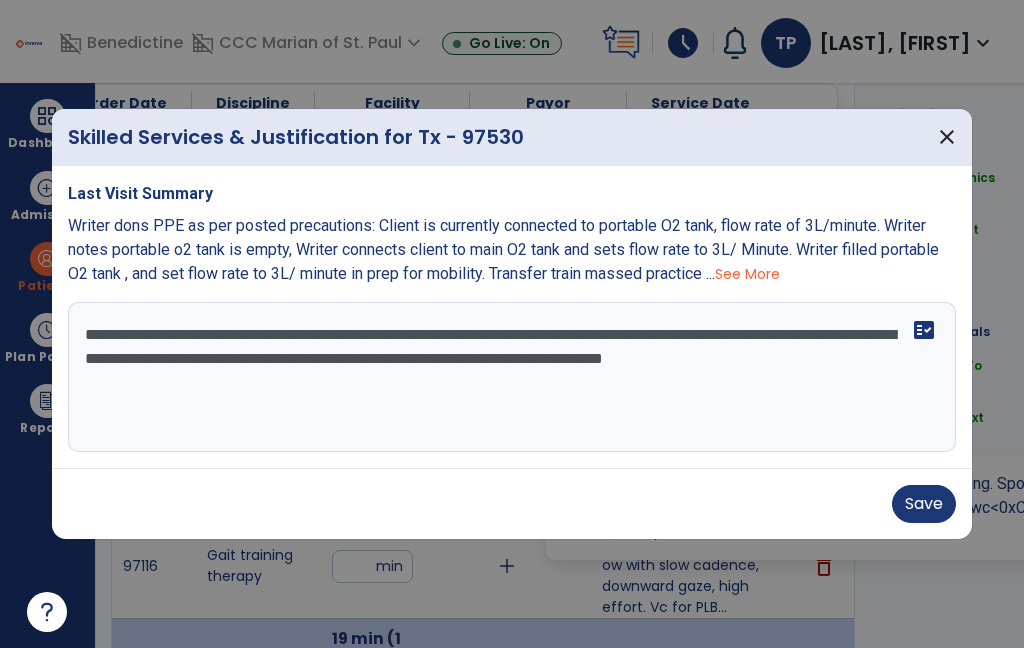 click on "**********" at bounding box center (512, 377) 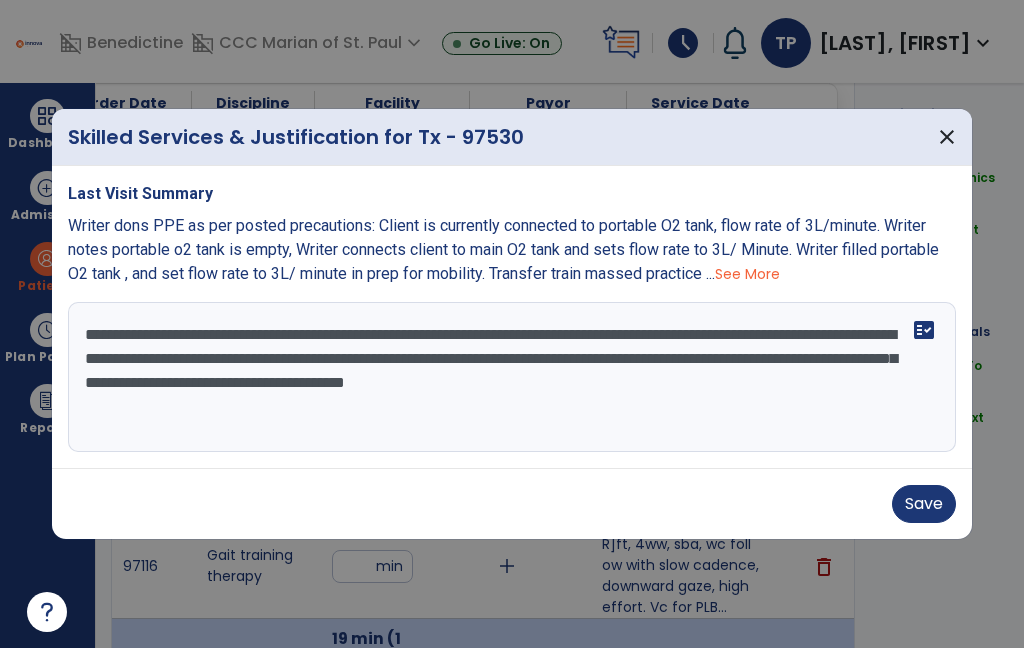 type on "**********" 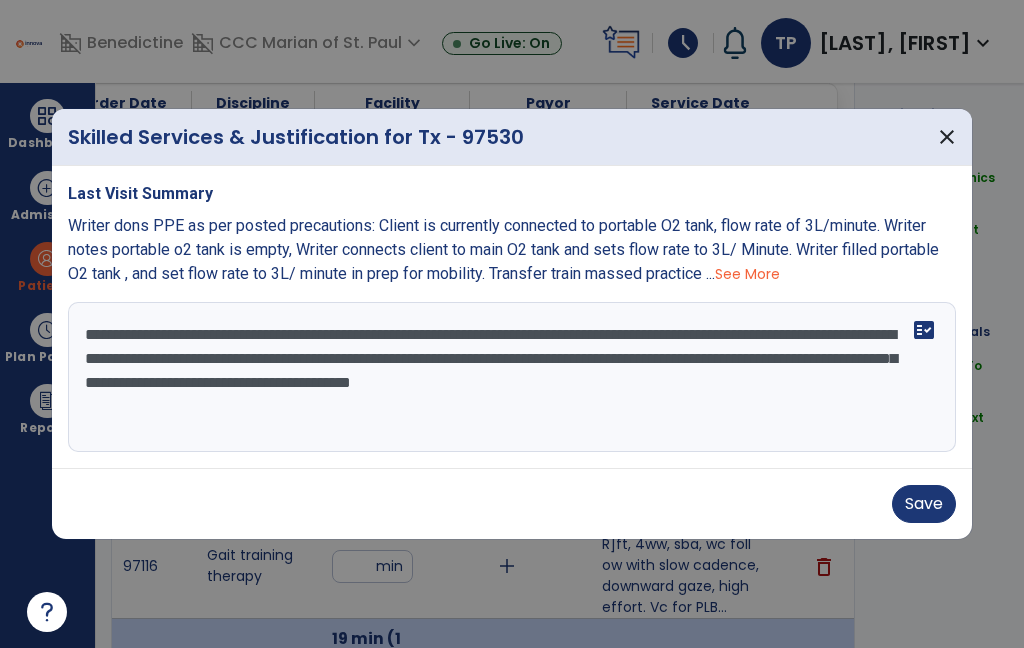 click on "Save" at bounding box center (924, 504) 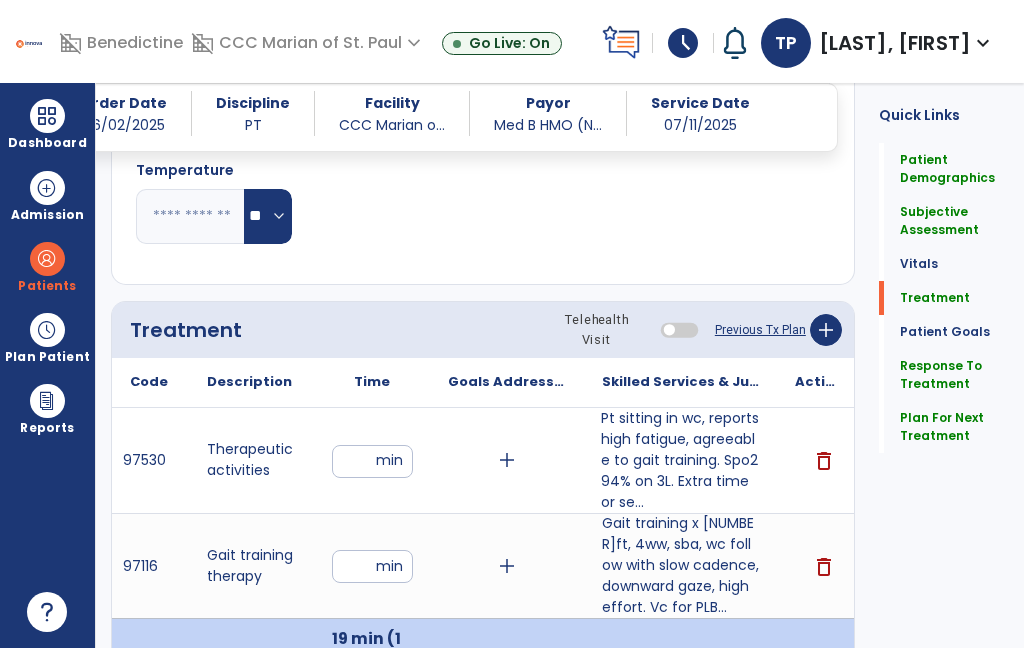 click on "**" at bounding box center [372, 461] 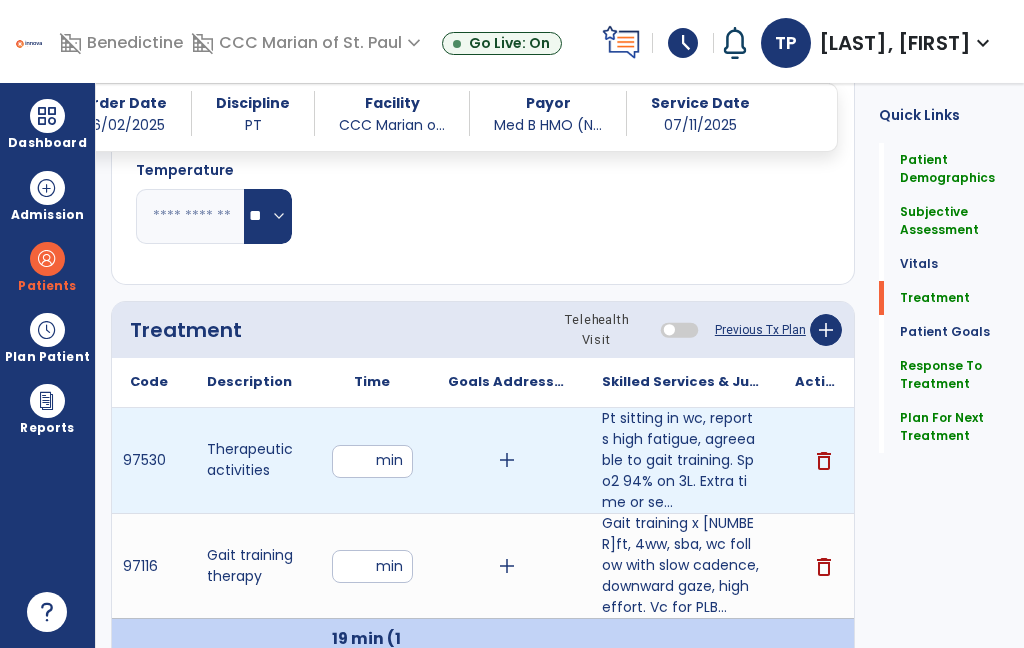 type on "**" 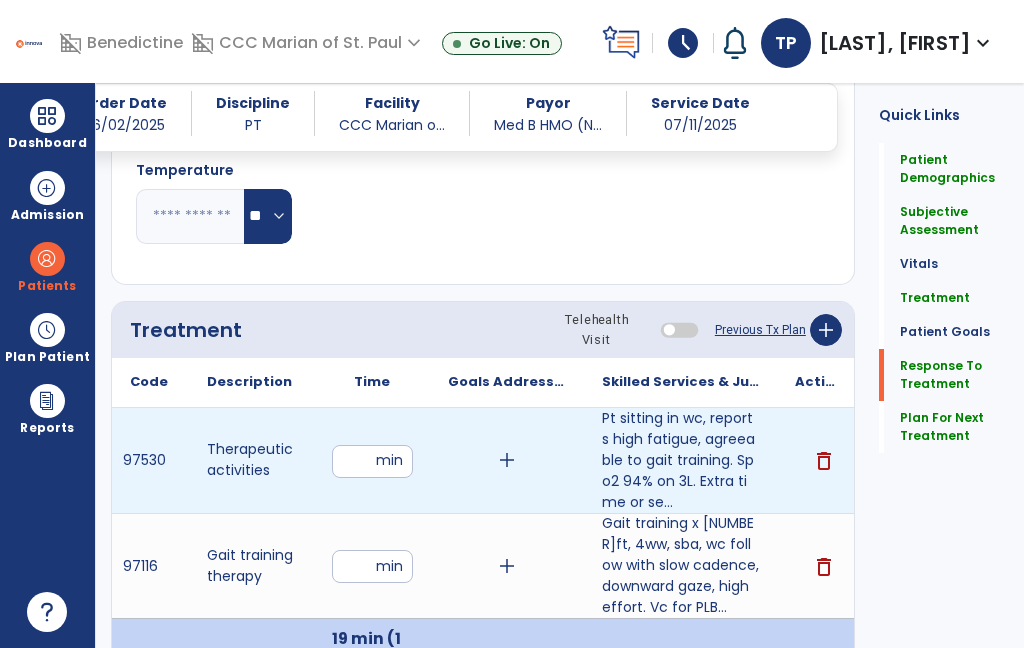 click on "Response To Treatment" 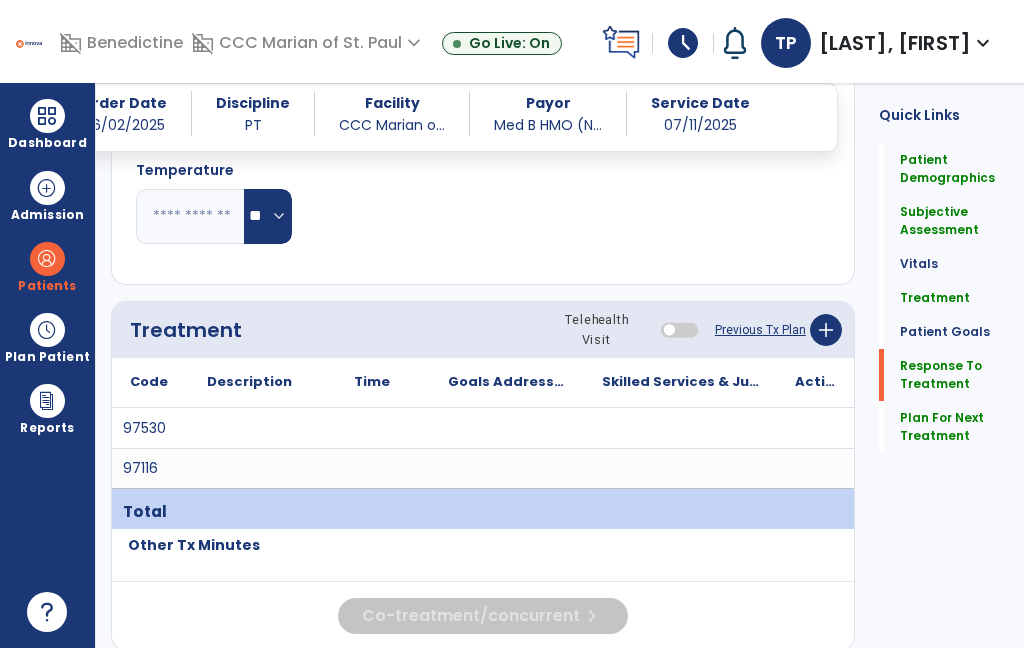 scroll, scrollTop: 2515, scrollLeft: 0, axis: vertical 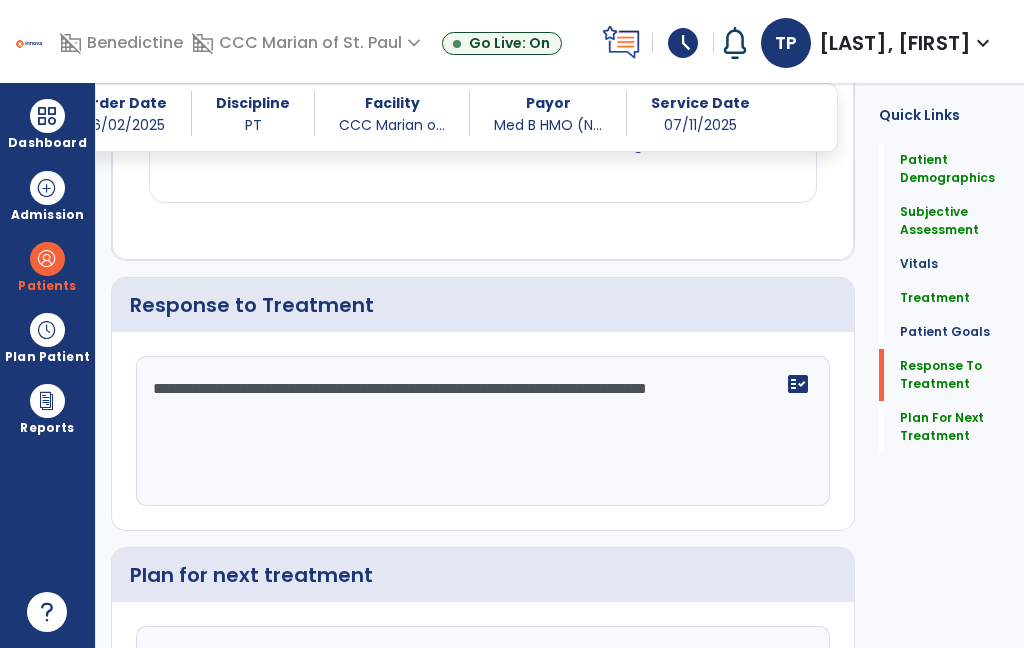 click on "Plan For Next Treatment" 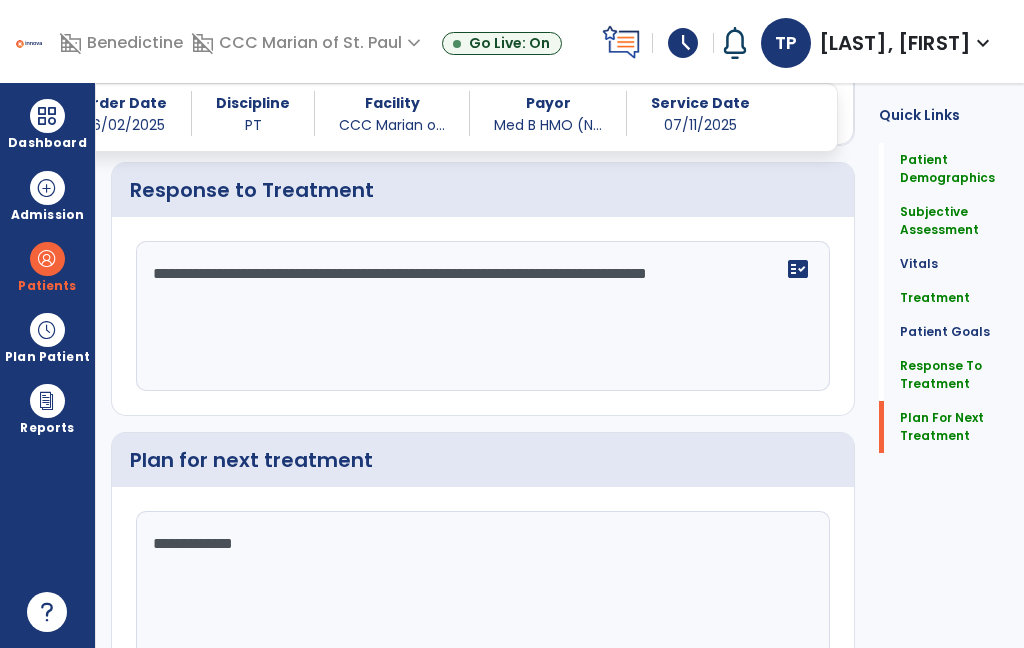 scroll, scrollTop: 2655, scrollLeft: 0, axis: vertical 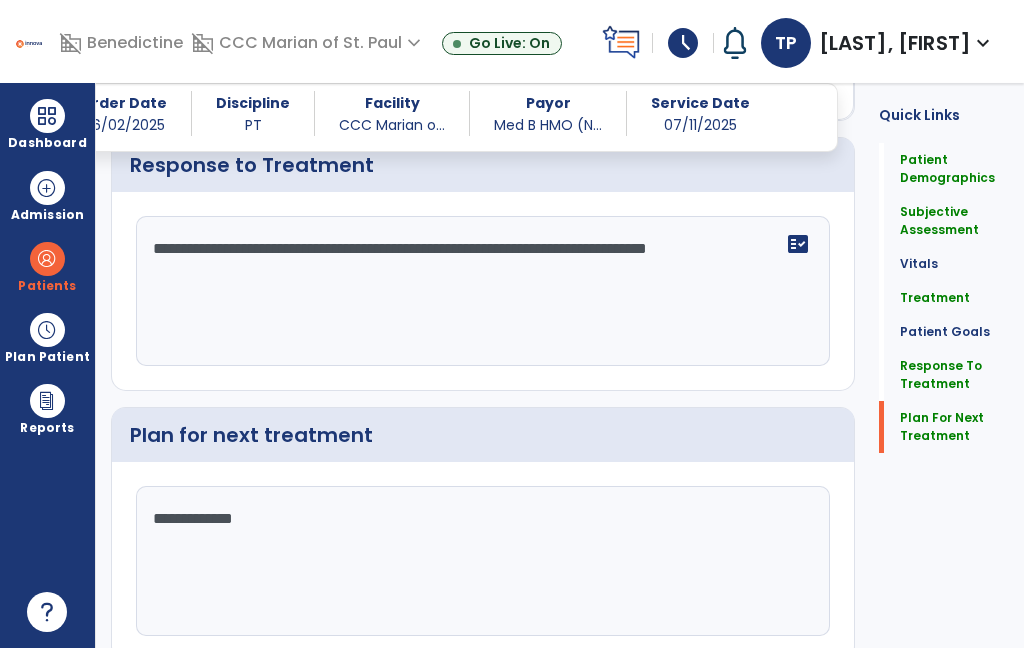 click on "Re-Sign Doc" 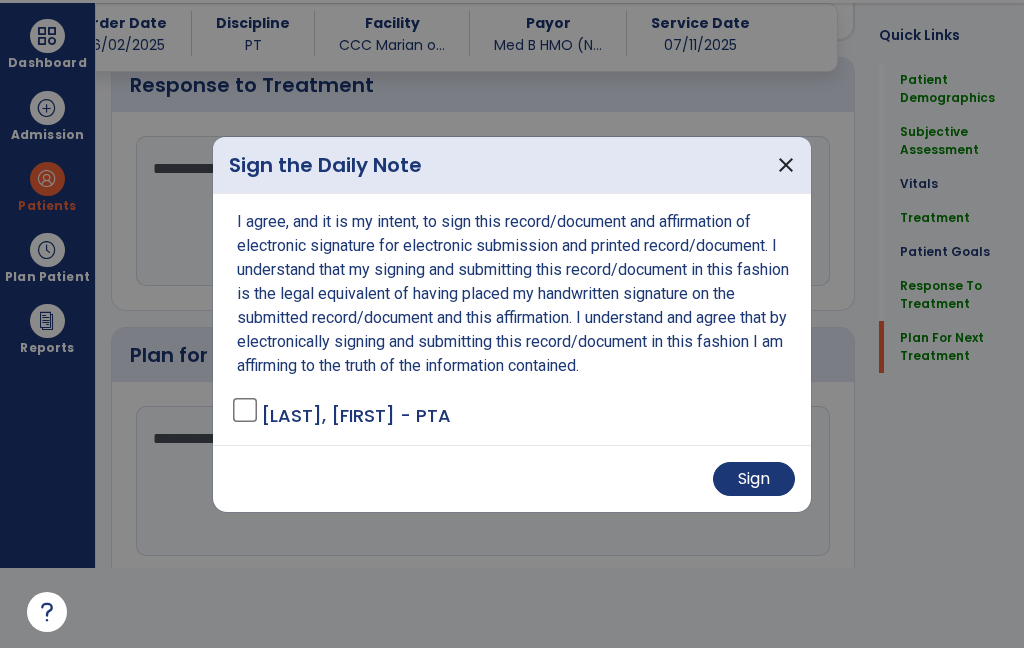 click on "Sign" at bounding box center [754, 479] 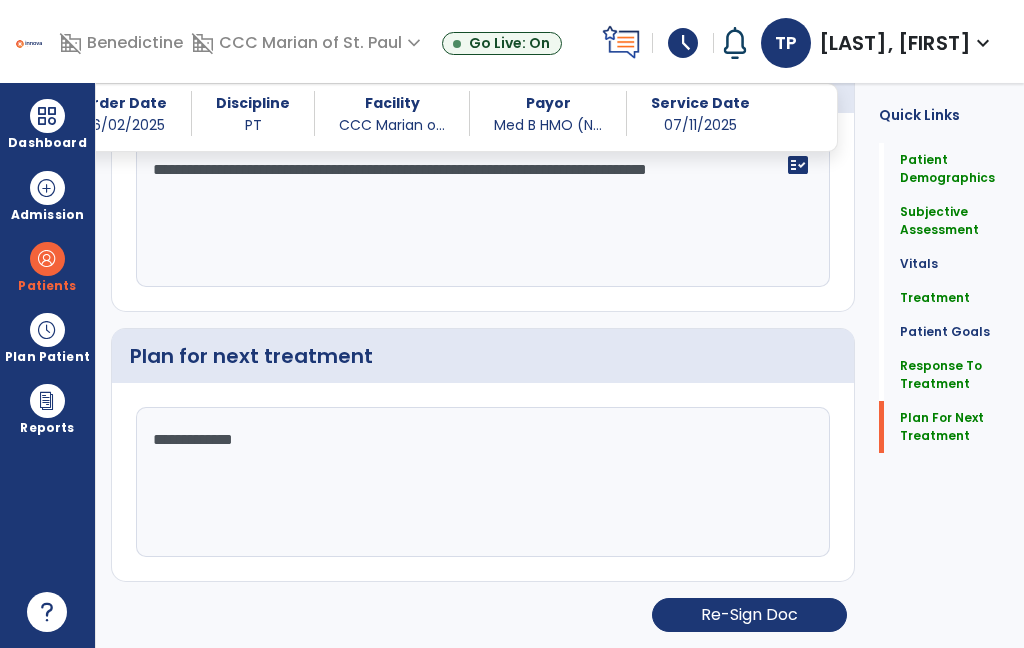 scroll, scrollTop: 0, scrollLeft: 0, axis: both 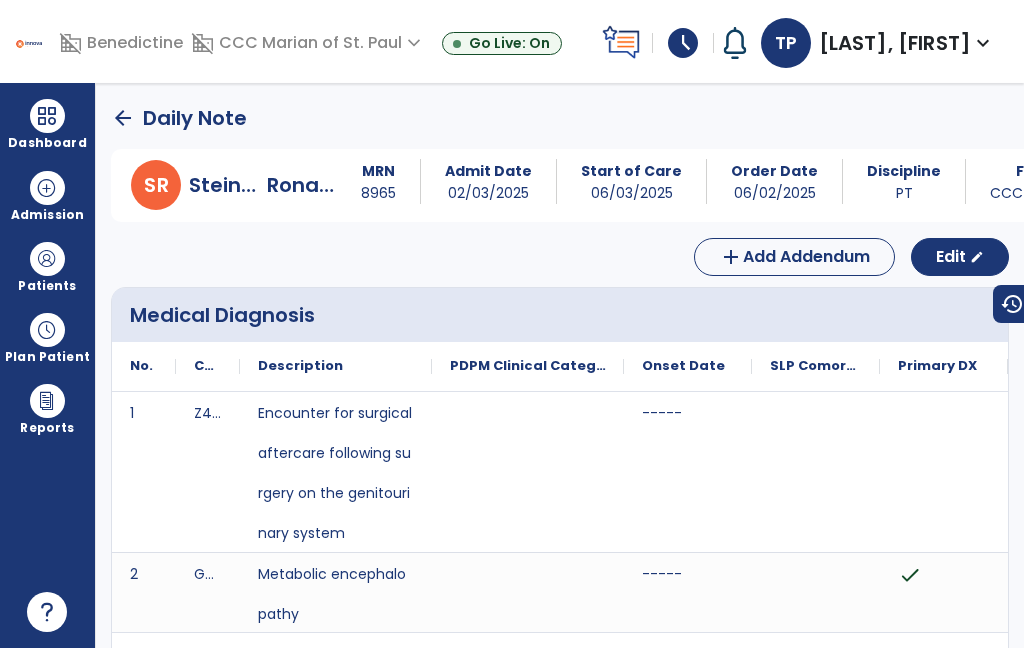 click at bounding box center [47, 116] 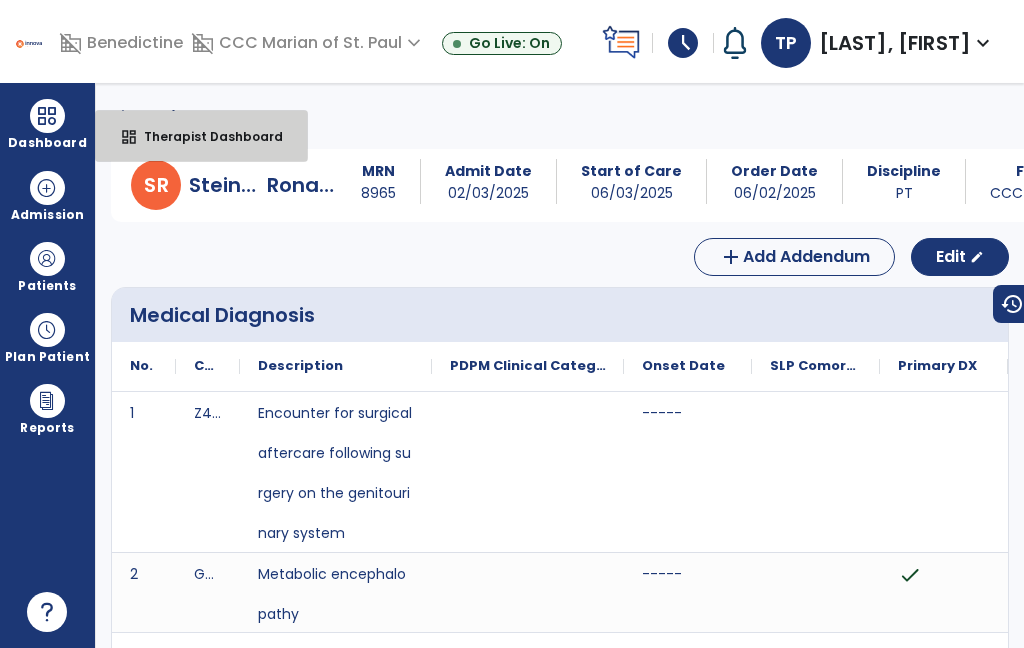 click on "Therapist Dashboard" at bounding box center [205, 136] 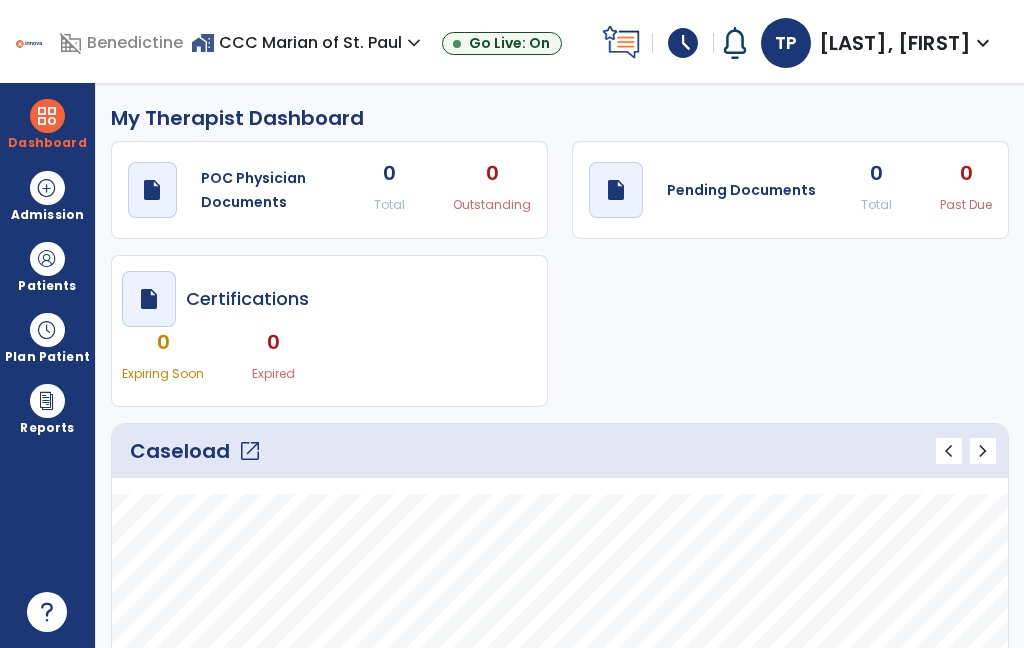 click on "schedule" at bounding box center [683, 43] 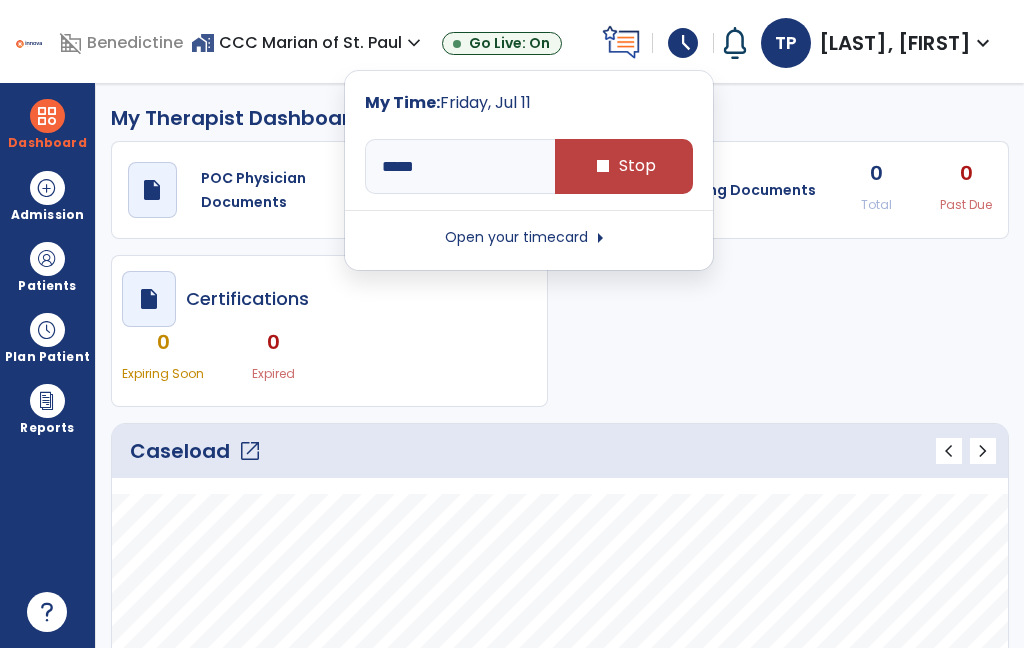 click on "stop  Stop" at bounding box center [624, 166] 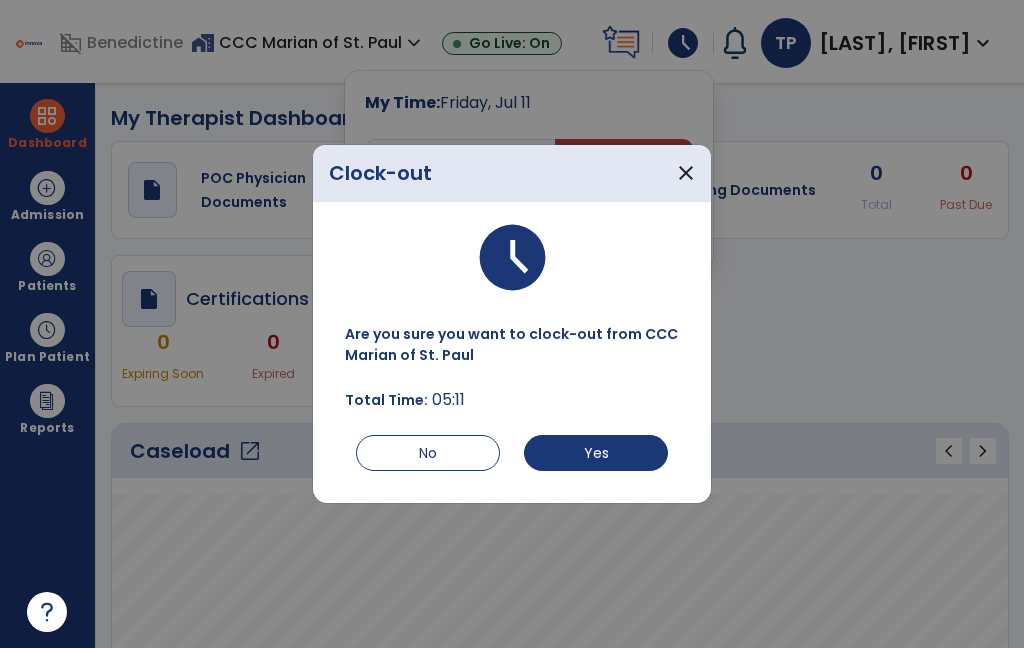 click on "Yes" at bounding box center (596, 453) 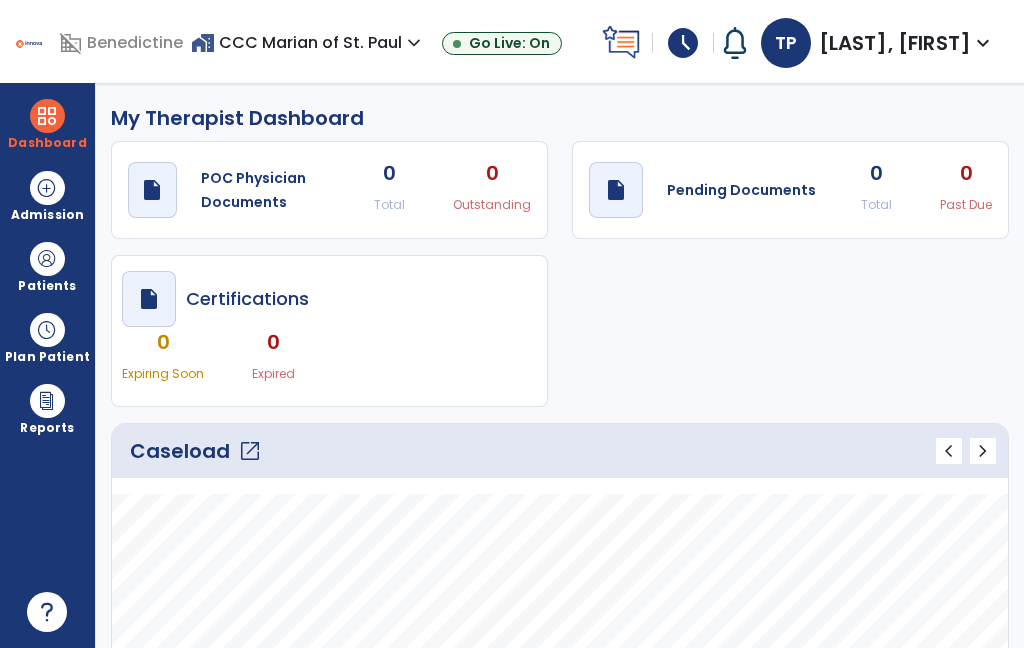 click on "My Therapist Dashboard   draft   open_in_new  POC Physician Documents 0 Total 0 Outstanding  draft   open_in_new  Pending Documents 0 Total 0 Past Due  draft   open_in_new  Certifications 0 Expiring Soon 0 Expired  Caseload   open_in_new   chevron_left   chevron_right
Notes
No. of notes
0" at bounding box center (560, 365) 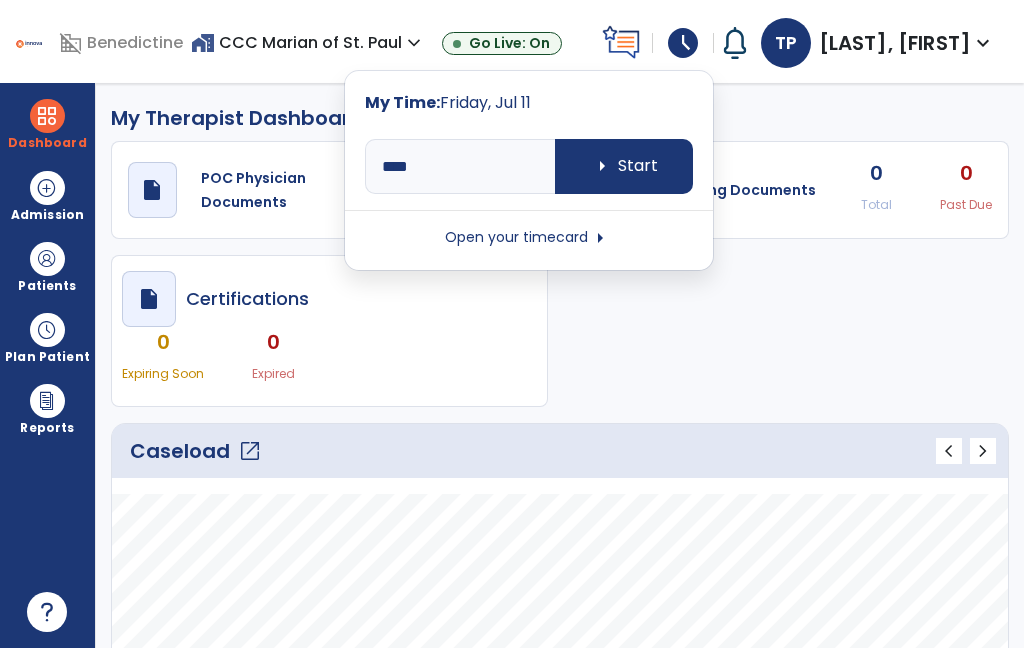 click on "arrow_right" at bounding box center (600, 238) 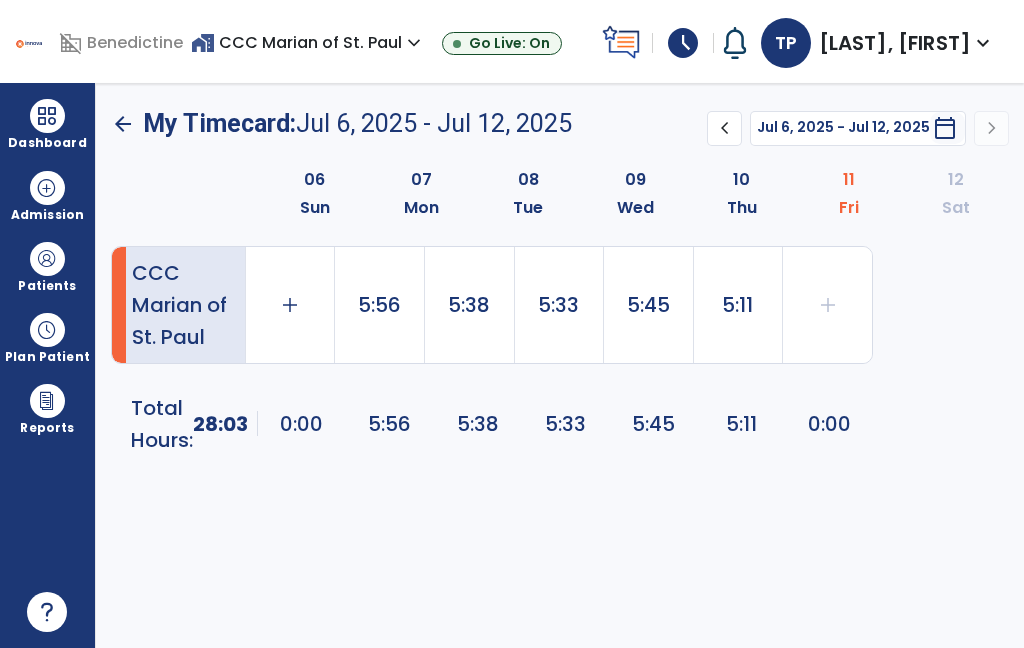 click on "5:45" 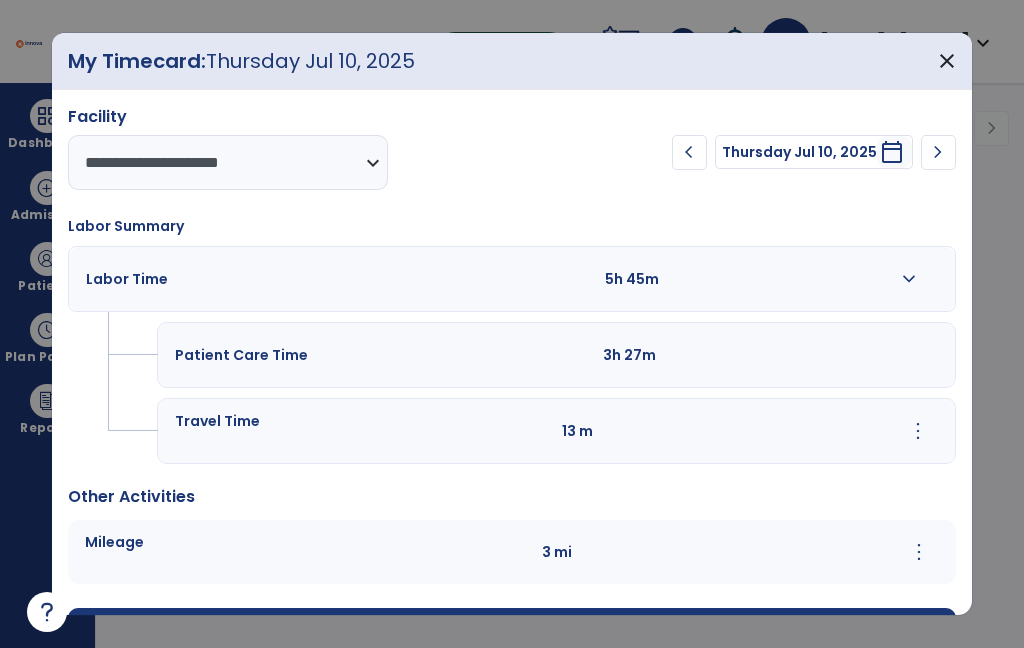 click on "expand_more" at bounding box center (909, 279) 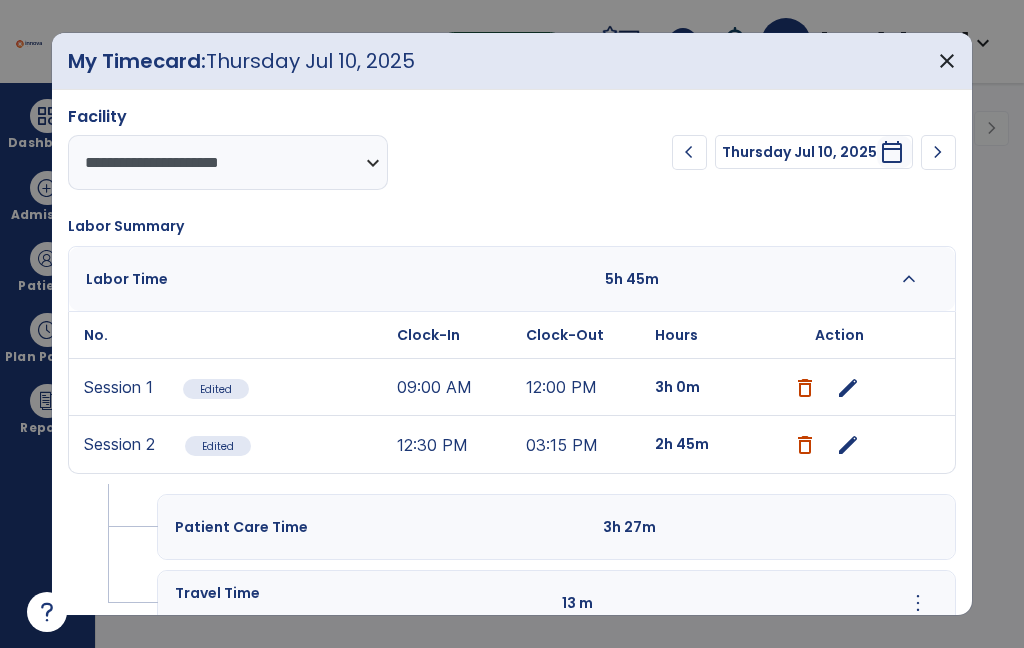 click on "close" at bounding box center [947, 61] 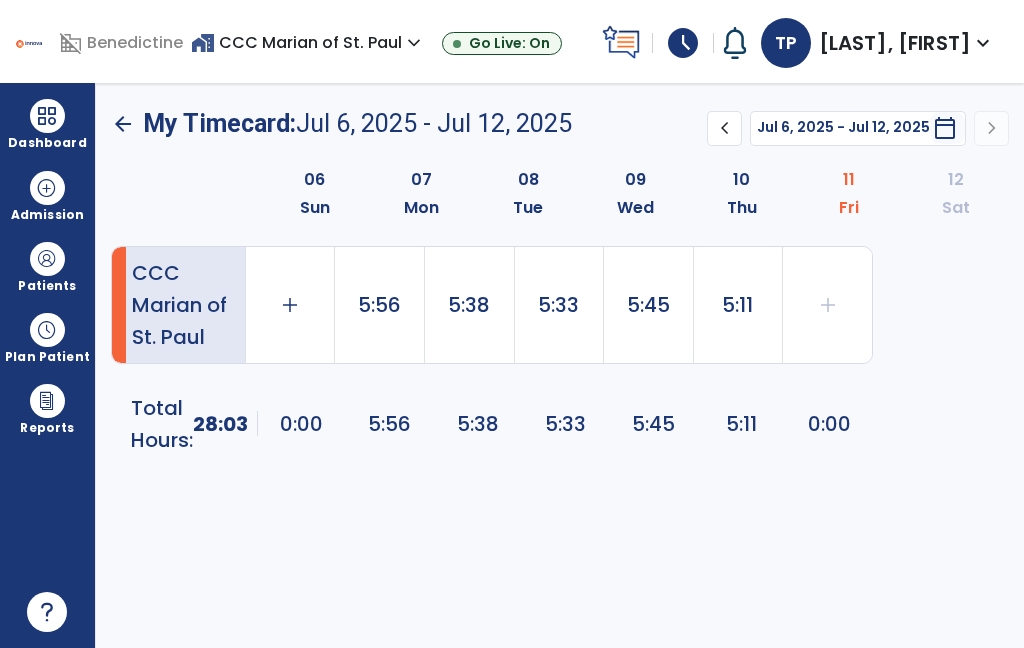 click on "5:11" 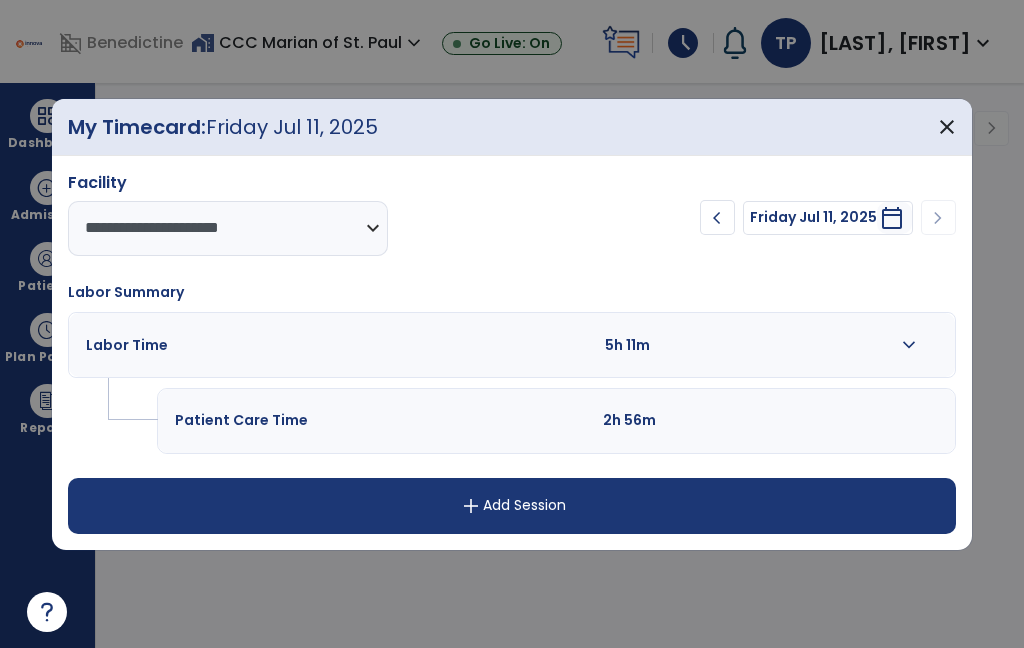 click on "expand_more" at bounding box center (909, 345) 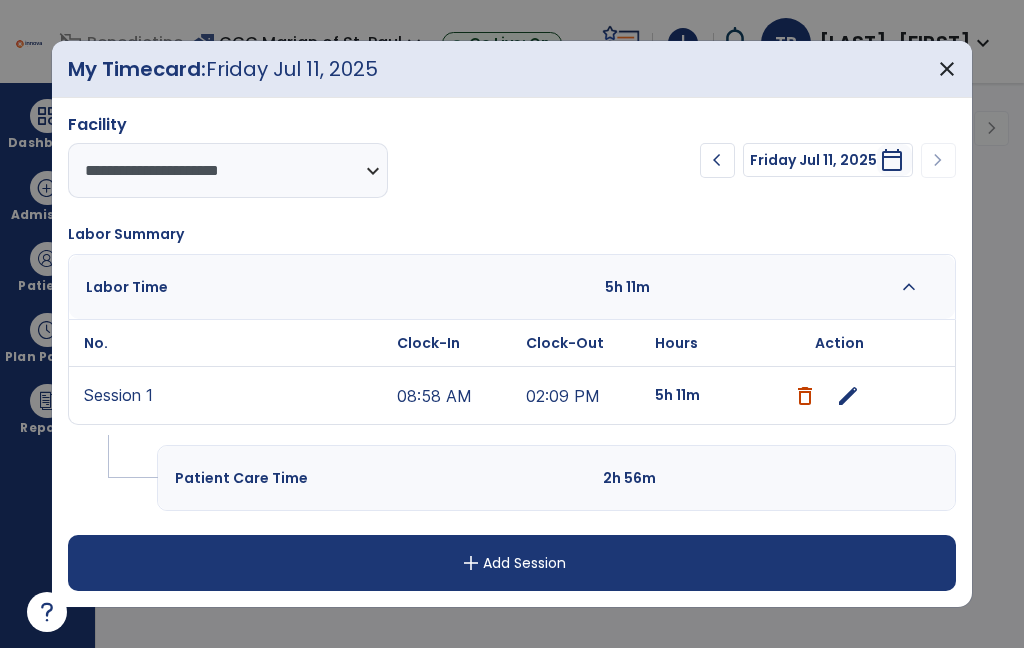 click on "edit" at bounding box center [848, 396] 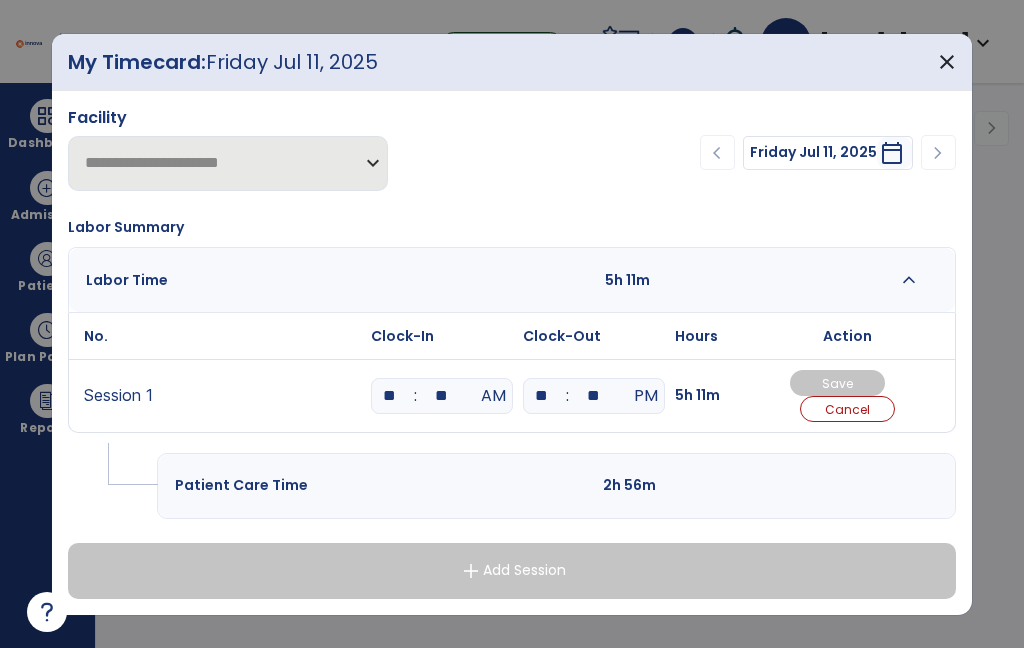 click on "**" at bounding box center [442, 396] 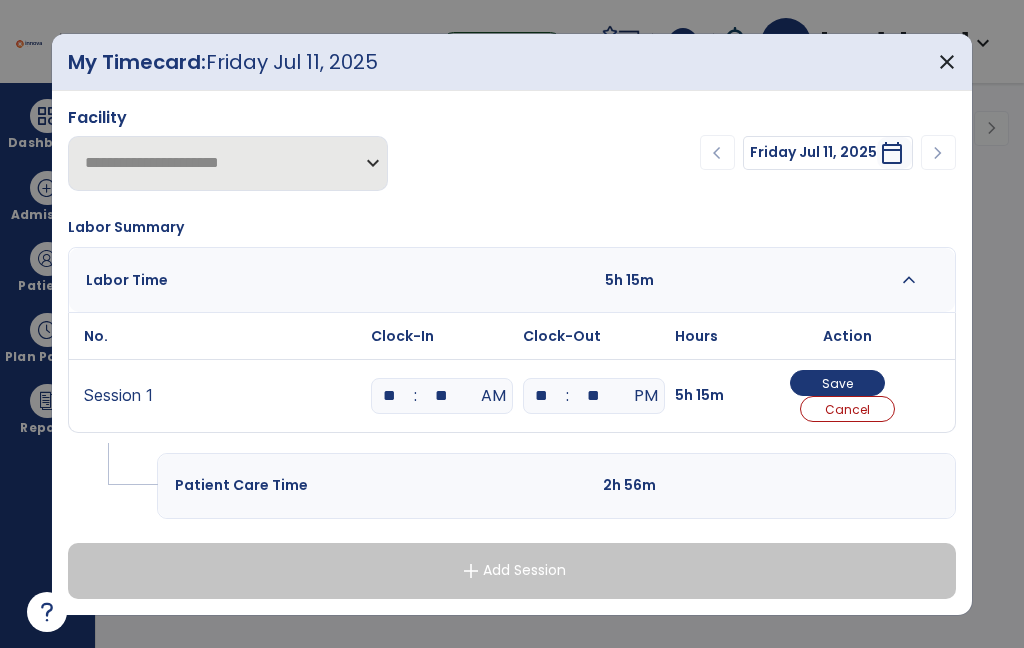 click on "**" at bounding box center [542, 396] 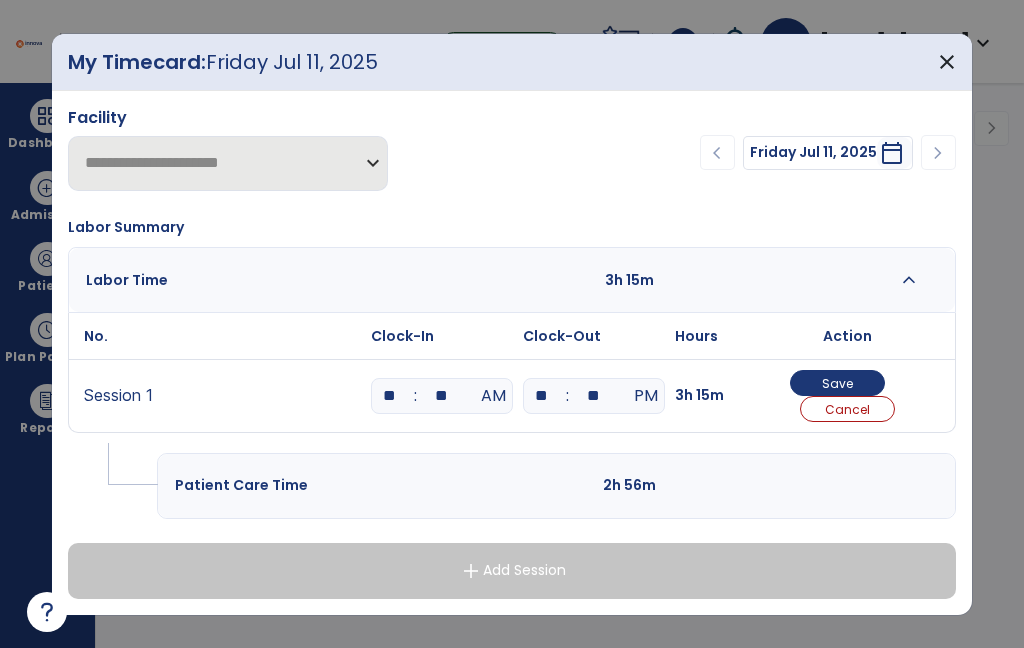 type on "*" 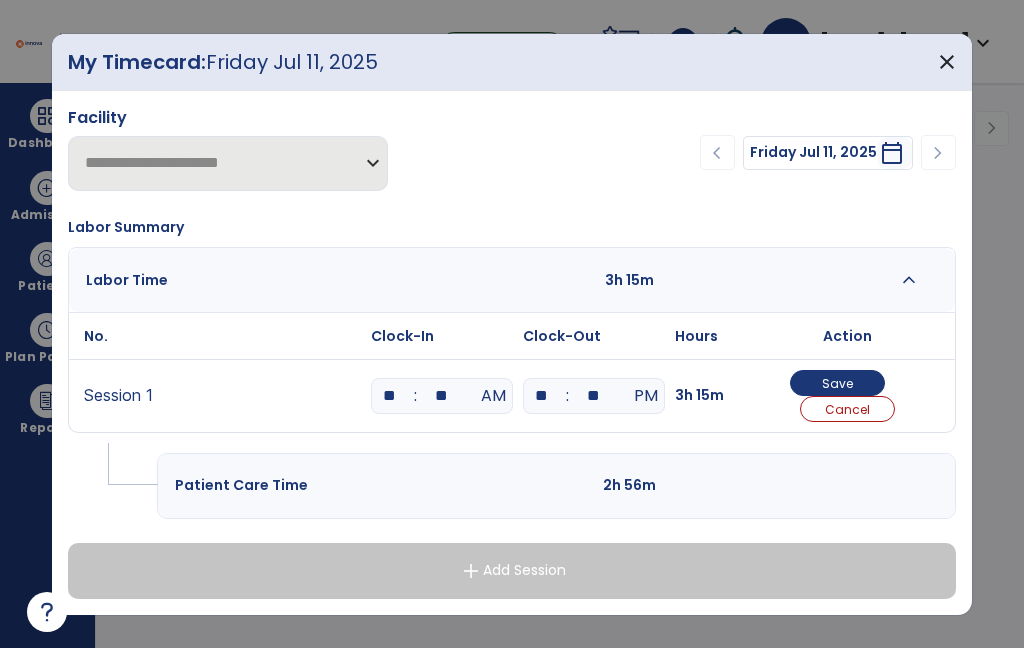 type on "**" 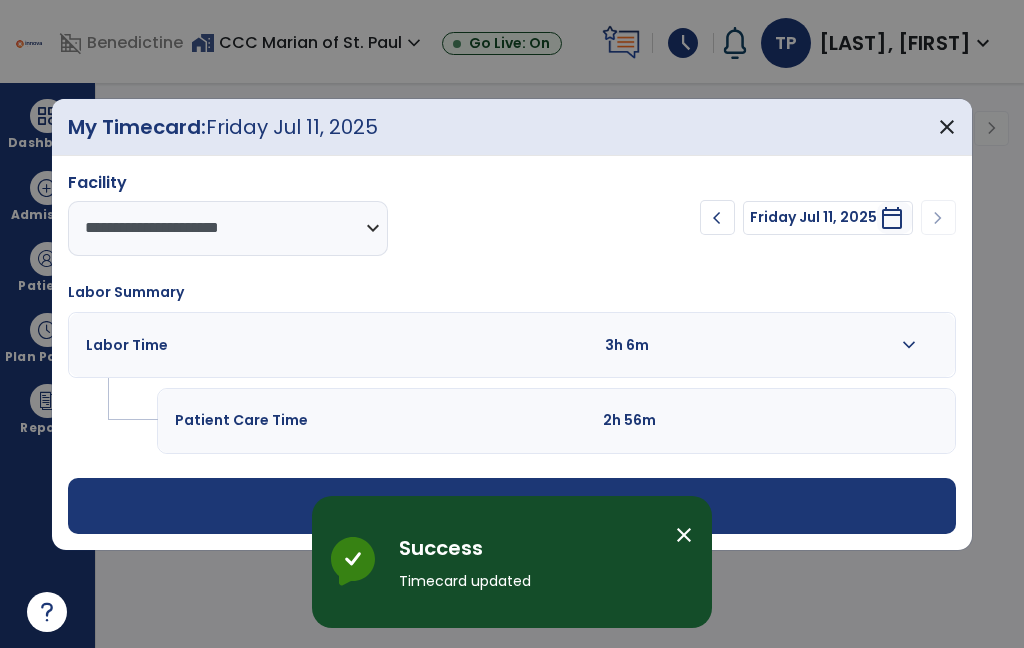 click on "add  Add Session" at bounding box center (512, 506) 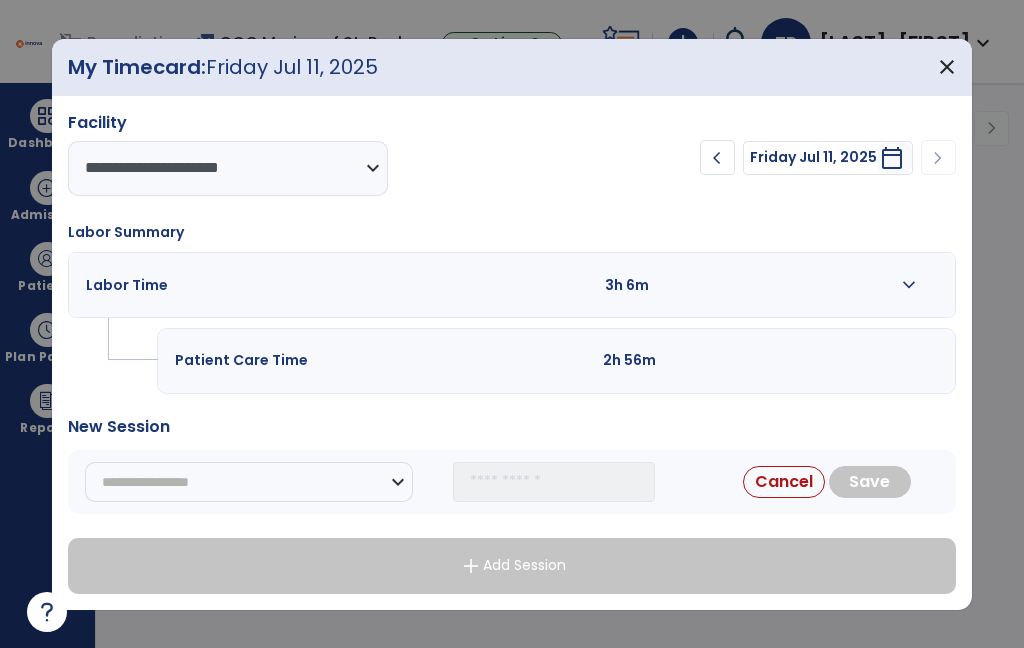 click on "**********" at bounding box center (249, 482) 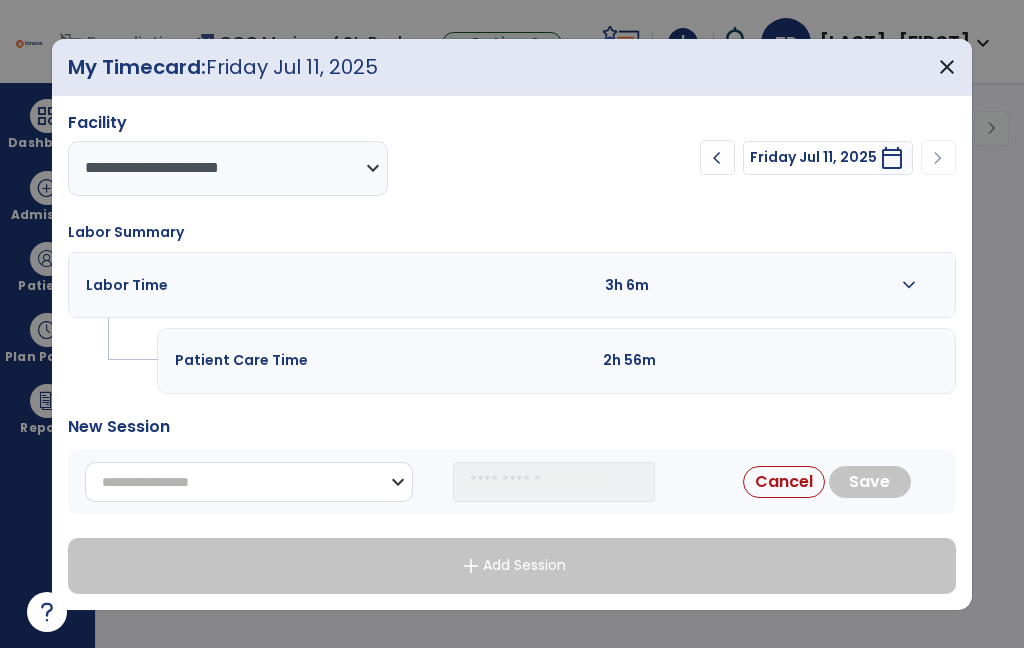 select on "**********" 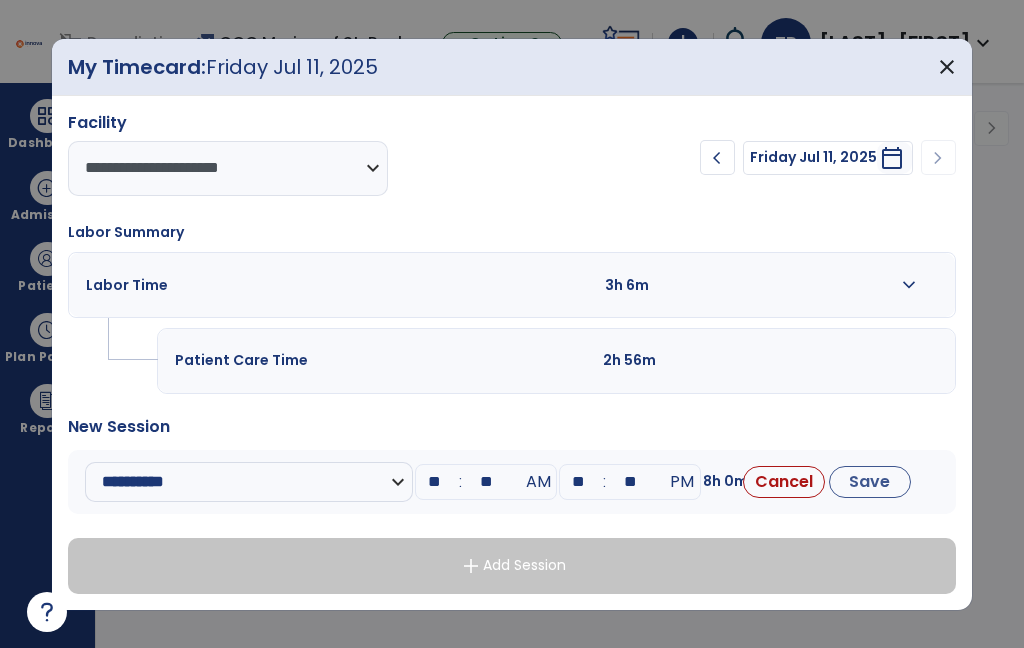 click on "**" at bounding box center [434, 482] 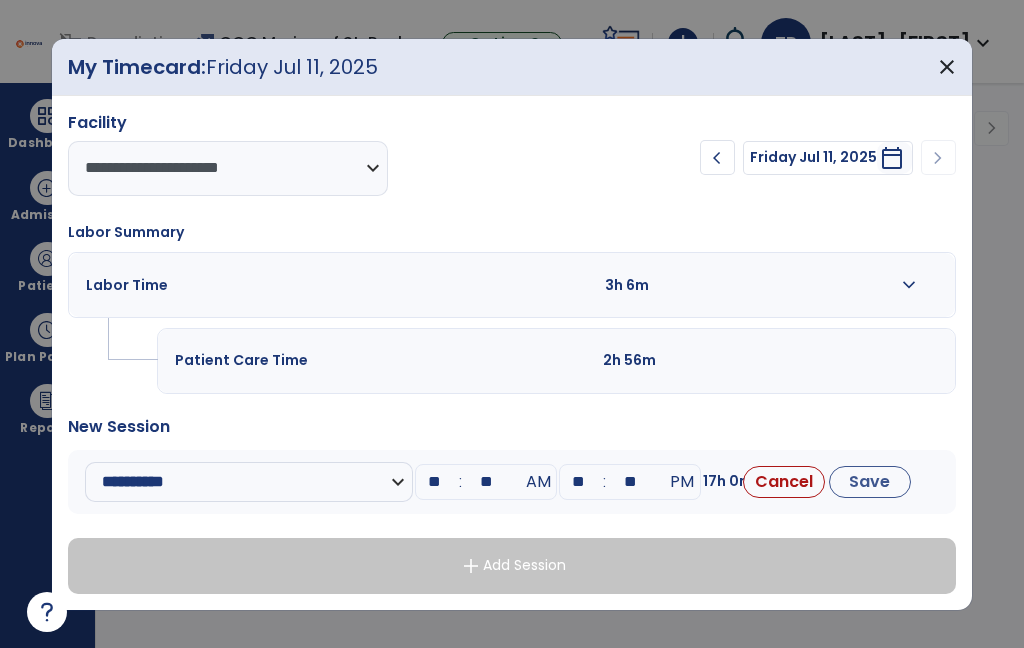 type on "*" 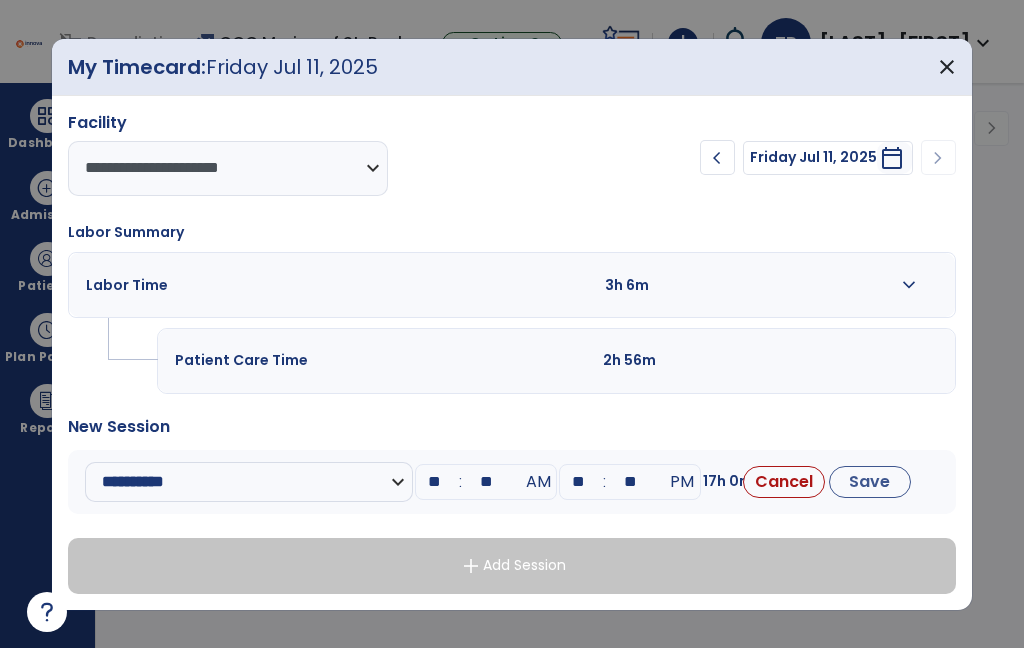 type on "**" 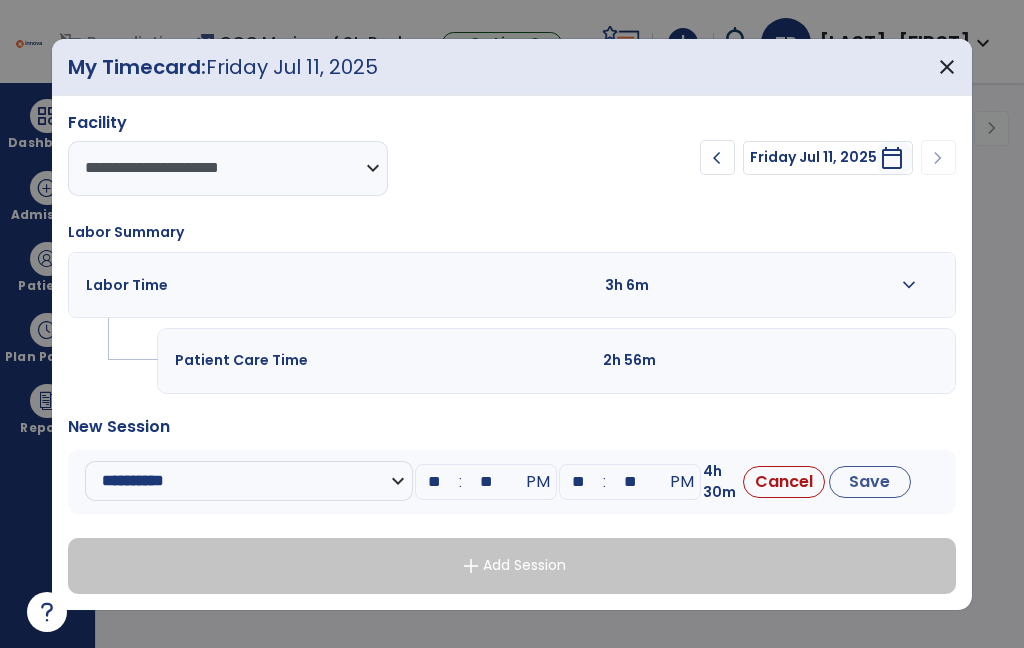click on "**" at bounding box center (578, 482) 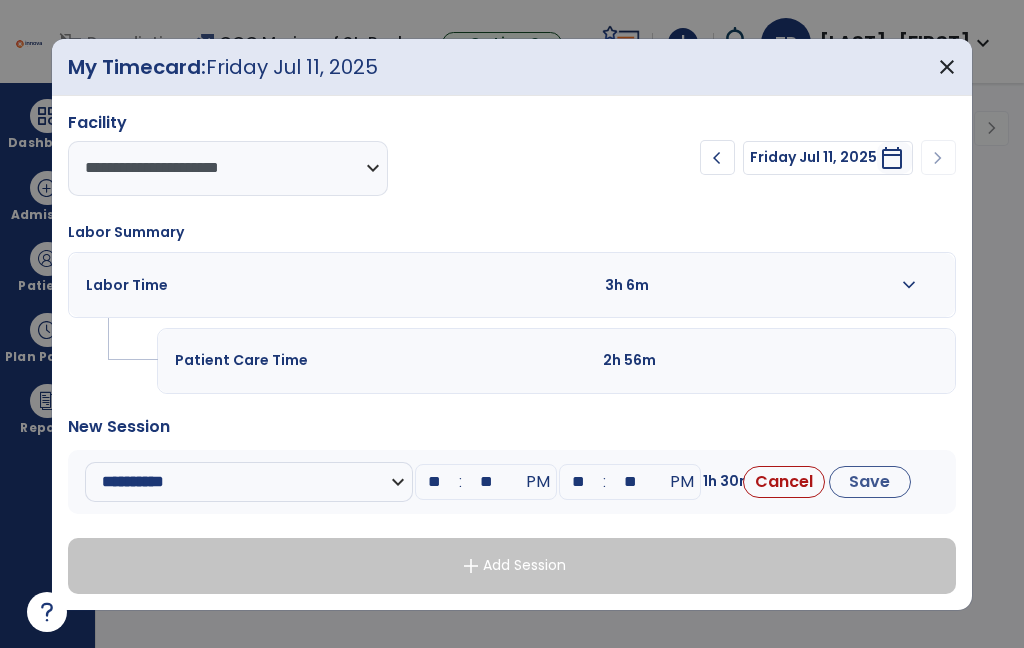 type on "**" 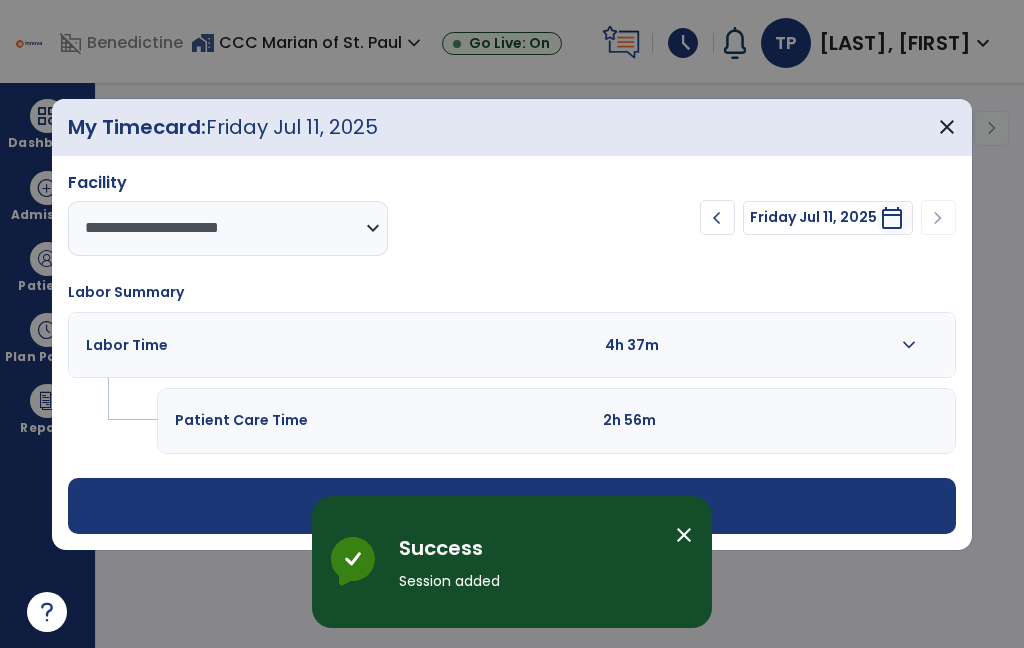 click on "expand_more" at bounding box center [909, 345] 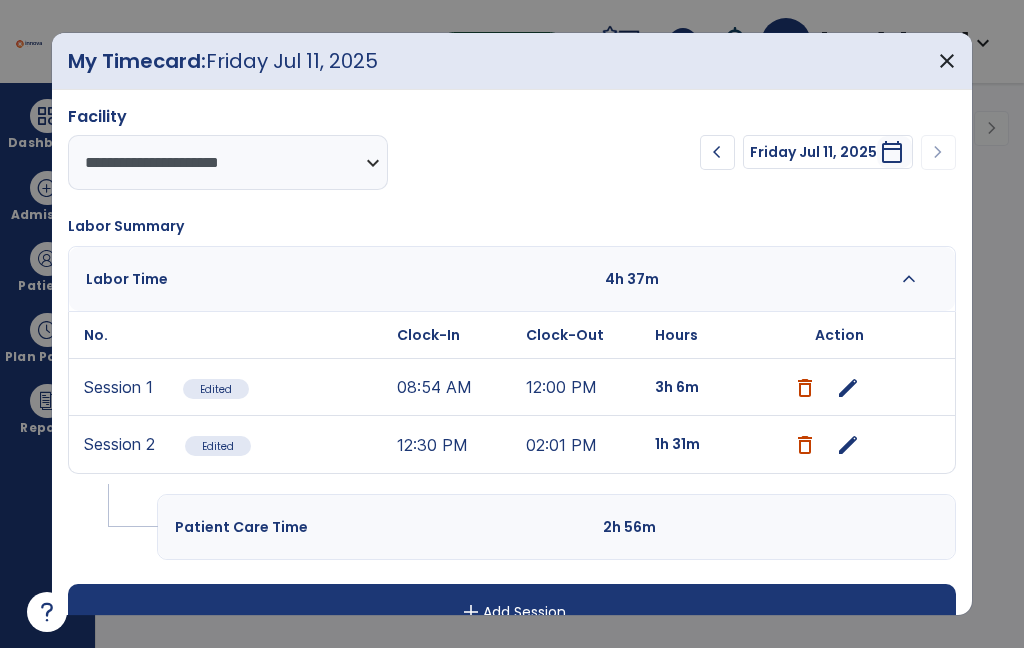 click on "close" at bounding box center [947, 61] 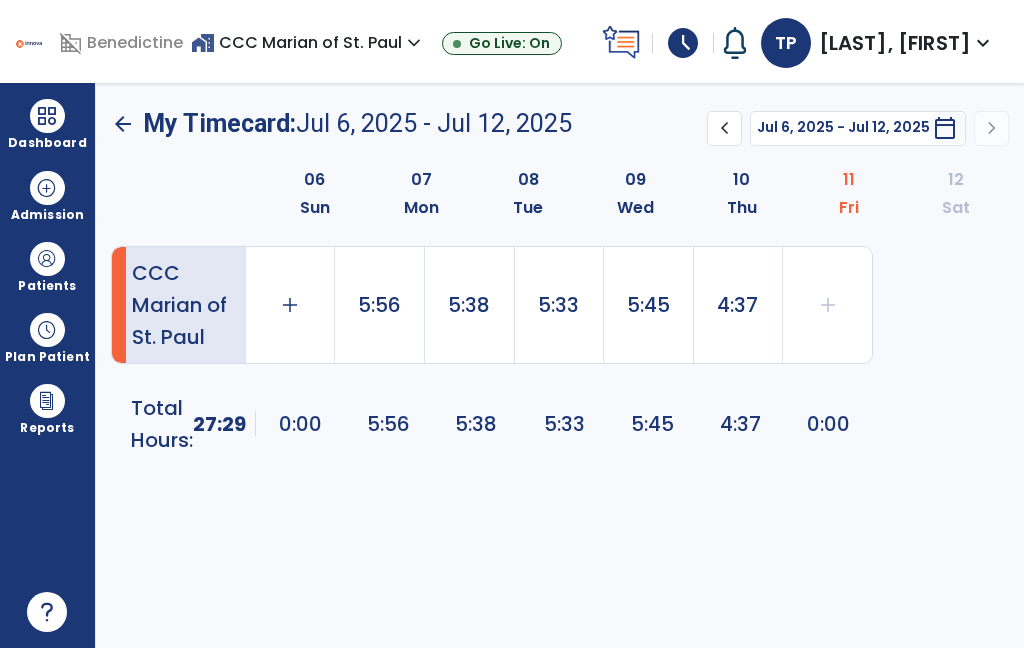 click at bounding box center [47, 116] 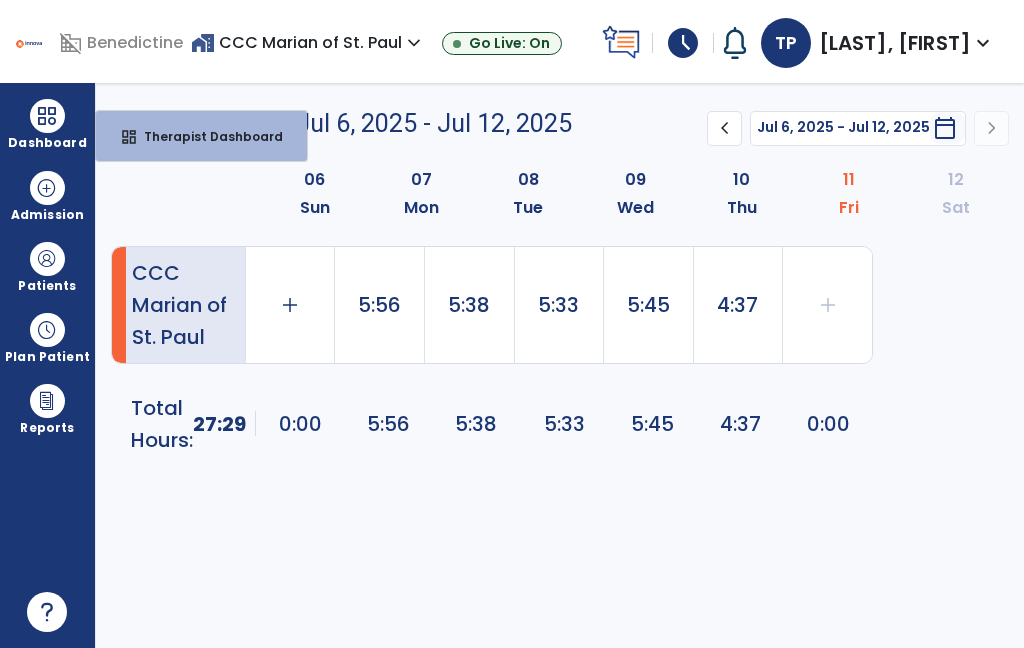 click on "Therapist Dashboard" at bounding box center (205, 136) 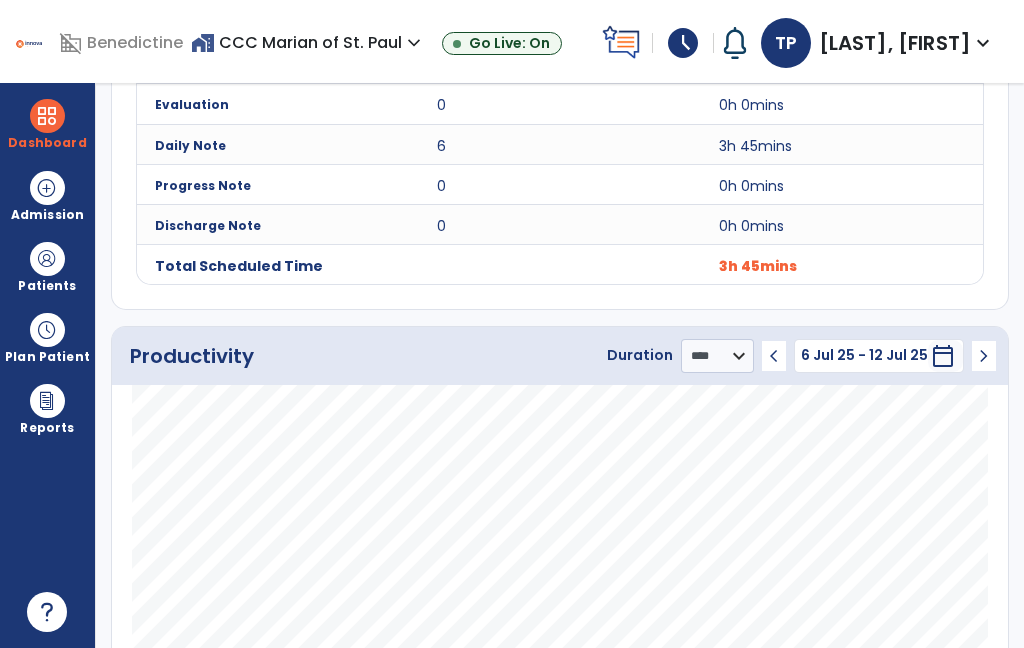 scroll, scrollTop: 877, scrollLeft: 0, axis: vertical 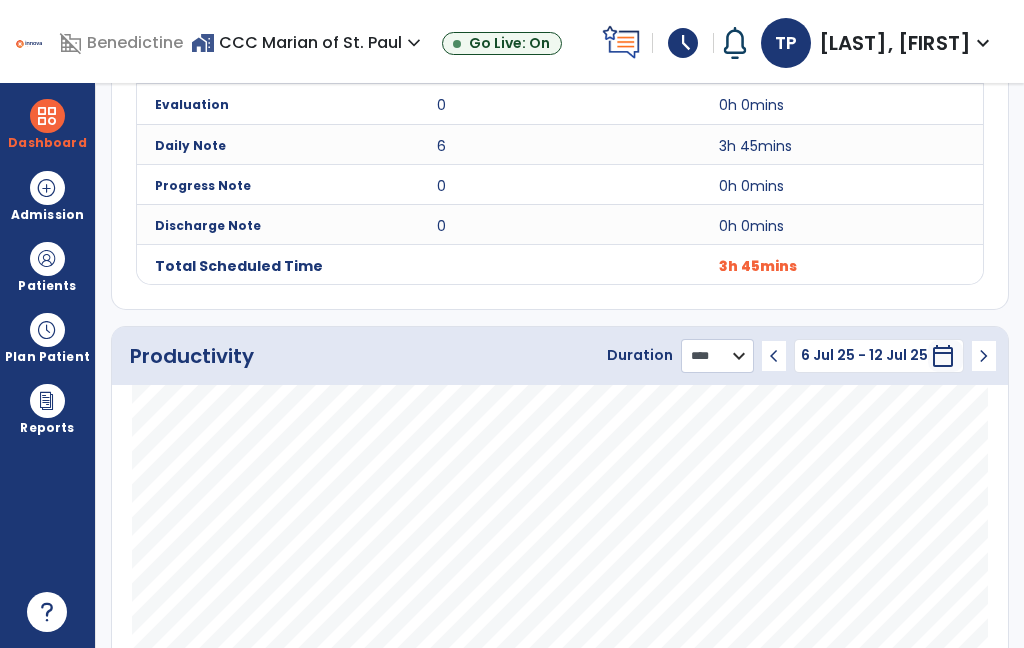 select on "***" 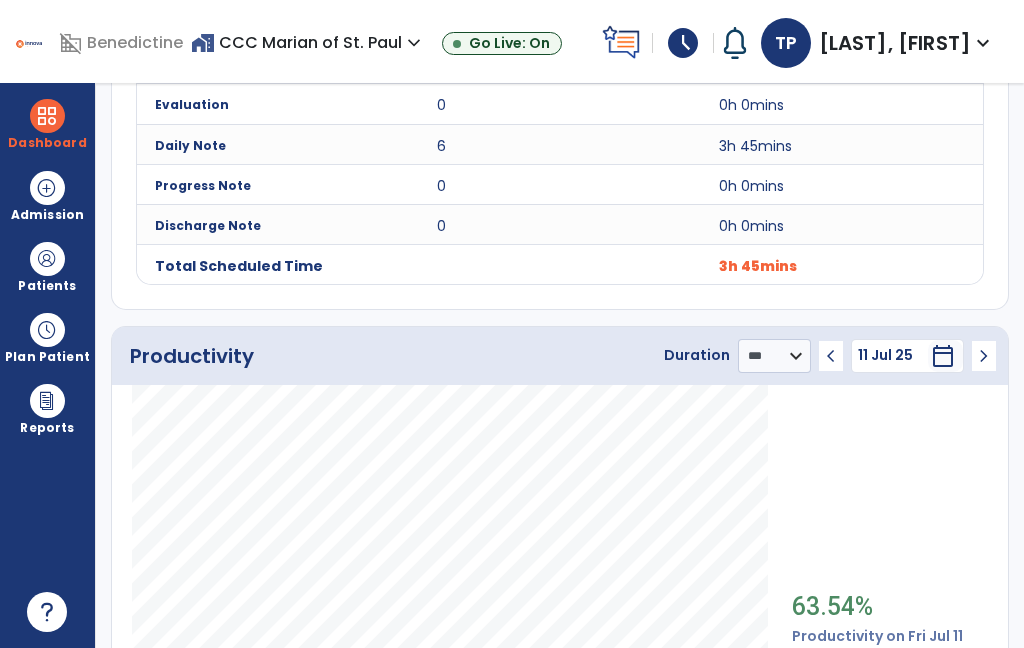 click at bounding box center (47, 116) 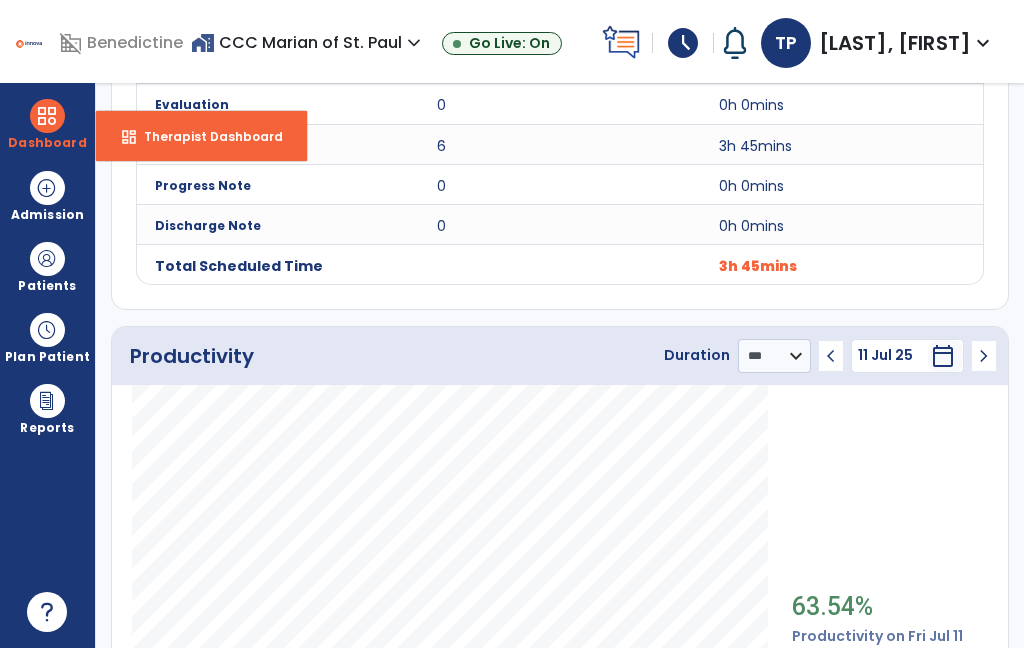 click on "Therapist Dashboard" at bounding box center [205, 136] 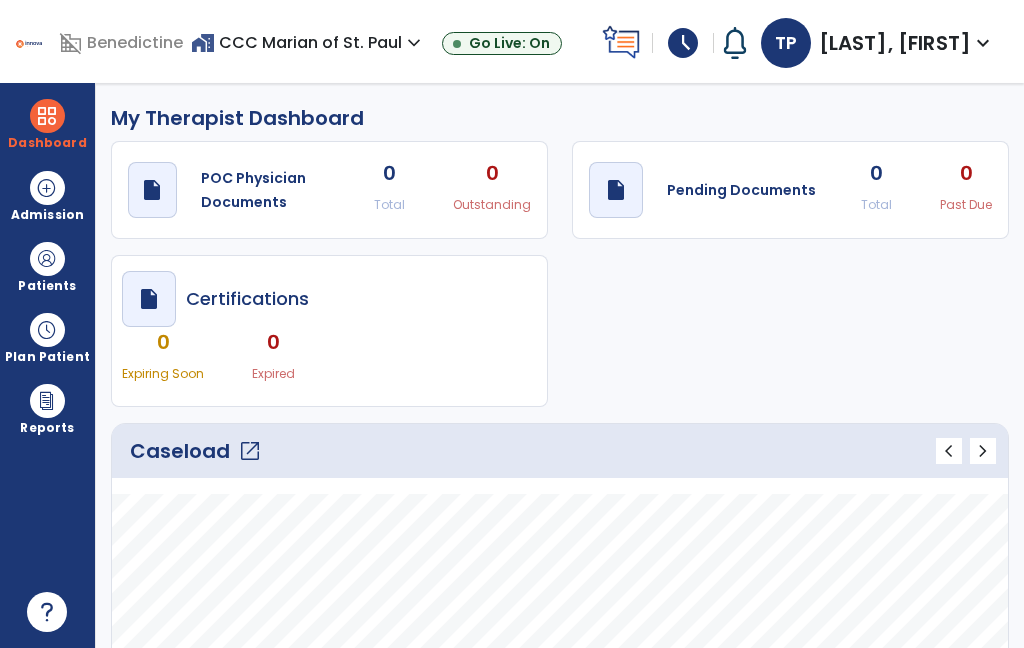 scroll, scrollTop: 0, scrollLeft: 0, axis: both 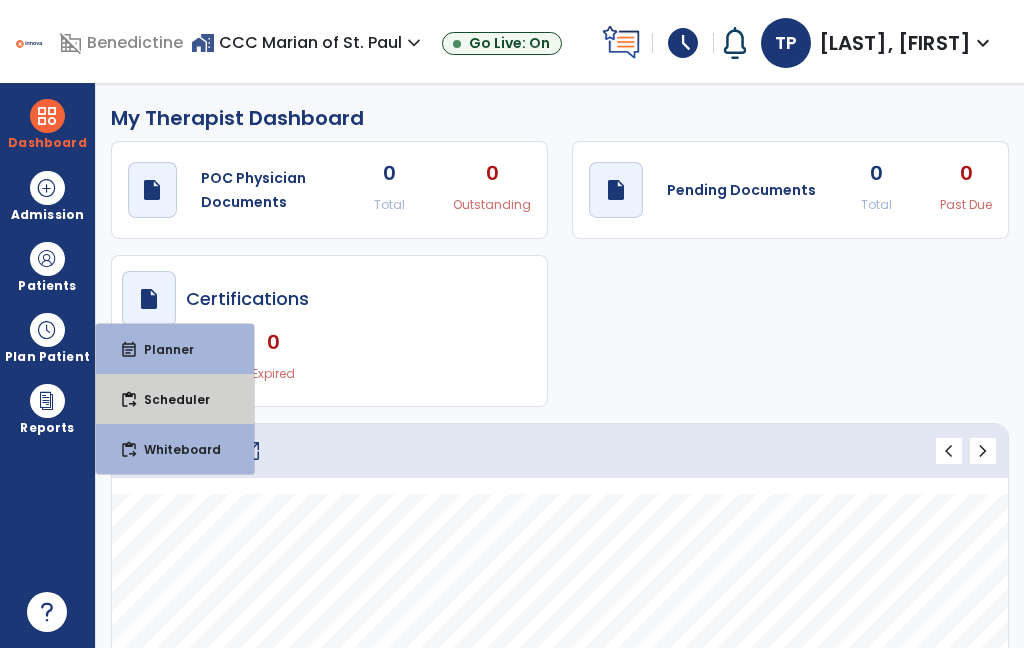 click on "Scheduler" at bounding box center [169, 399] 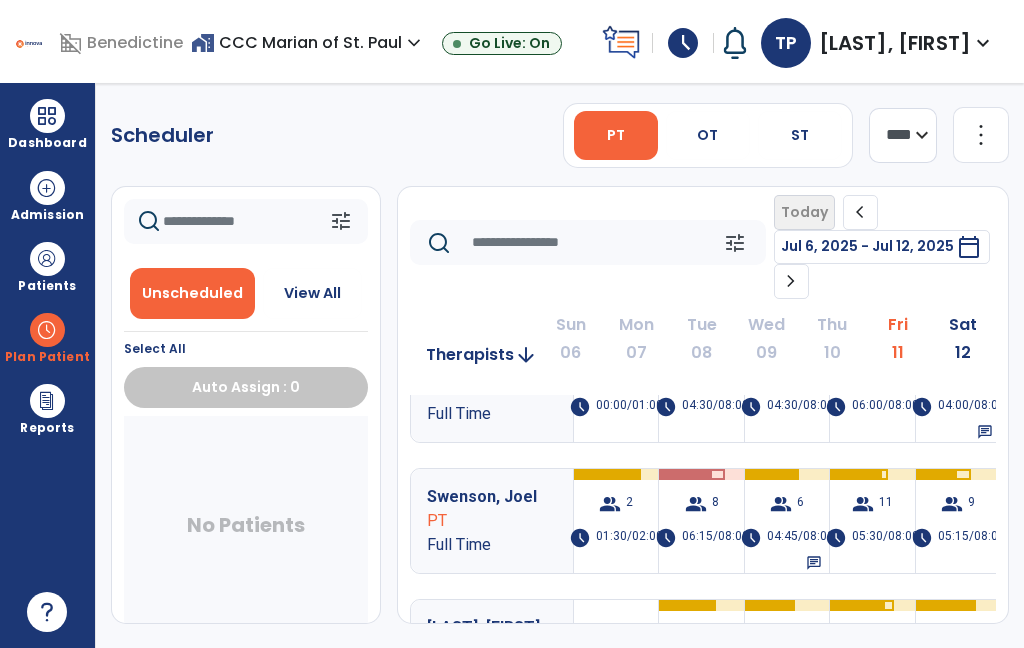 scroll, scrollTop: 56, scrollLeft: 0, axis: vertical 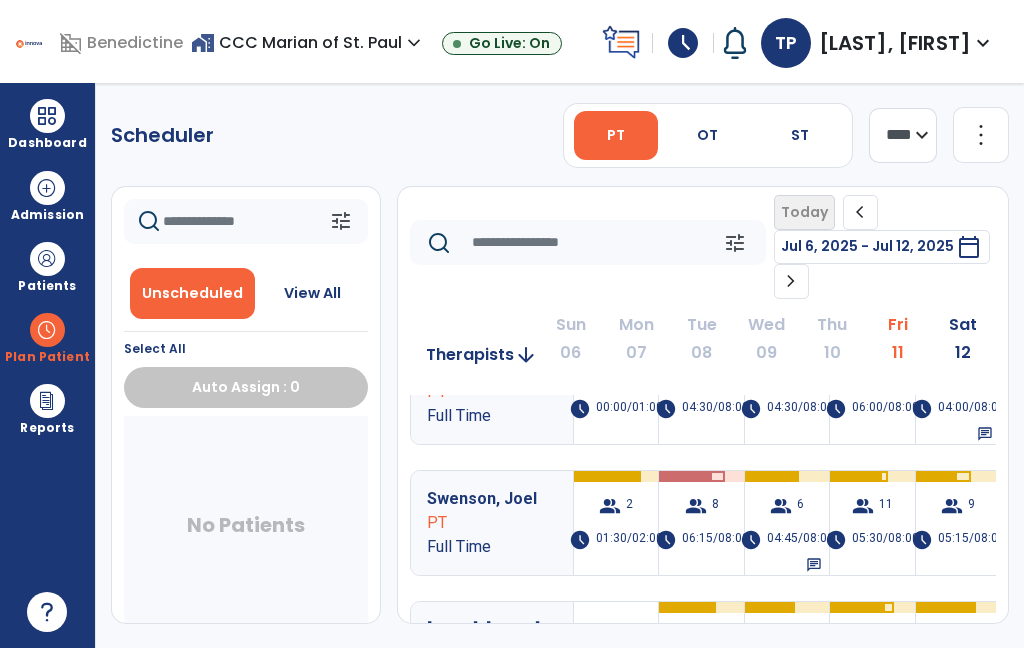 click on "chevron_right" 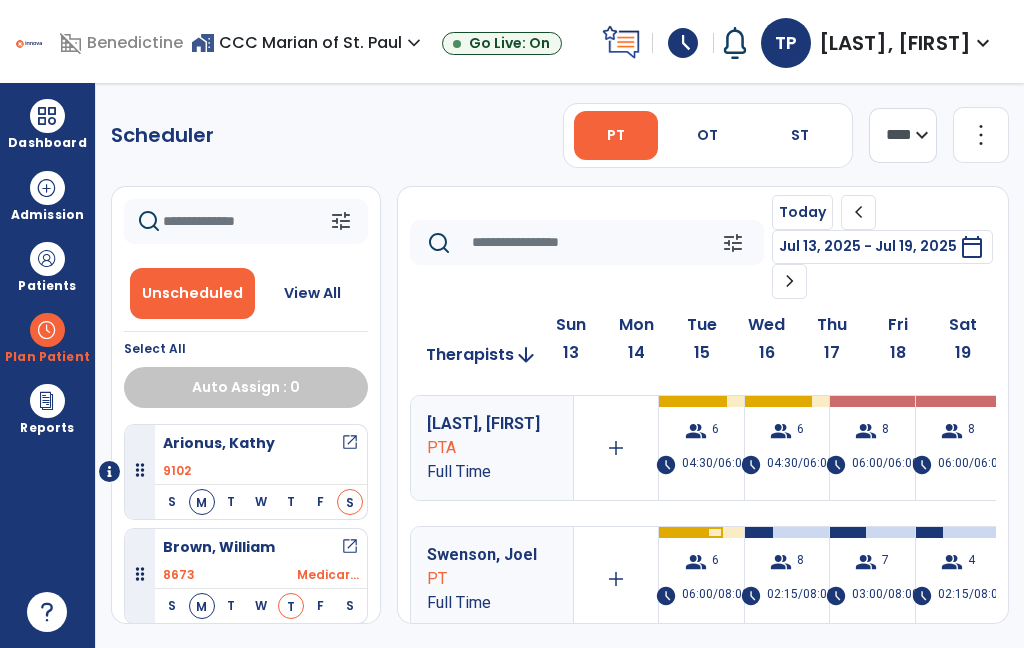 click on "04:30/06:00" at bounding box center [715, 465] 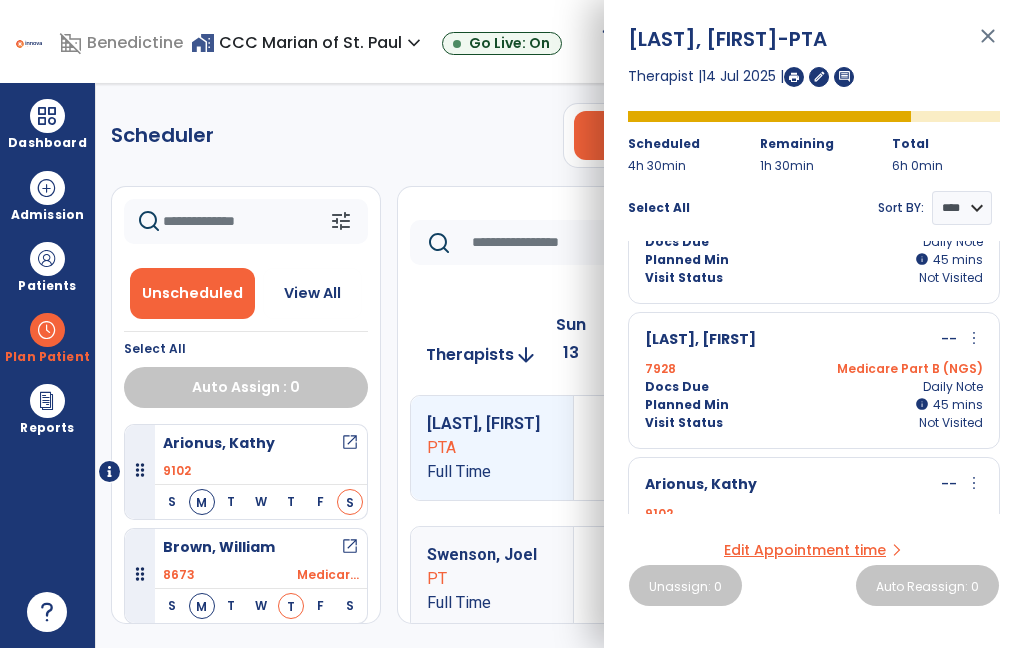 scroll, scrollTop: 517, scrollLeft: 0, axis: vertical 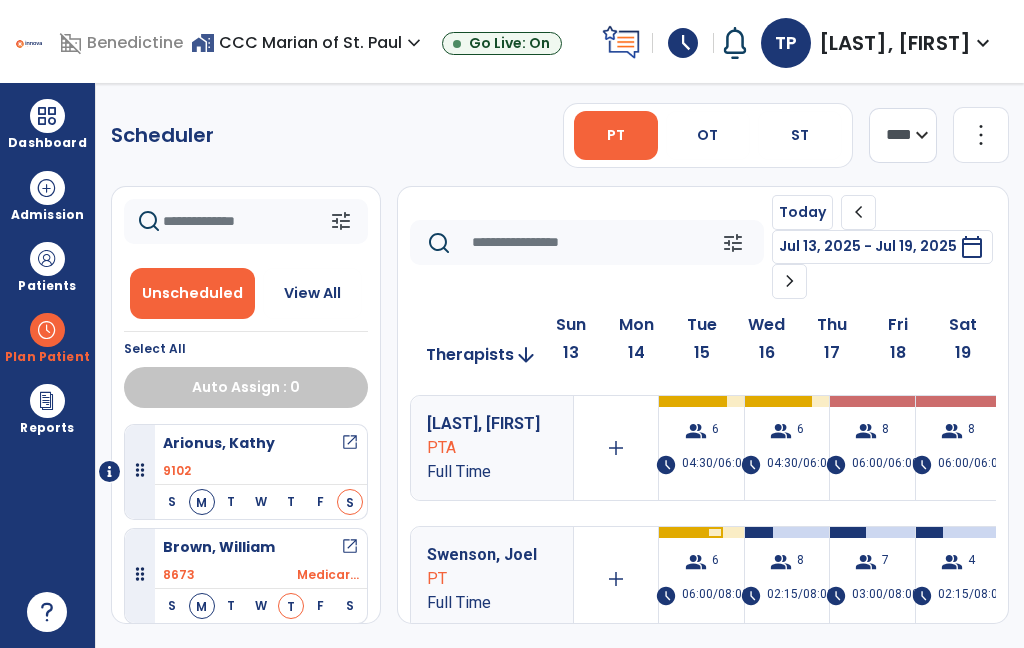 click at bounding box center (47, 116) 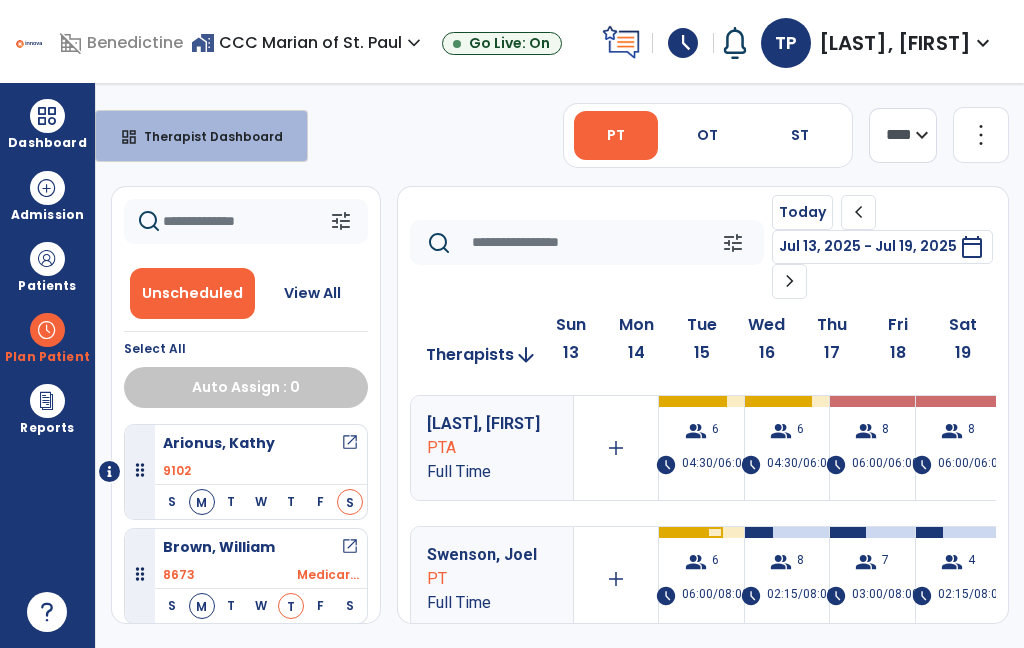 click on "Therapist Dashboard" at bounding box center [205, 136] 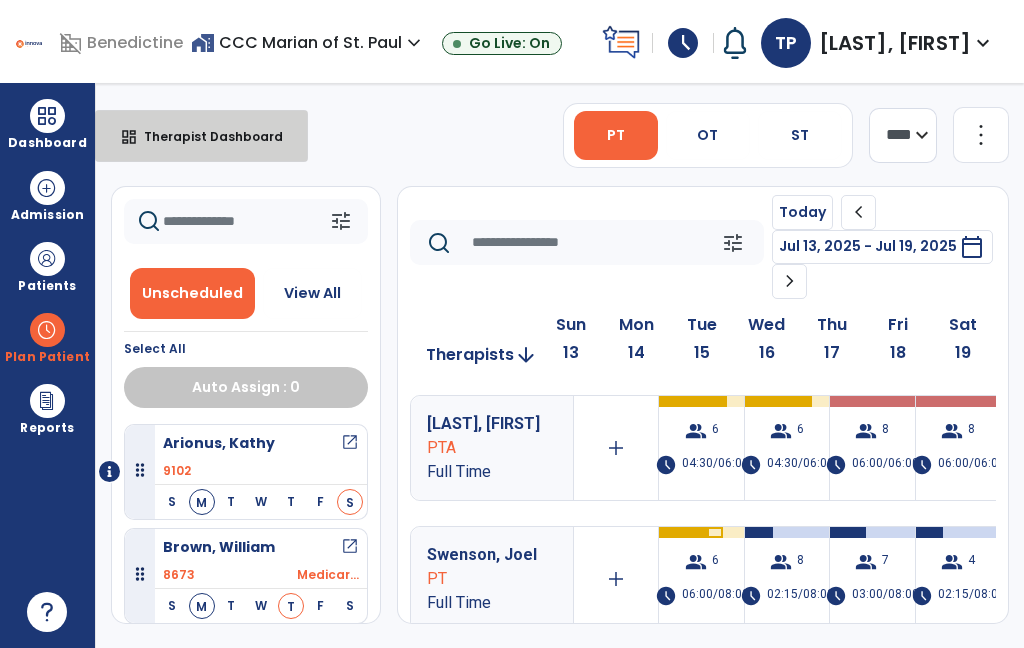 select on "****" 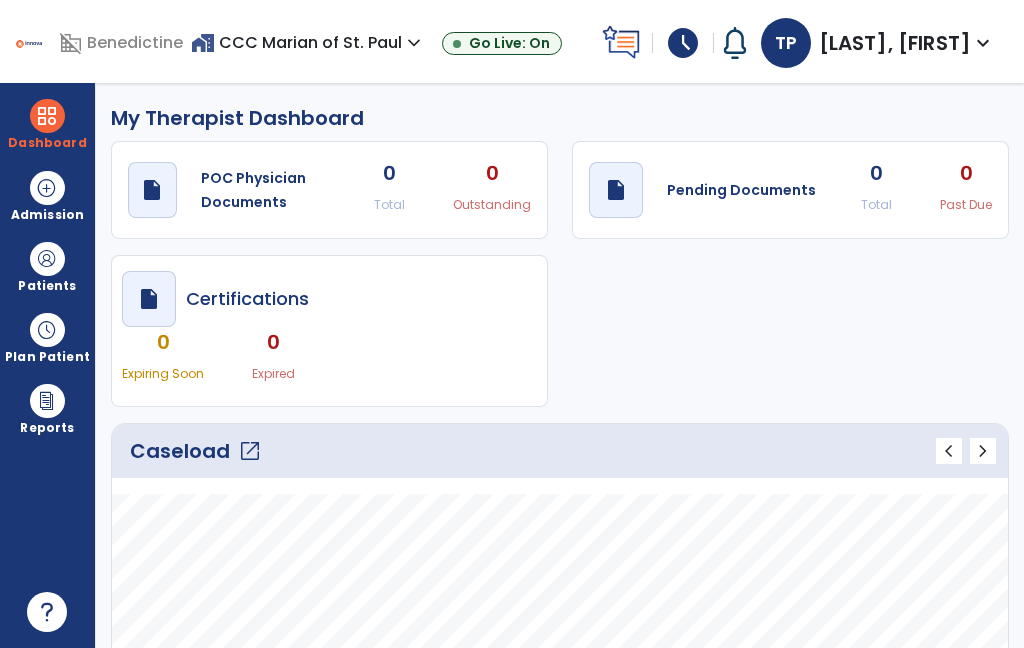 click on "expand_more" at bounding box center [983, 43] 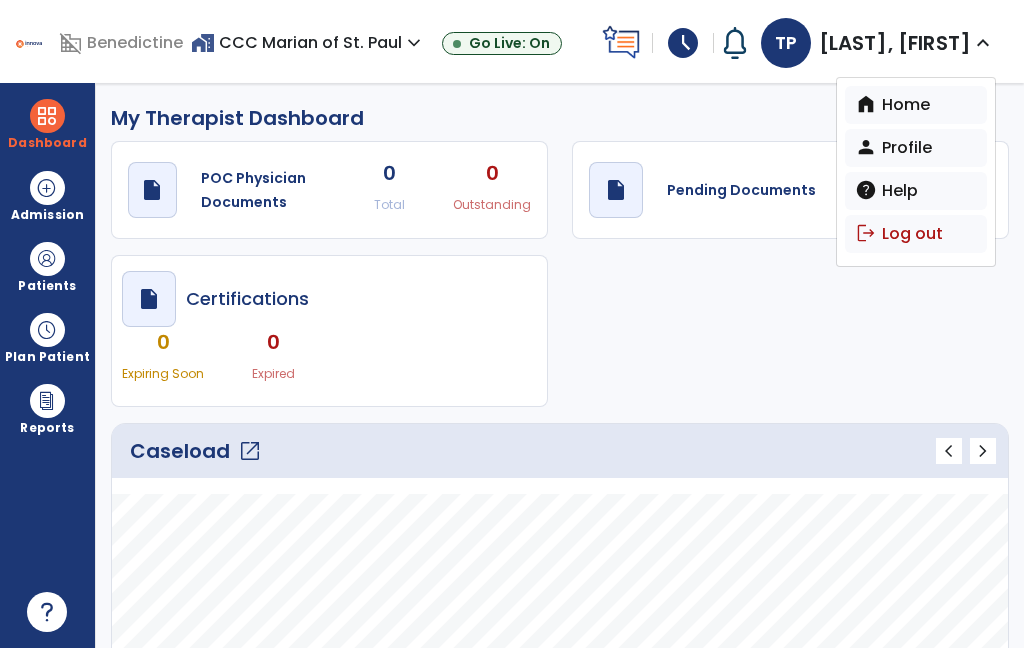 click on "logout   Log out" at bounding box center [916, 234] 